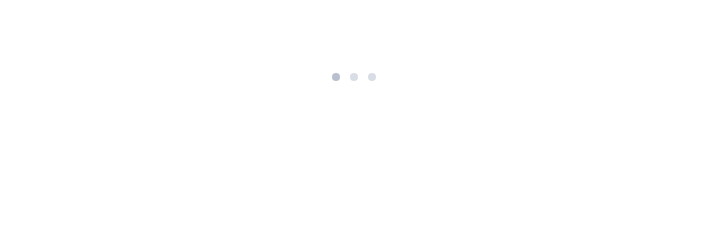 scroll, scrollTop: 0, scrollLeft: 0, axis: both 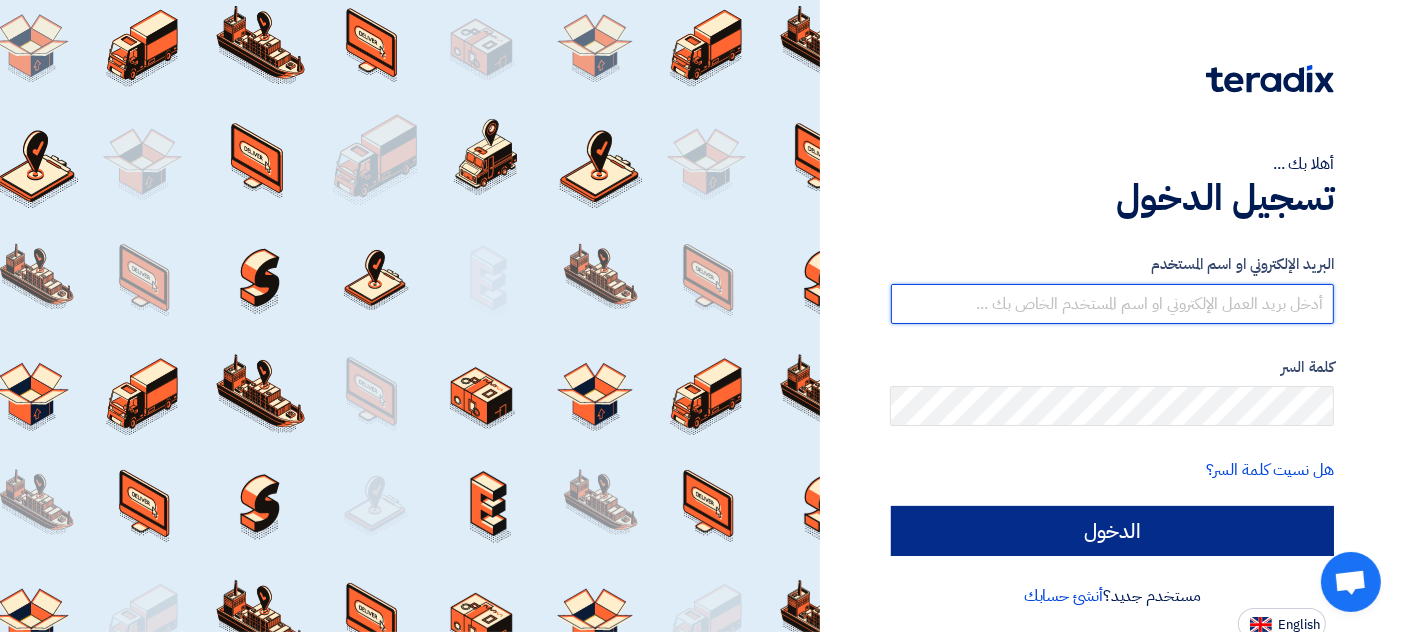 type on "[EMAIL]" 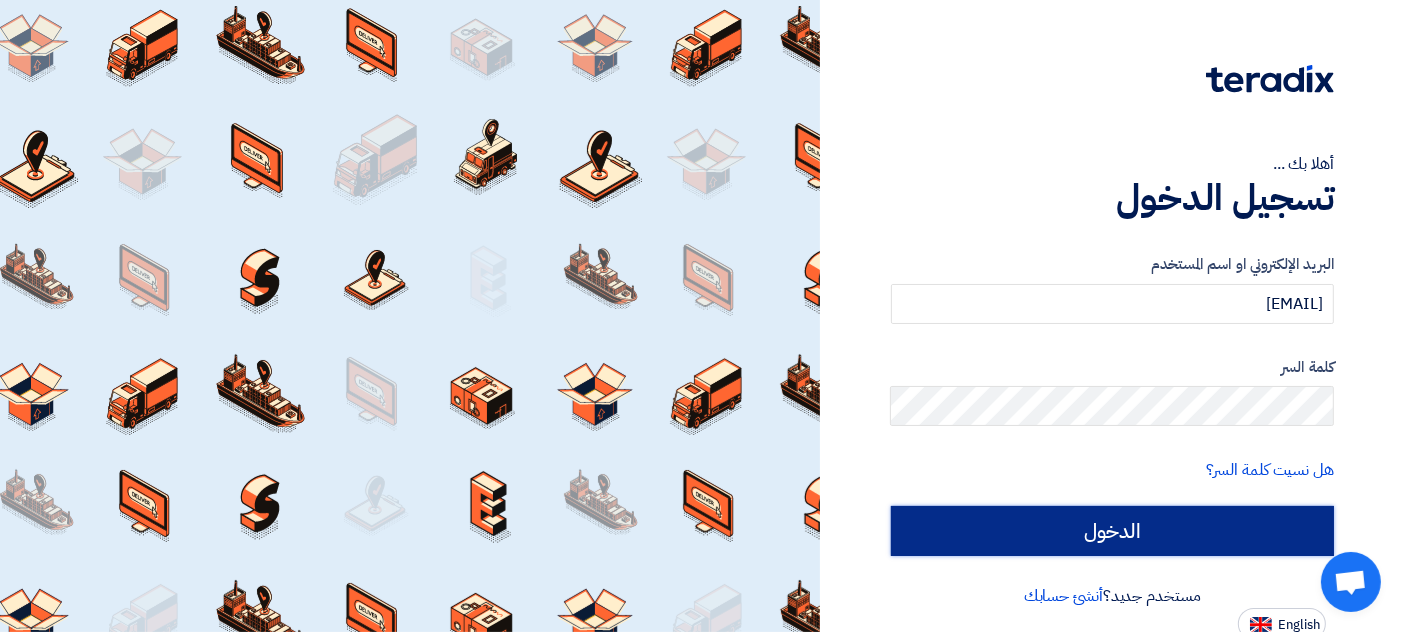 click on "الدخول" 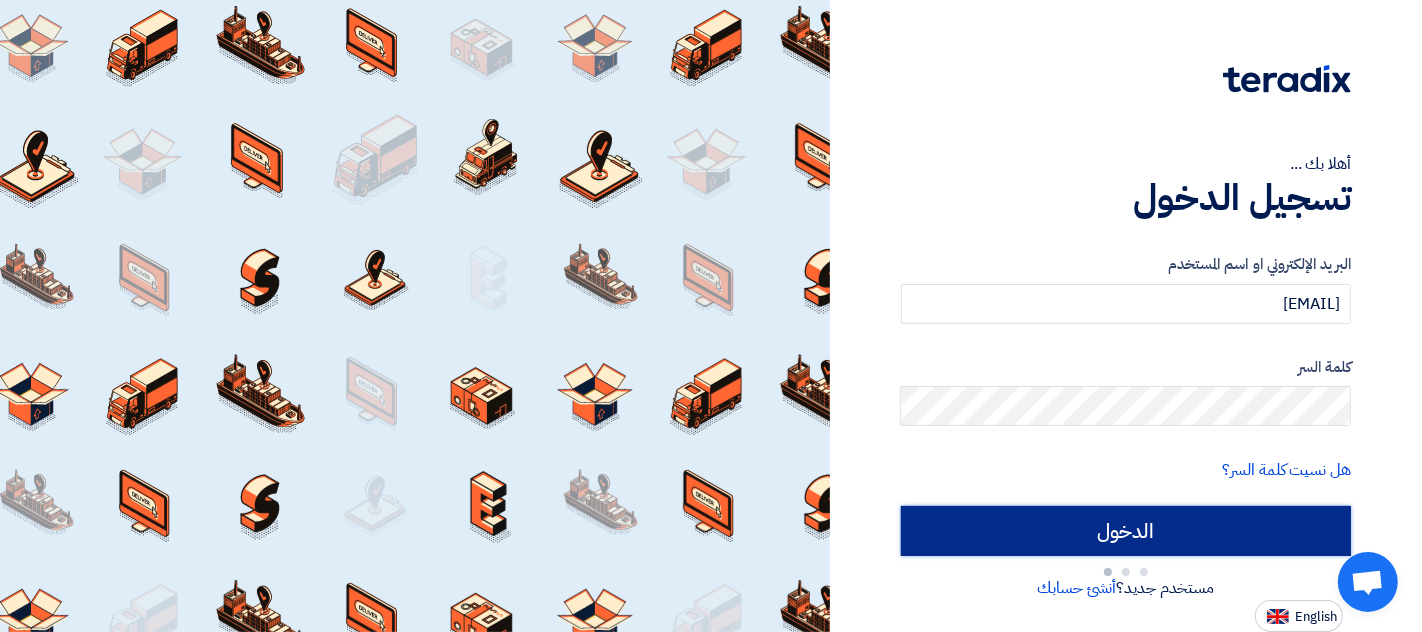 type on "Sign in" 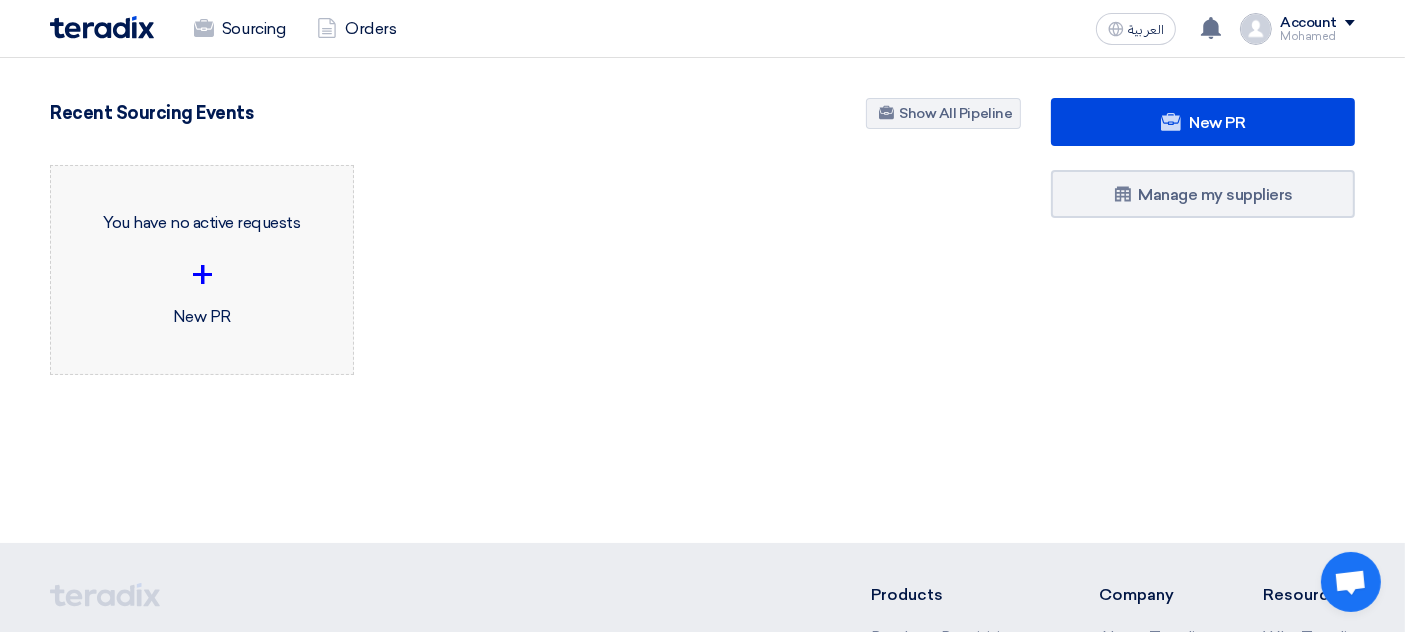 click on "You have no active requests
+
New PR" 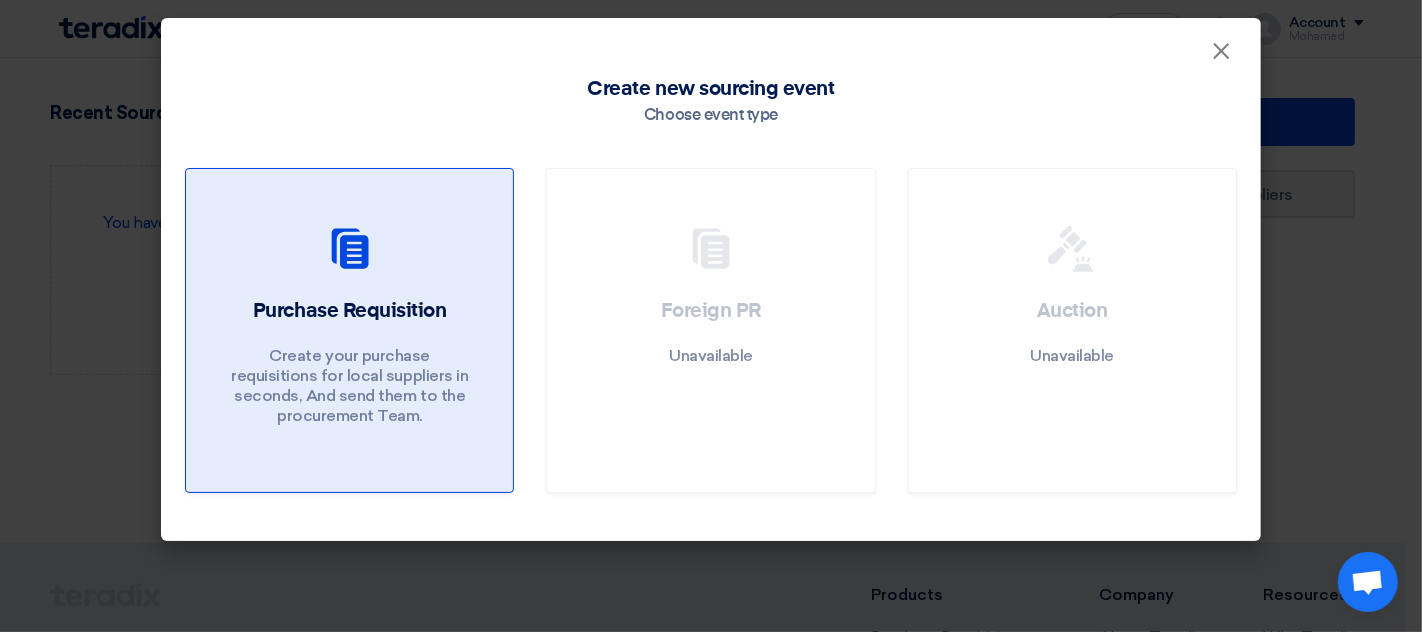 click 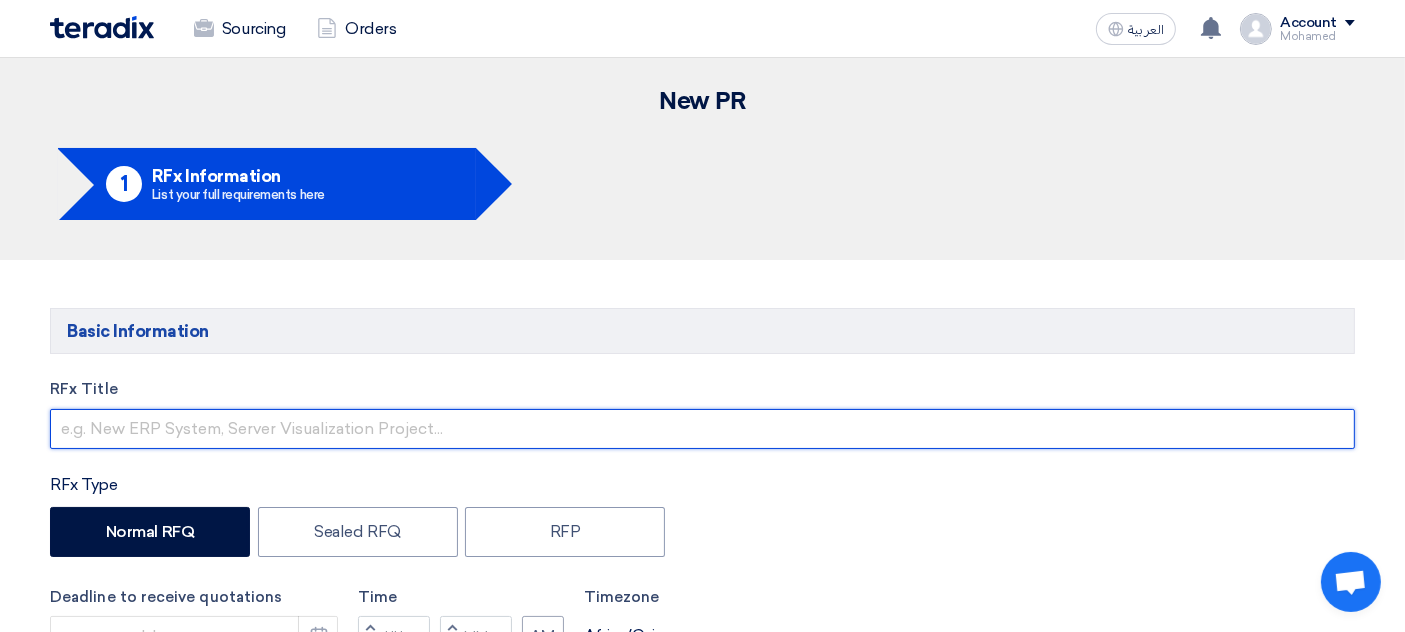 click at bounding box center [702, 429] 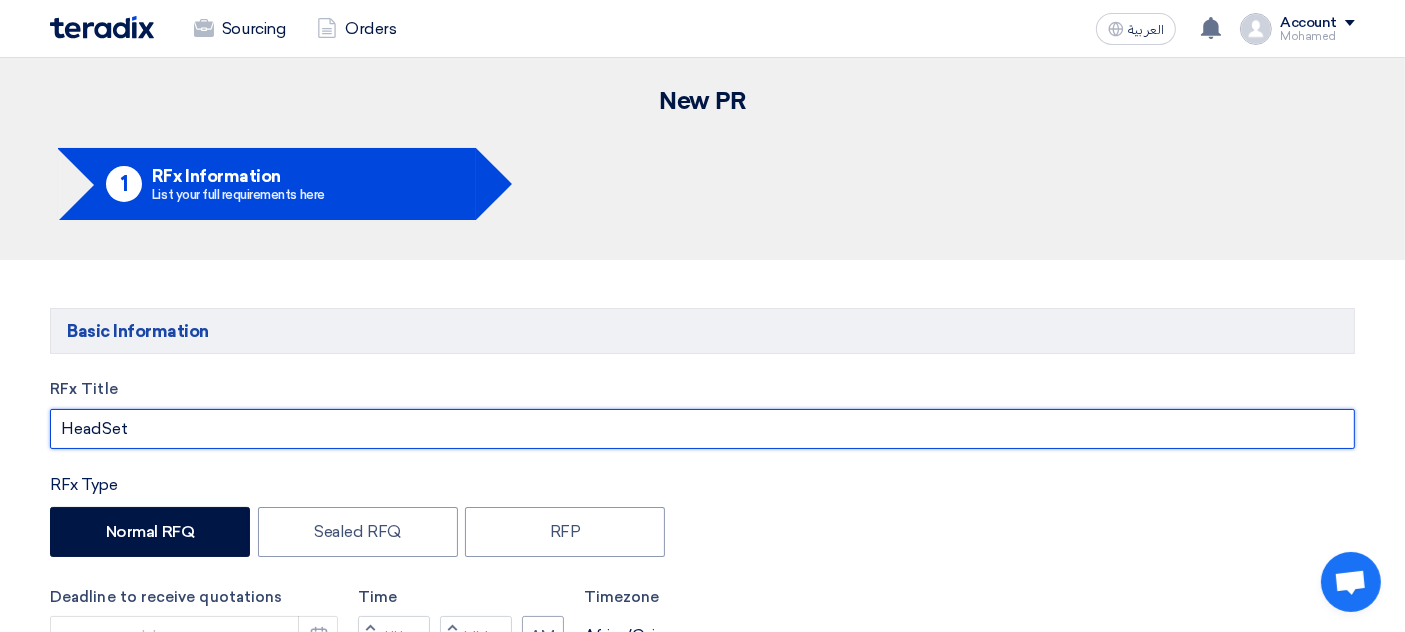 click on "HeadSet" at bounding box center (702, 429) 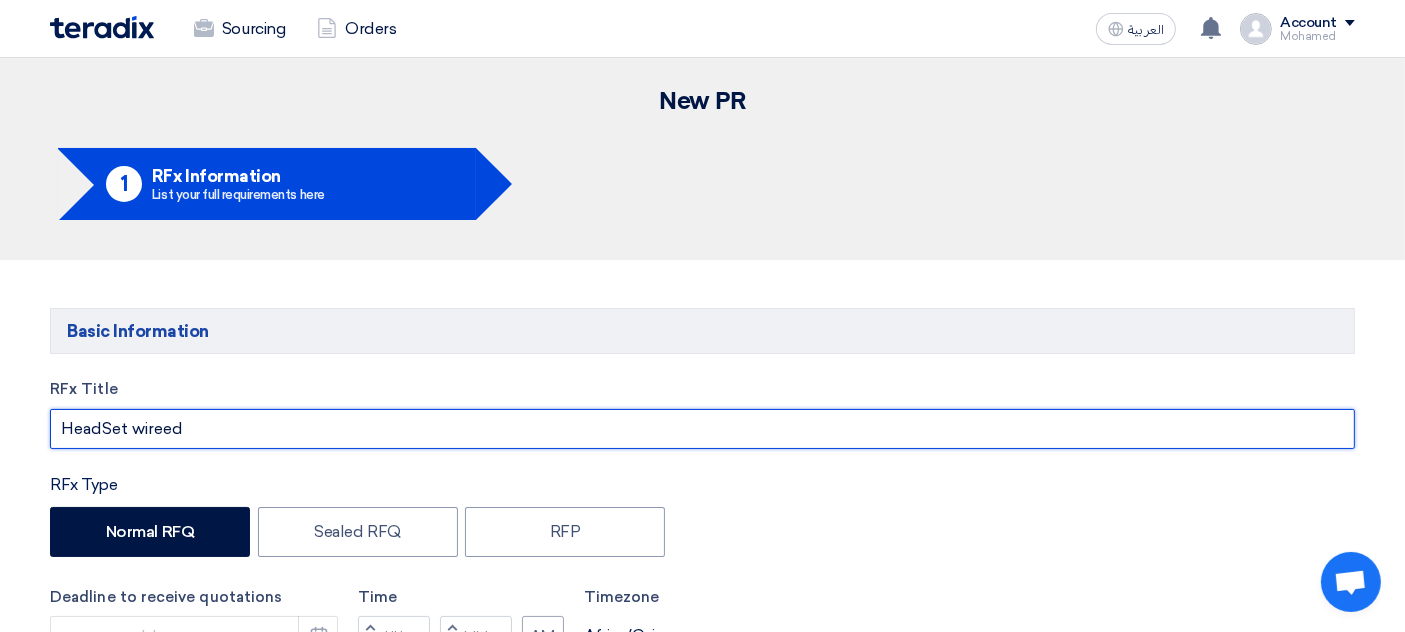 click on "HeadSet wireed" at bounding box center [702, 429] 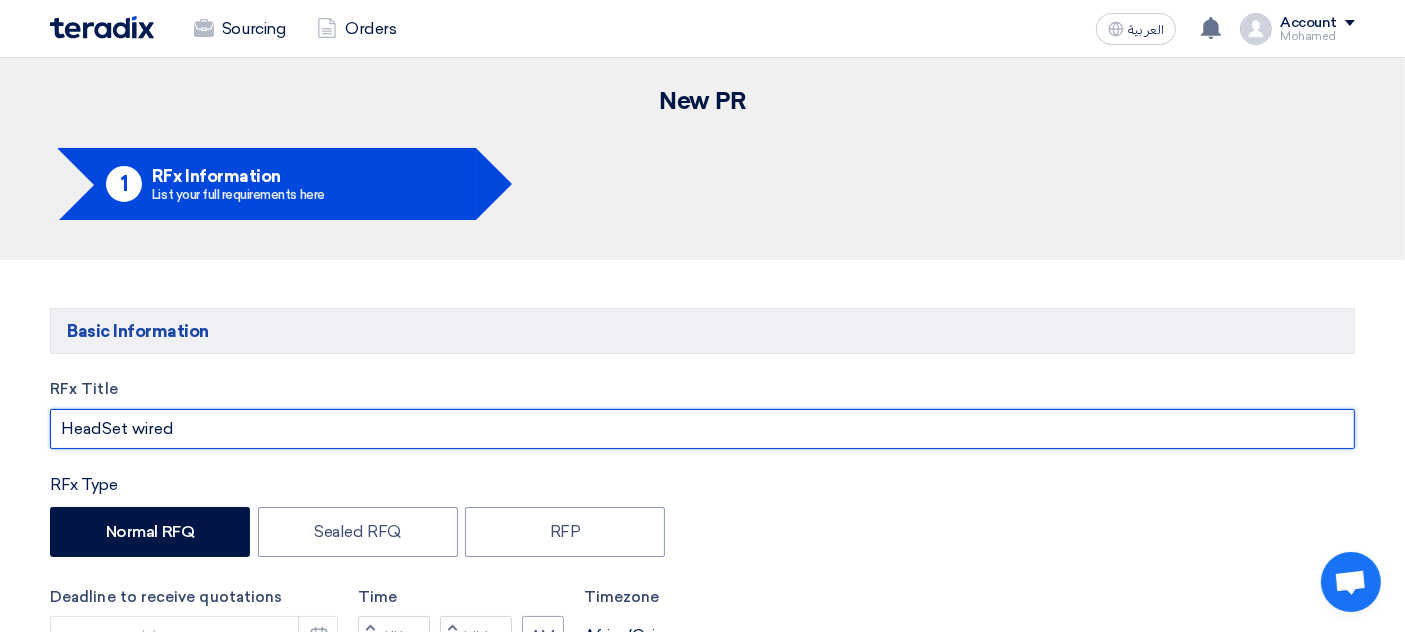click on "HeadSet wired" at bounding box center [702, 429] 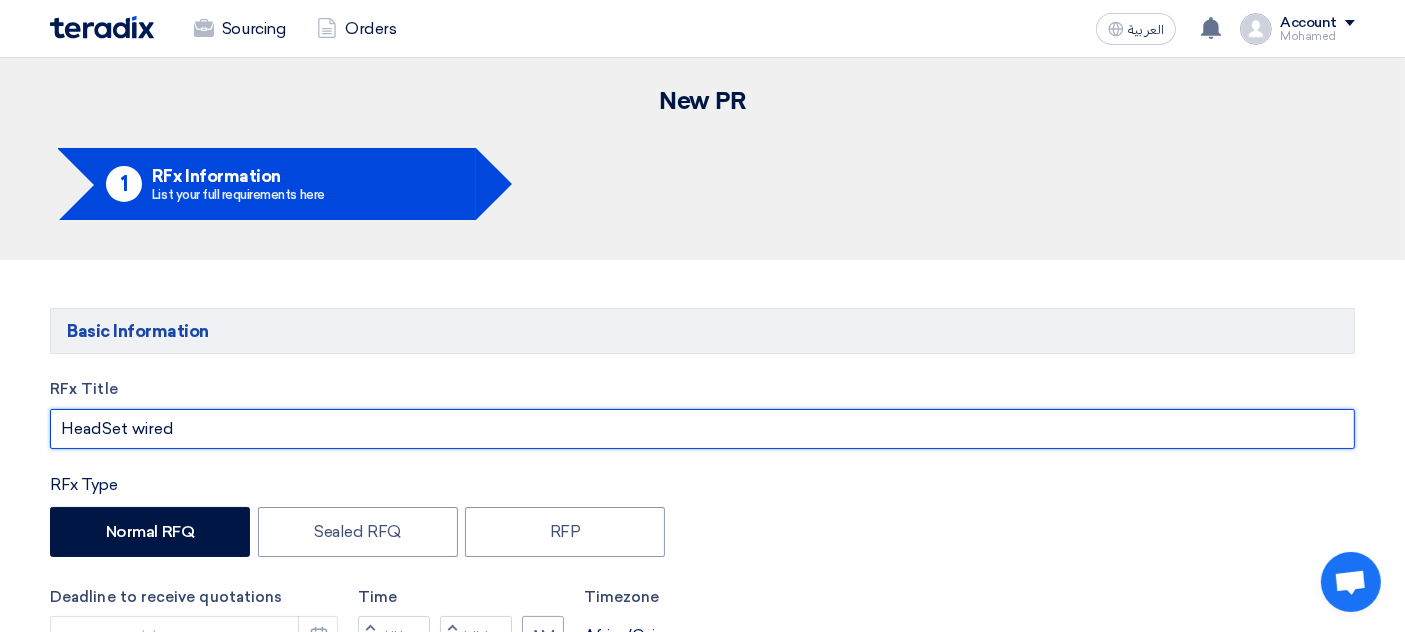click on "HeadSet wired" at bounding box center [702, 429] 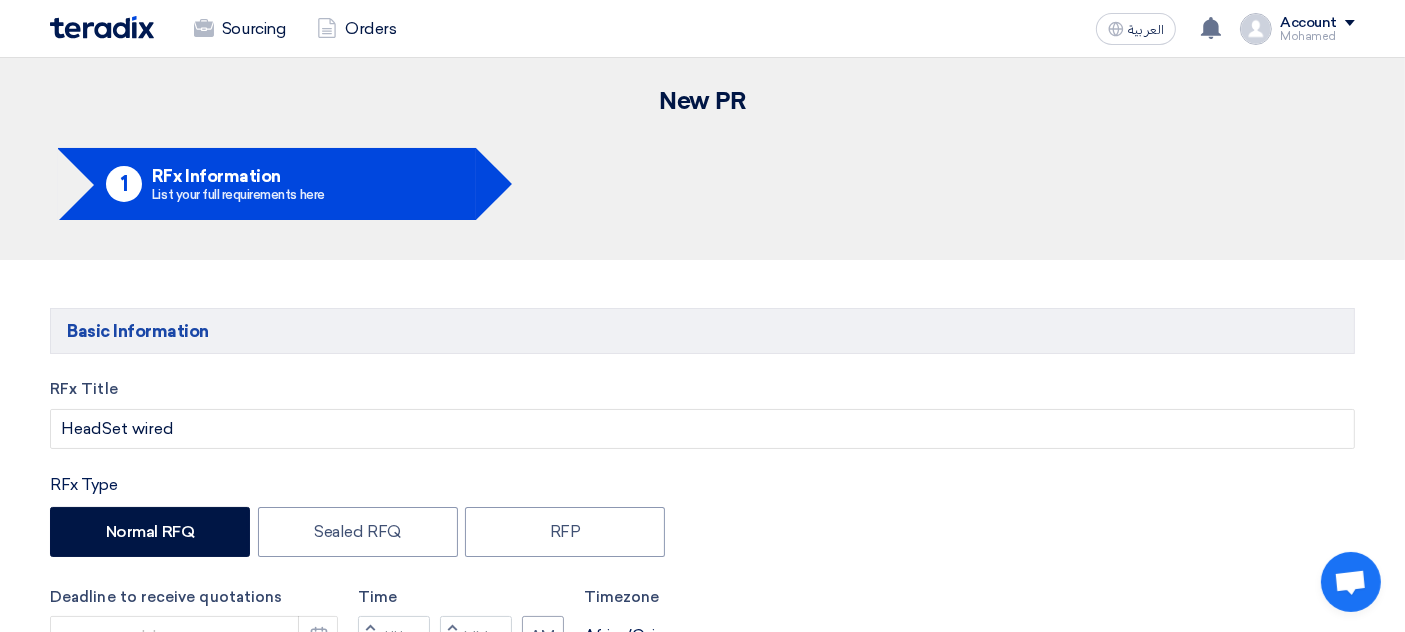 click on "RFx Title
HeadSet wired
RFx Type
Normal RFQ
Sealed RFQ
RFP
Deadline to receive quotations
Pick a date
Time
Increment hours
Decrement hours
:
Increment minutes" 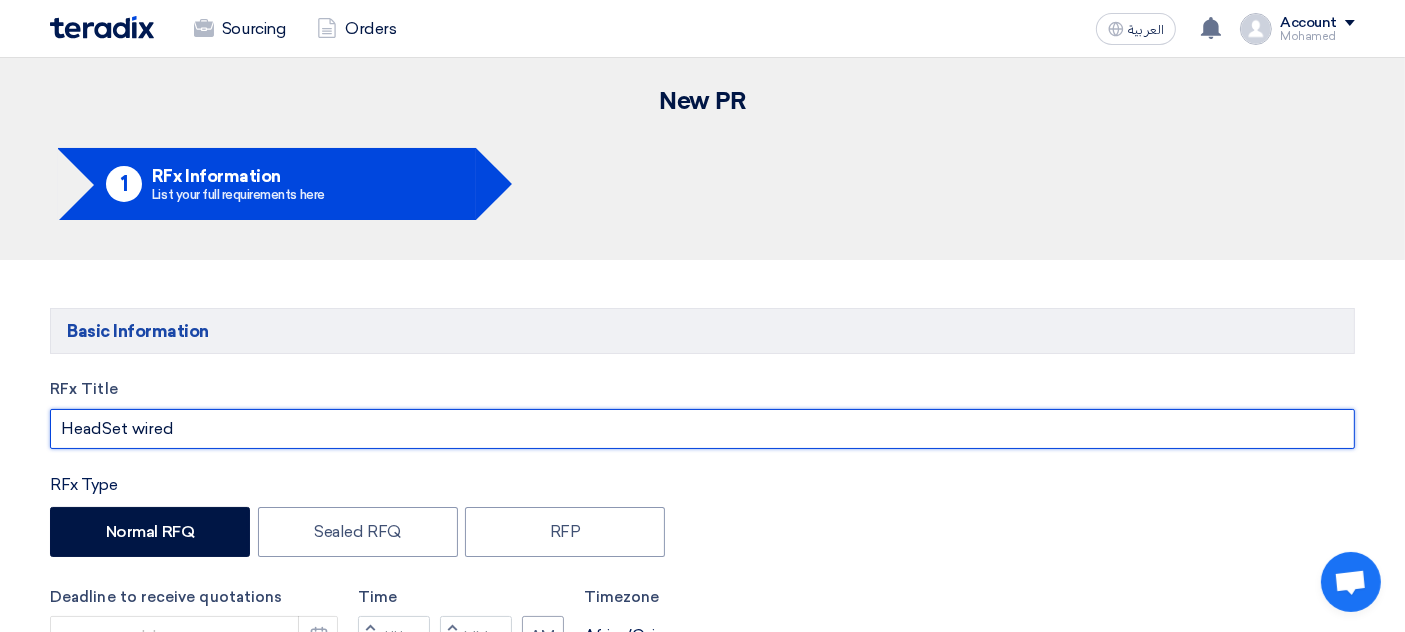click on "HeadSet wired" at bounding box center [702, 429] 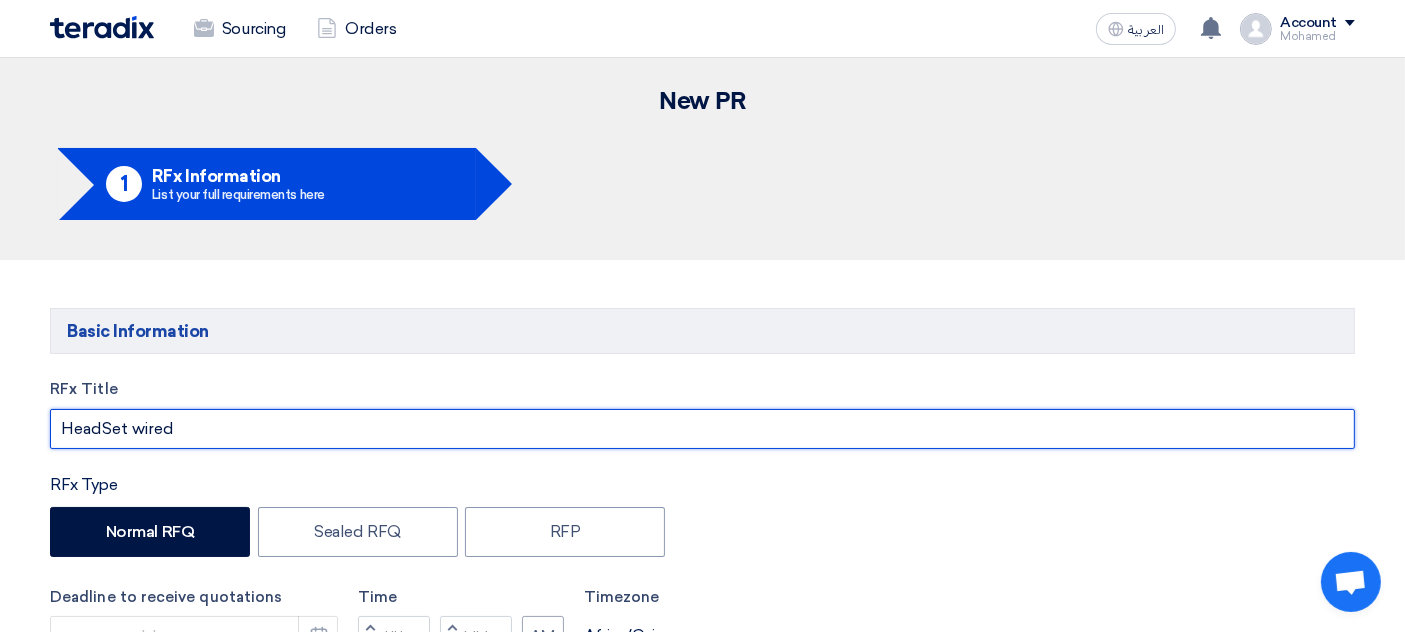 click on "HeadSet wired" at bounding box center (702, 429) 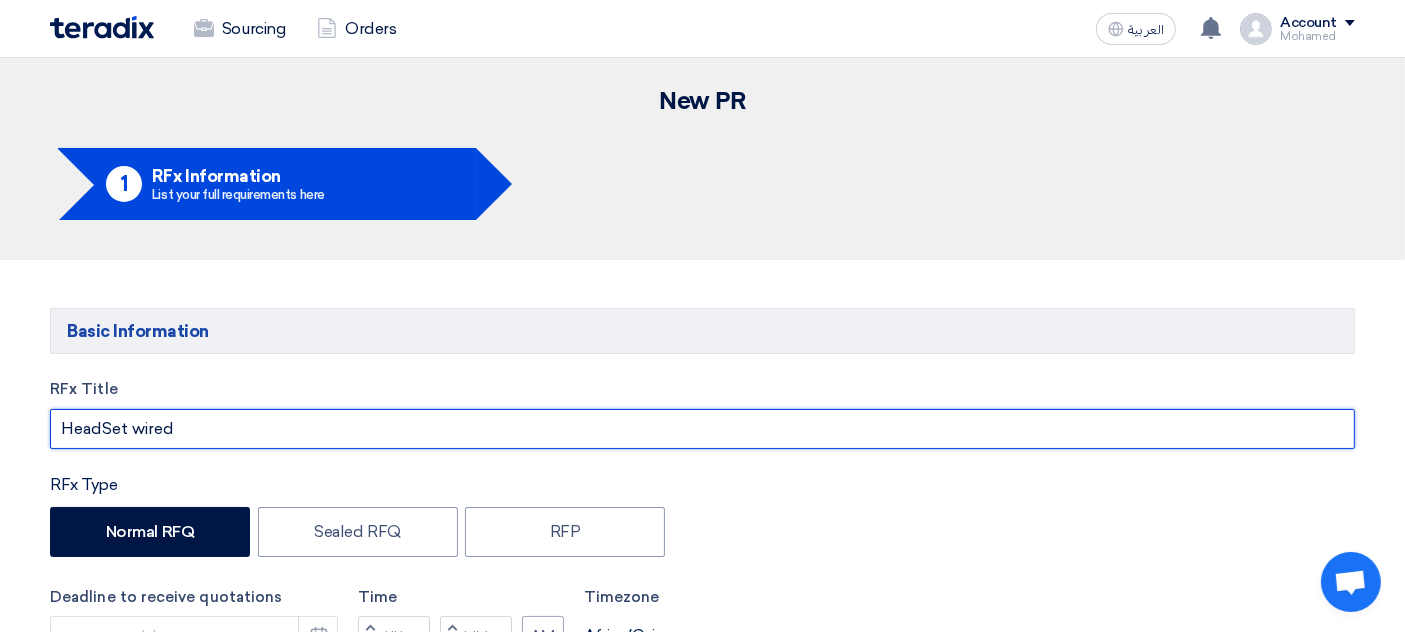 click on "HeadSet wired" at bounding box center (702, 429) 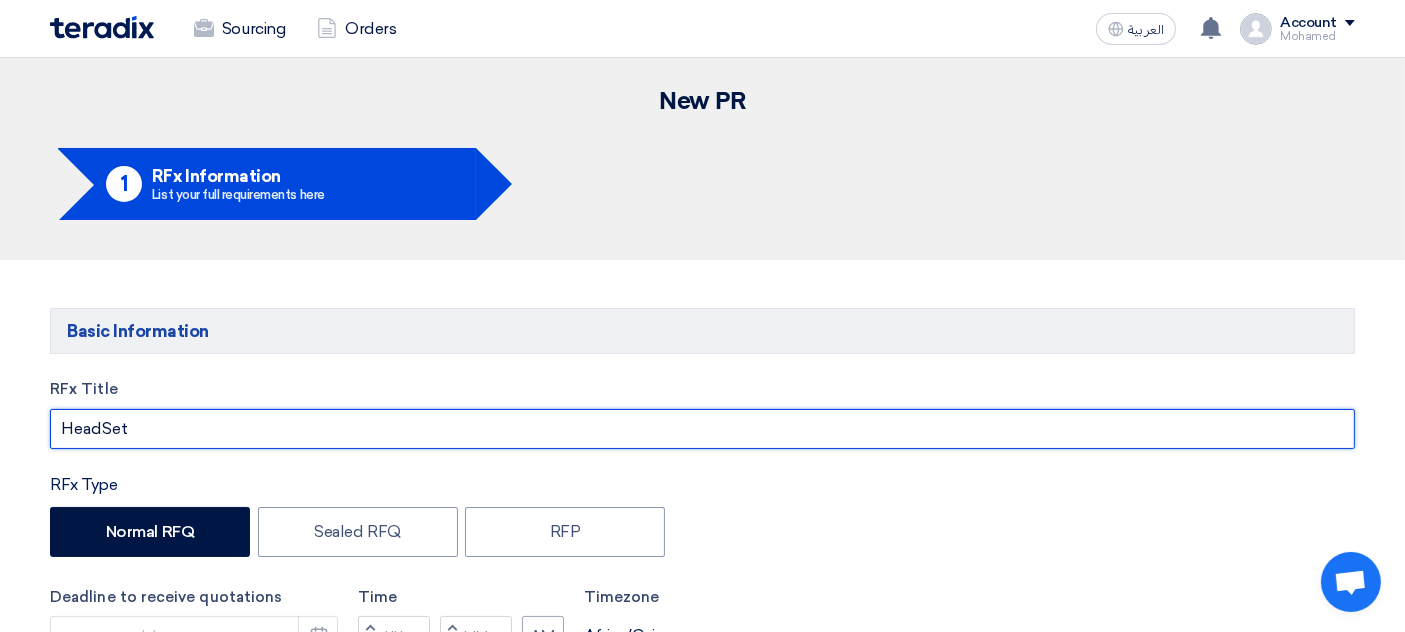 click on "HeadSet" at bounding box center [702, 429] 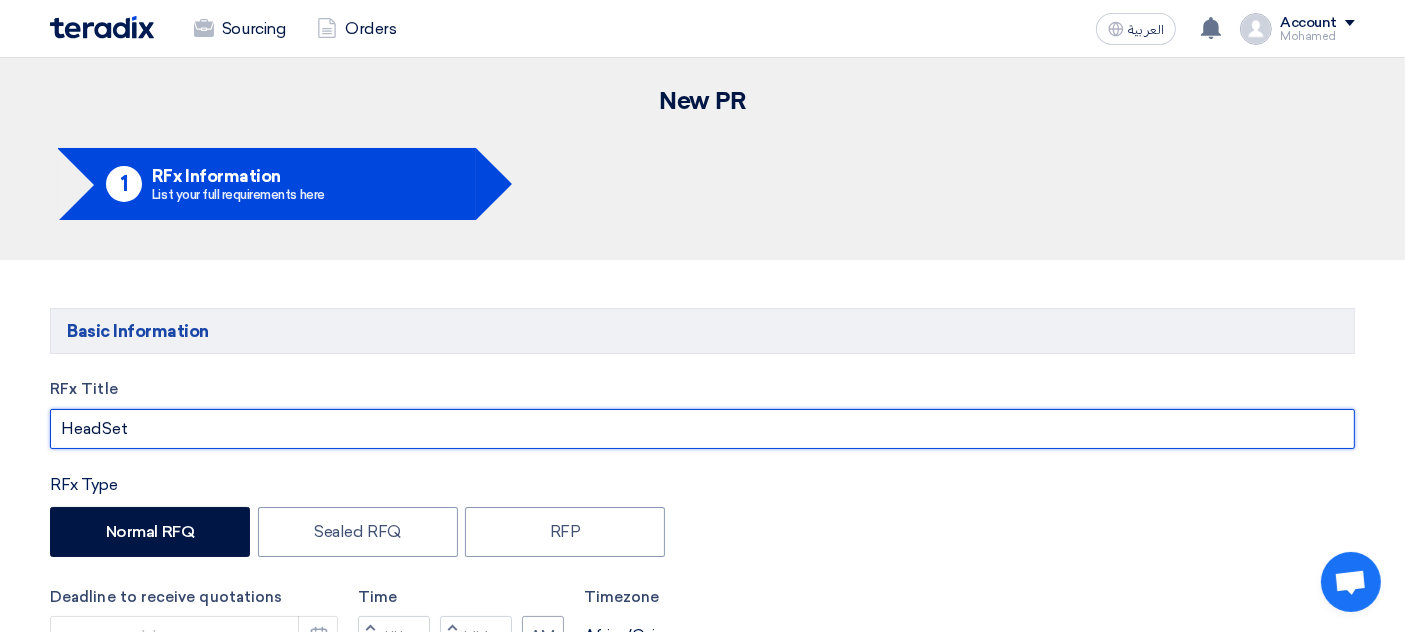 paste on "wired" 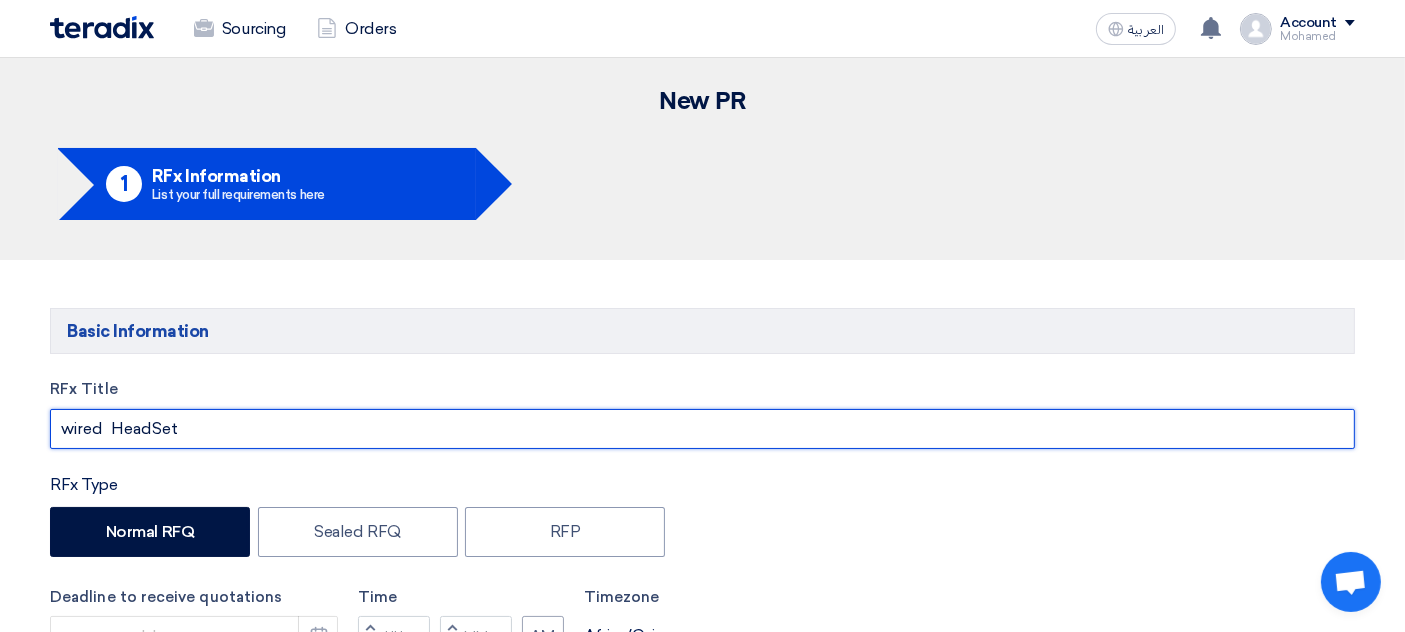 click on "wired  HeadSet" at bounding box center (702, 429) 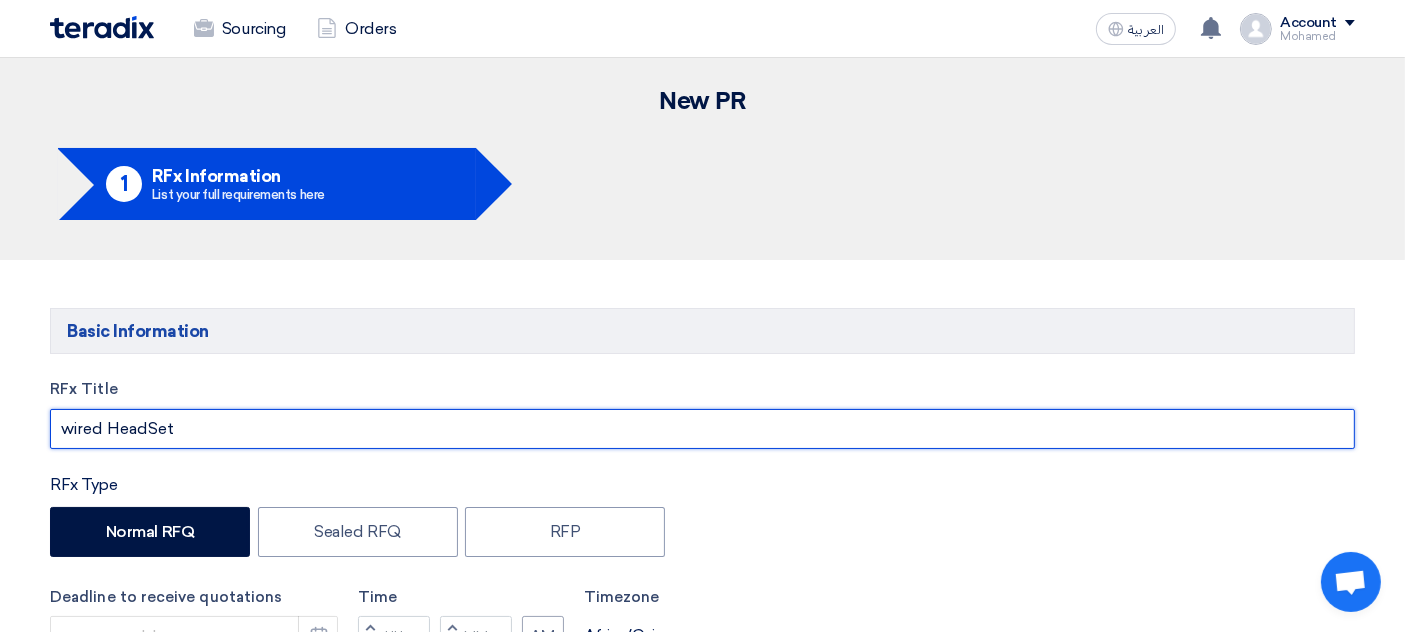 click on "wired HeadSet" at bounding box center [702, 429] 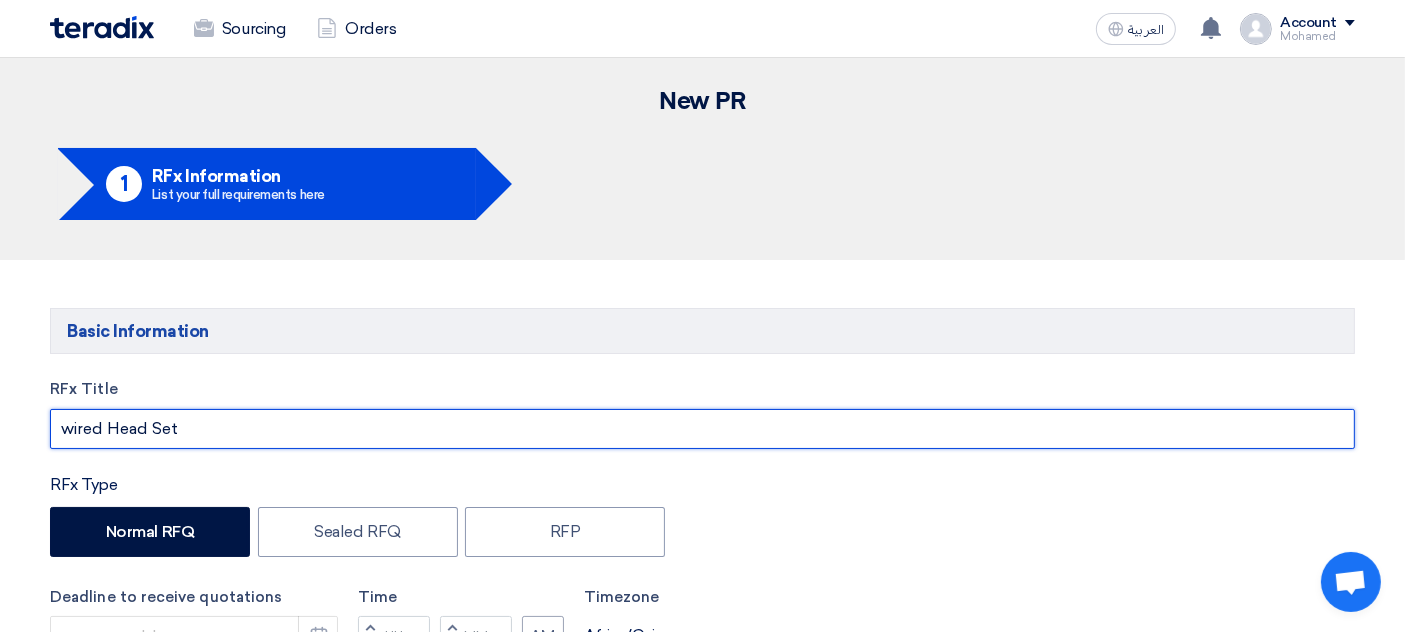 click on "wired Head Set" at bounding box center [702, 429] 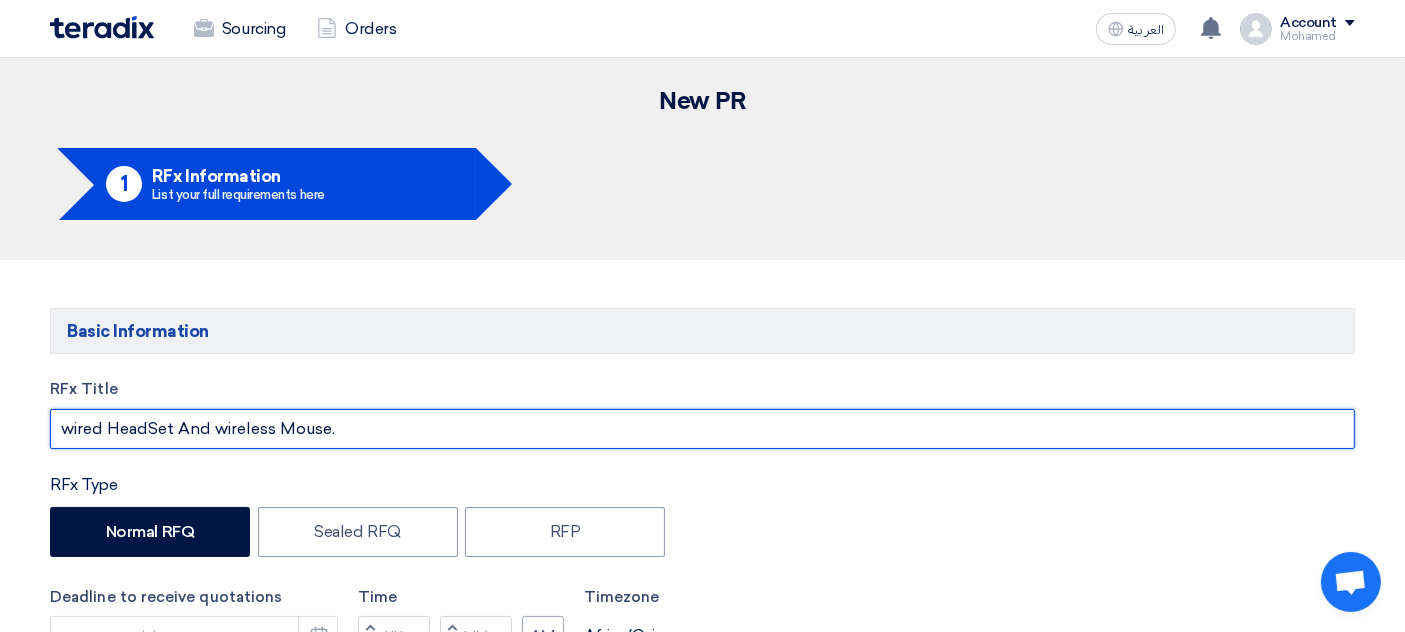 click on "wired HeadSet And wireless Mouse." at bounding box center [702, 429] 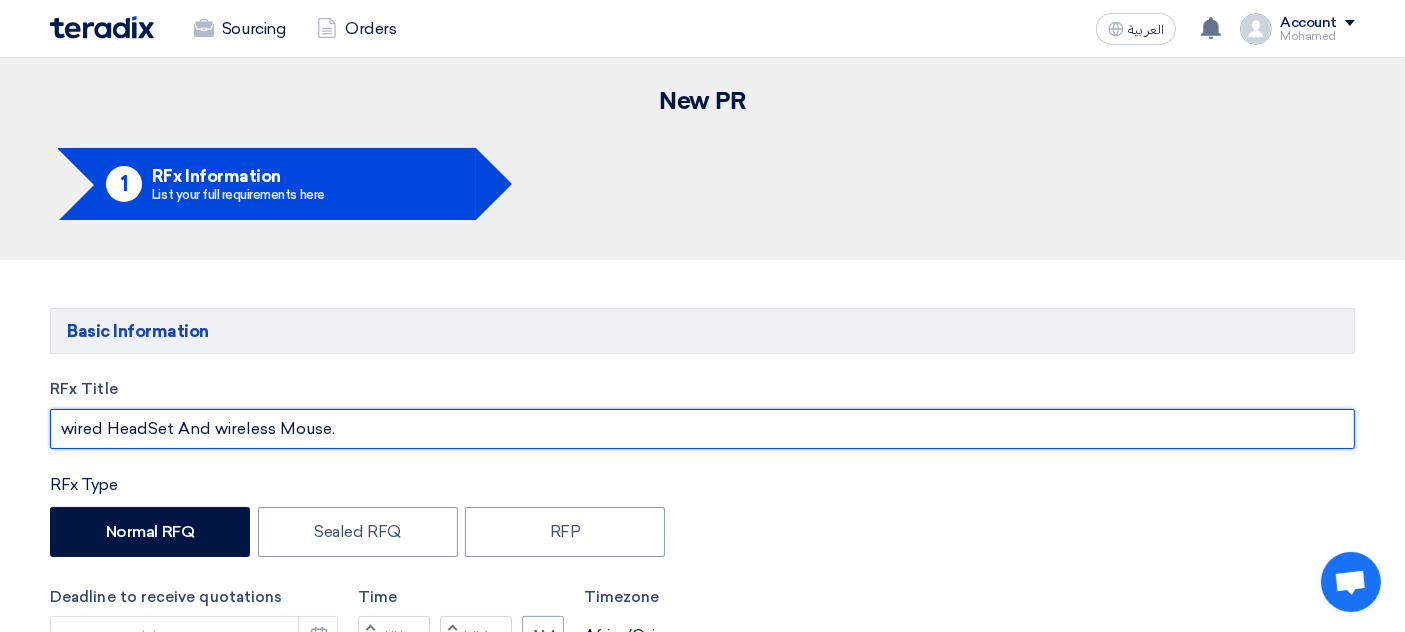 click on "wired HeadSet And wireless Mouse." at bounding box center [702, 429] 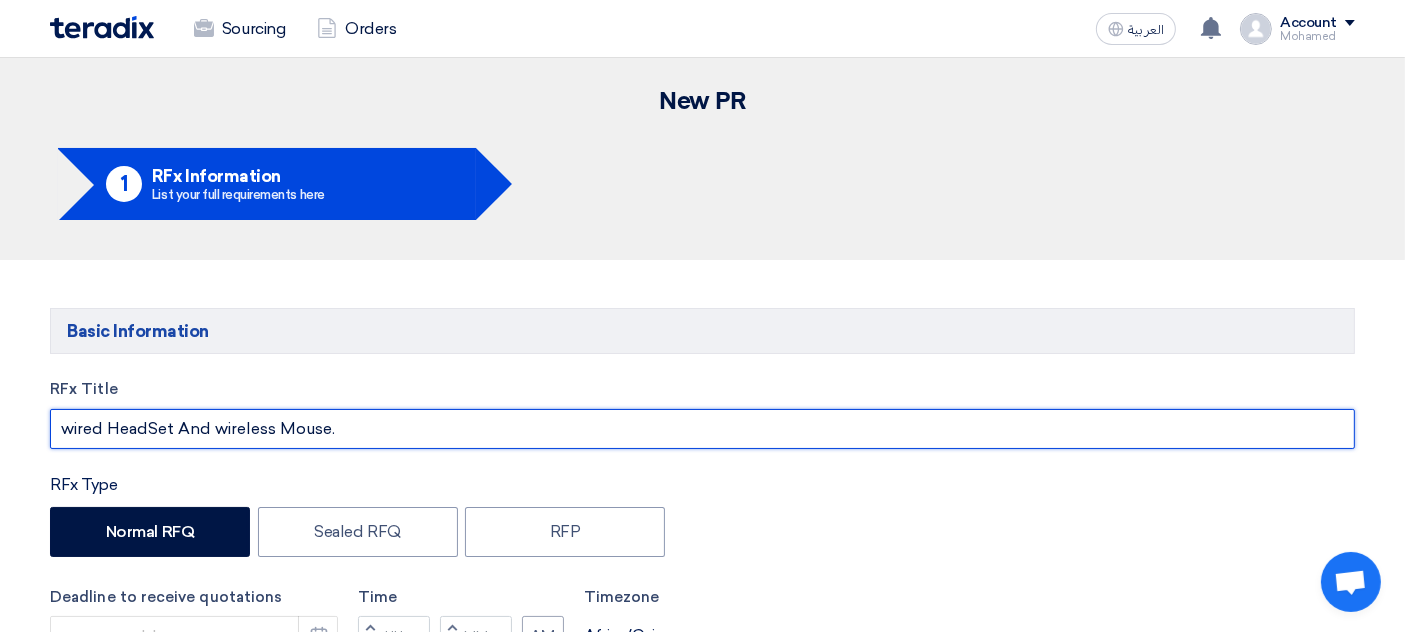 type on "wired HeadSet And wireless Mouse." 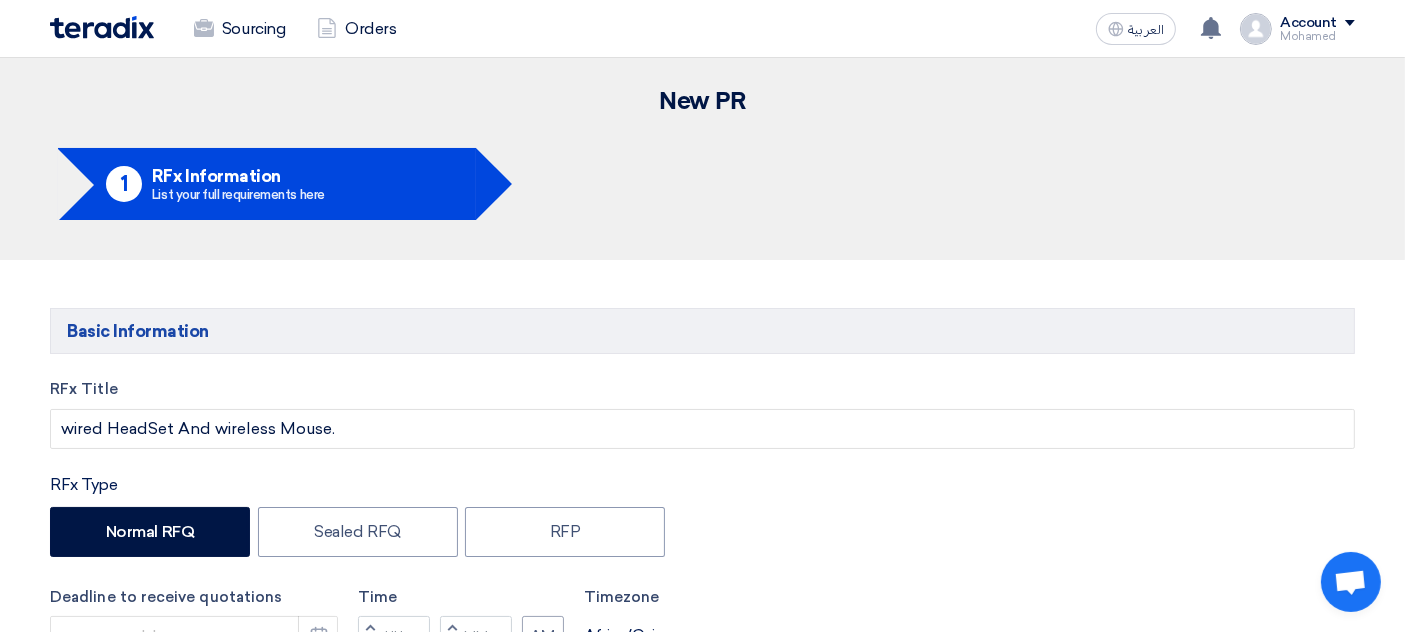 click on "Deadline to receive quotations Pick a date Time Increment hours AM :" 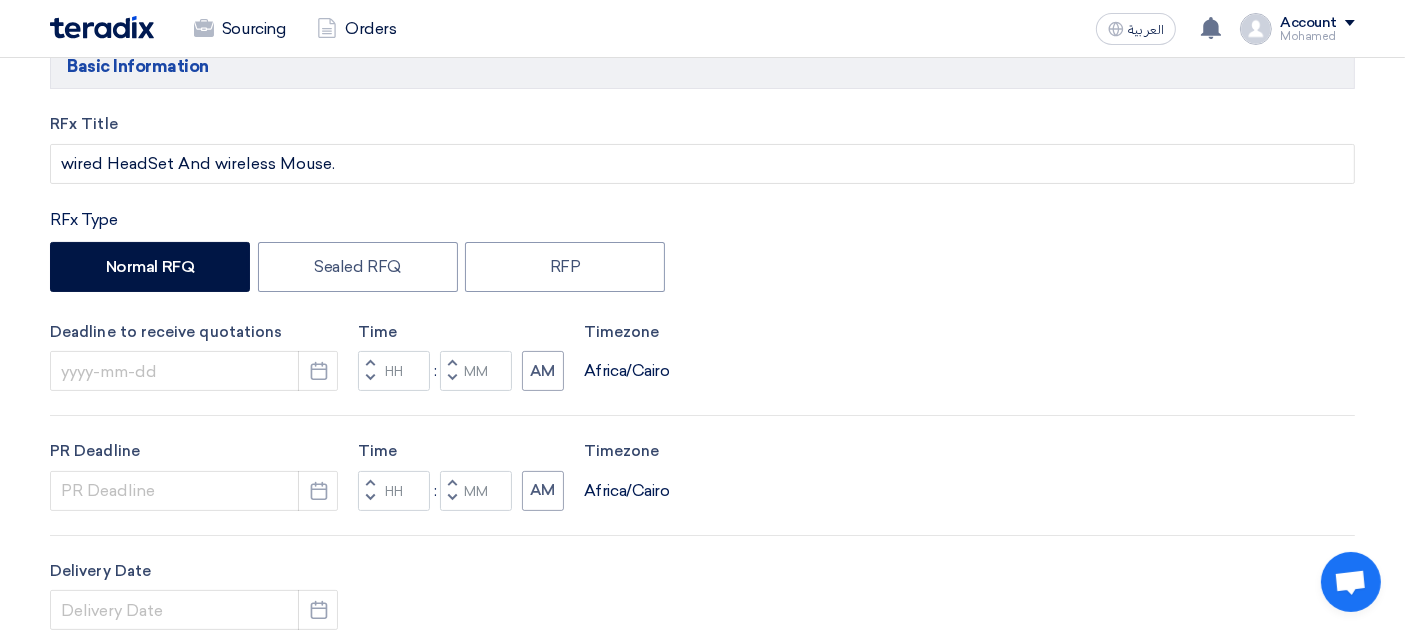 scroll, scrollTop: 277, scrollLeft: 0, axis: vertical 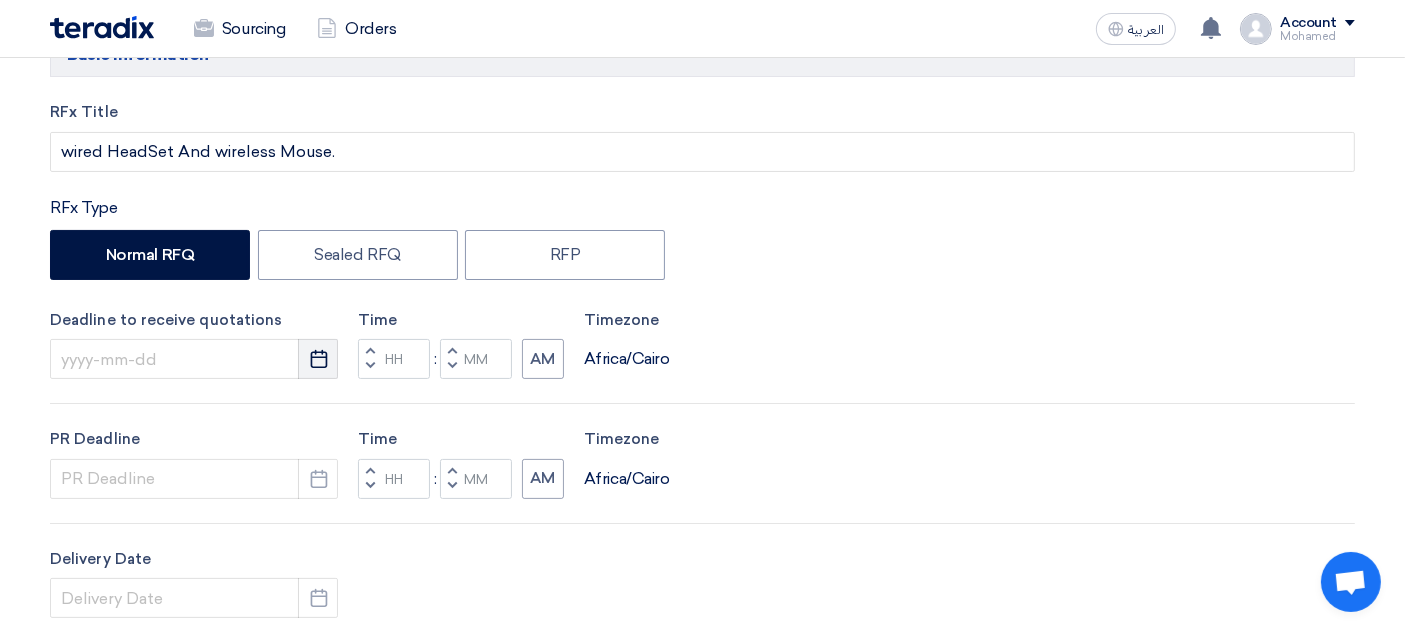 click on "Pick a date" 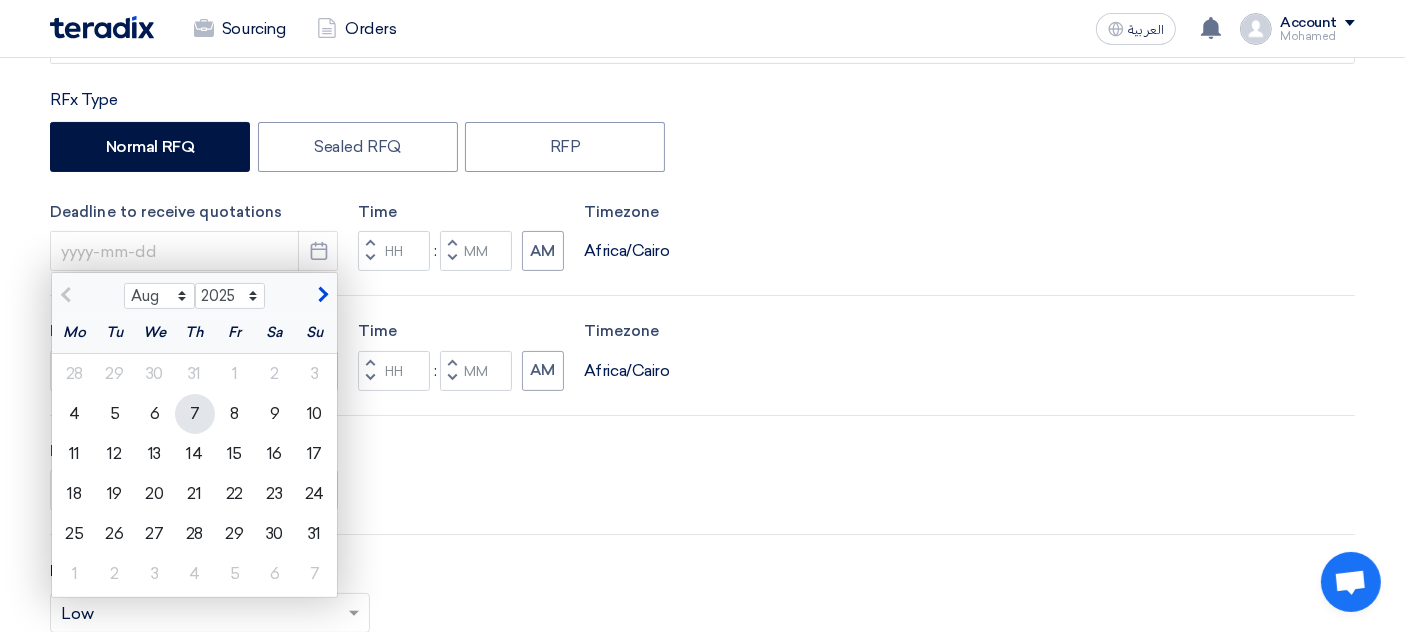 scroll, scrollTop: 388, scrollLeft: 0, axis: vertical 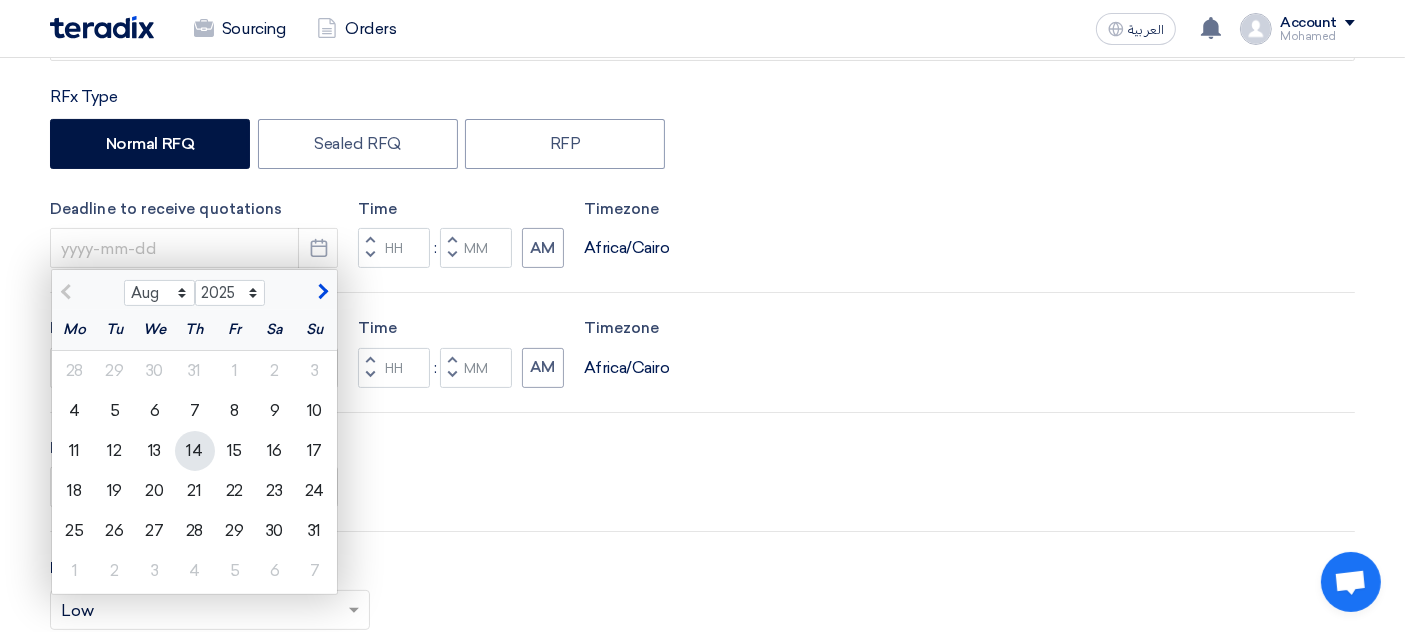 click on "14" 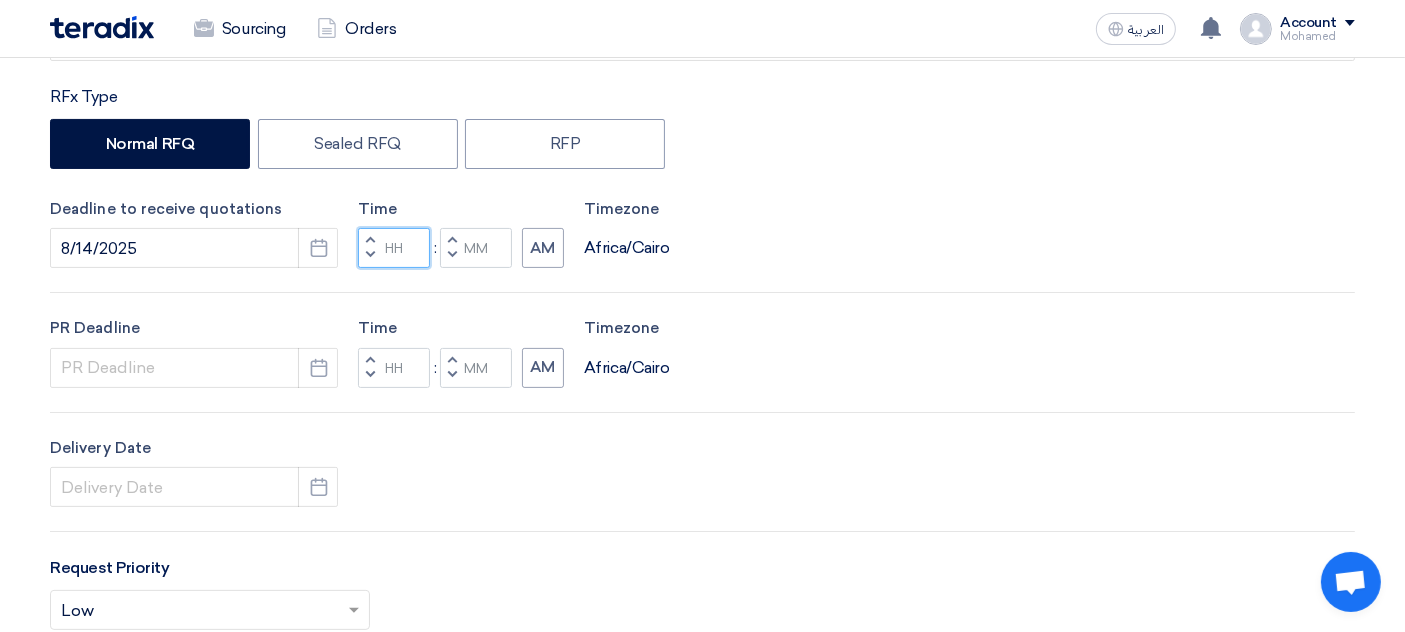 click 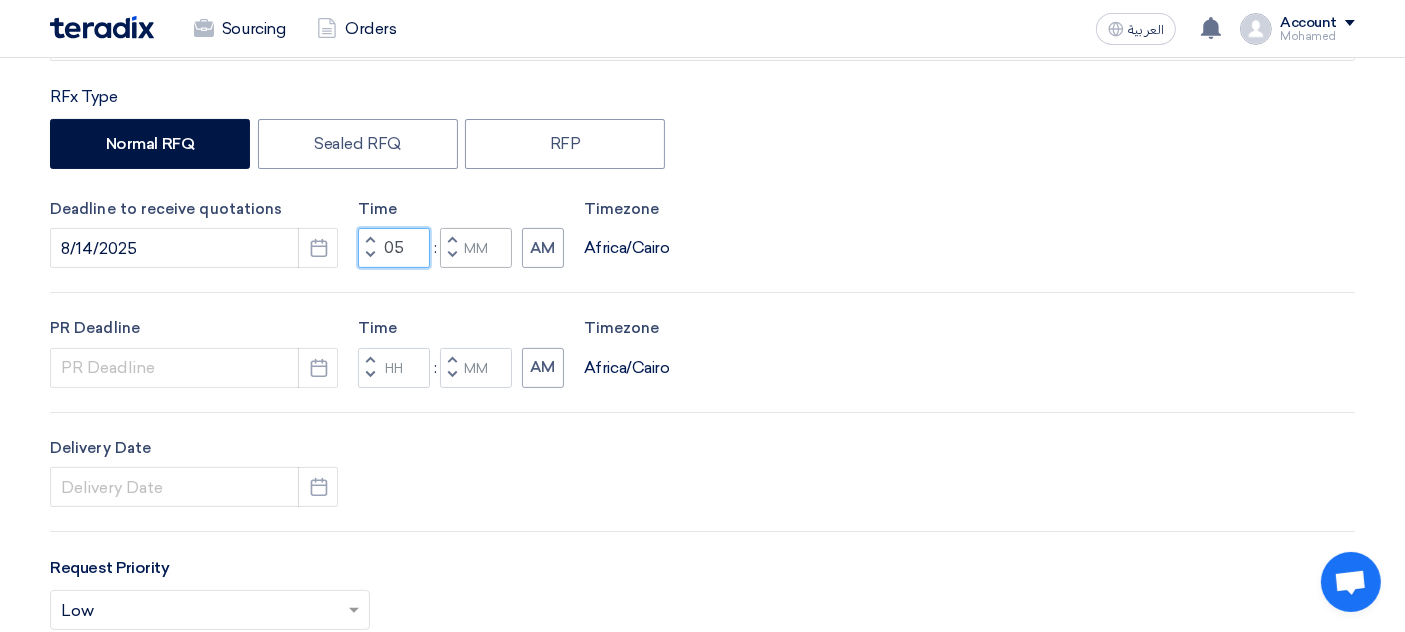 type on "05" 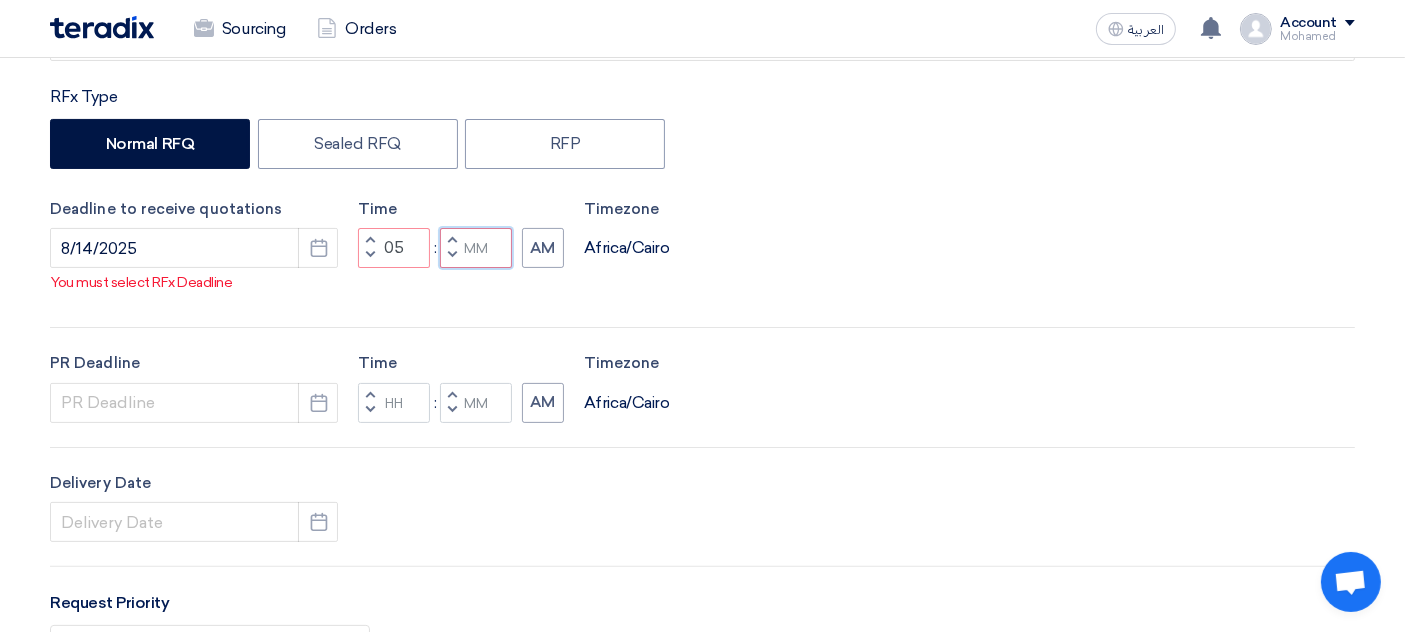 click 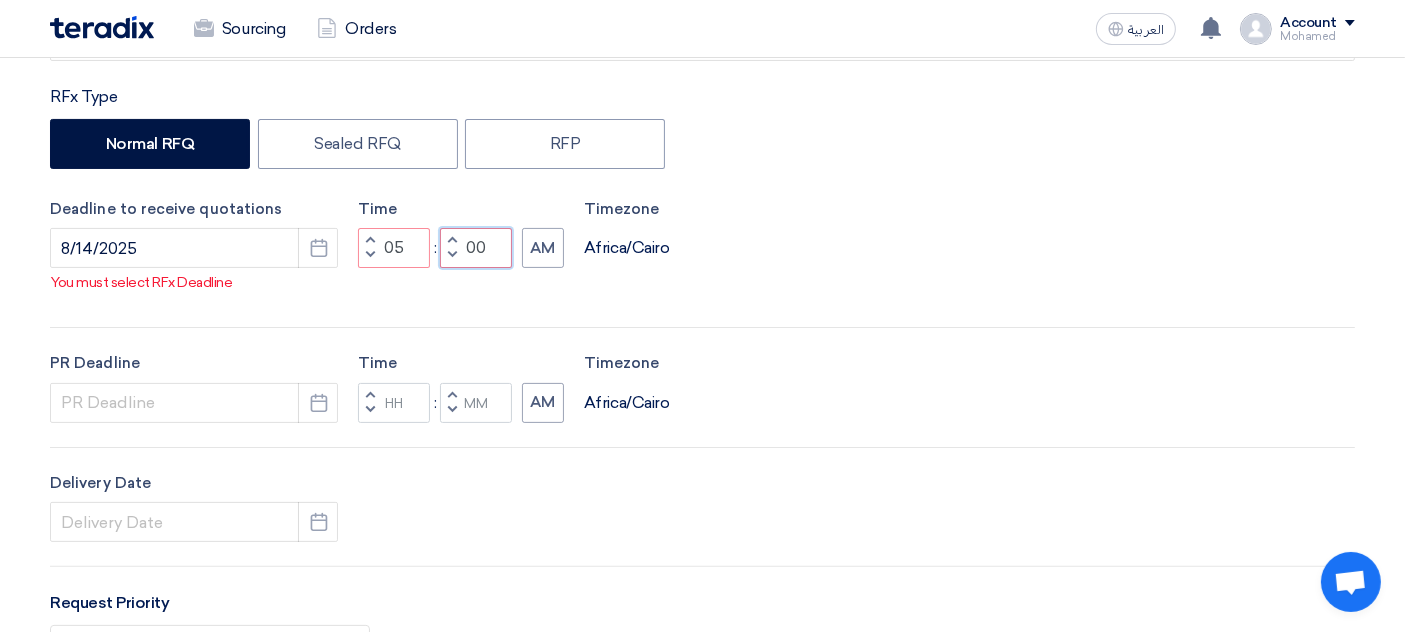 type on "00" 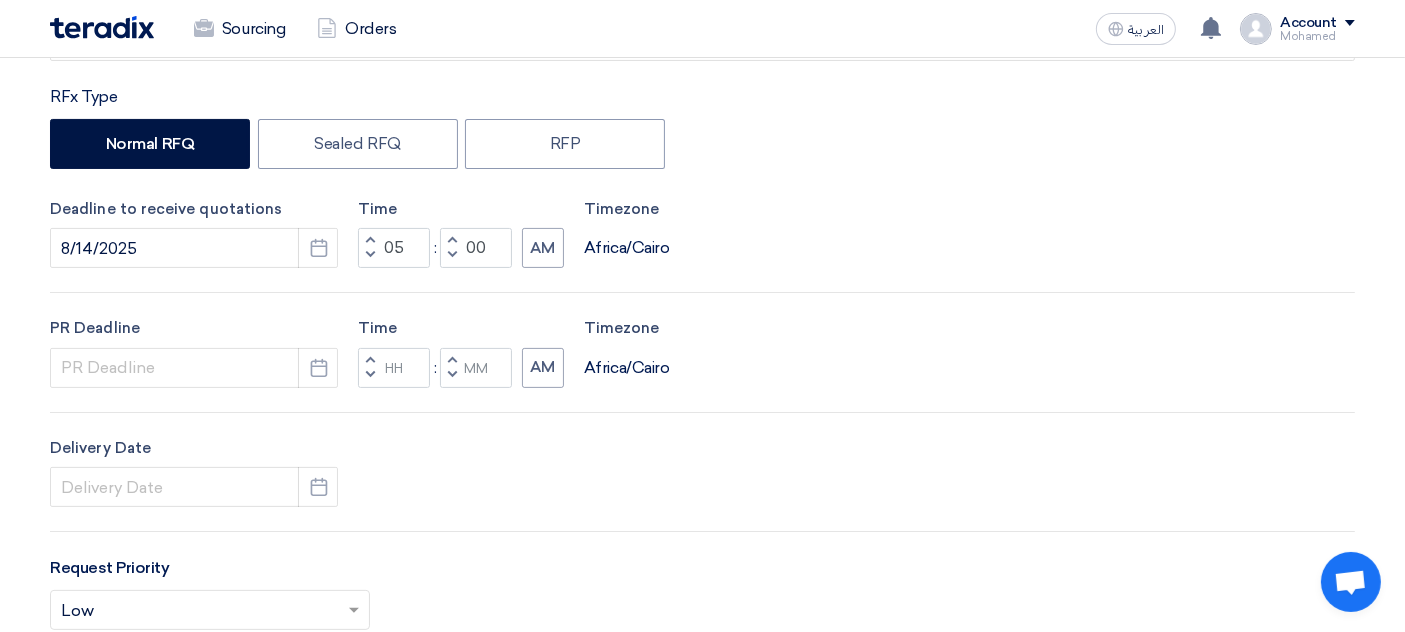 click on "Deadline to receive quotations 8/14/2025 Pick a date Time Increment hours 05 Decrement hours : Increment minutes 00" 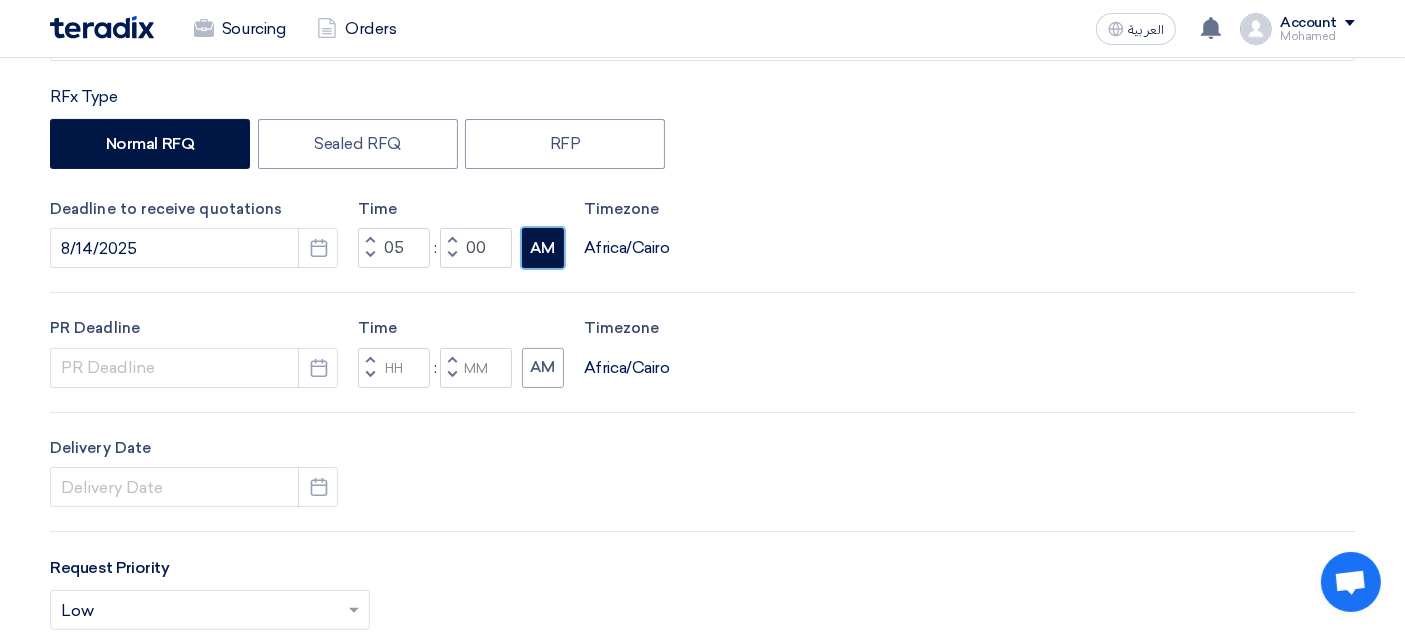 click on "AM" 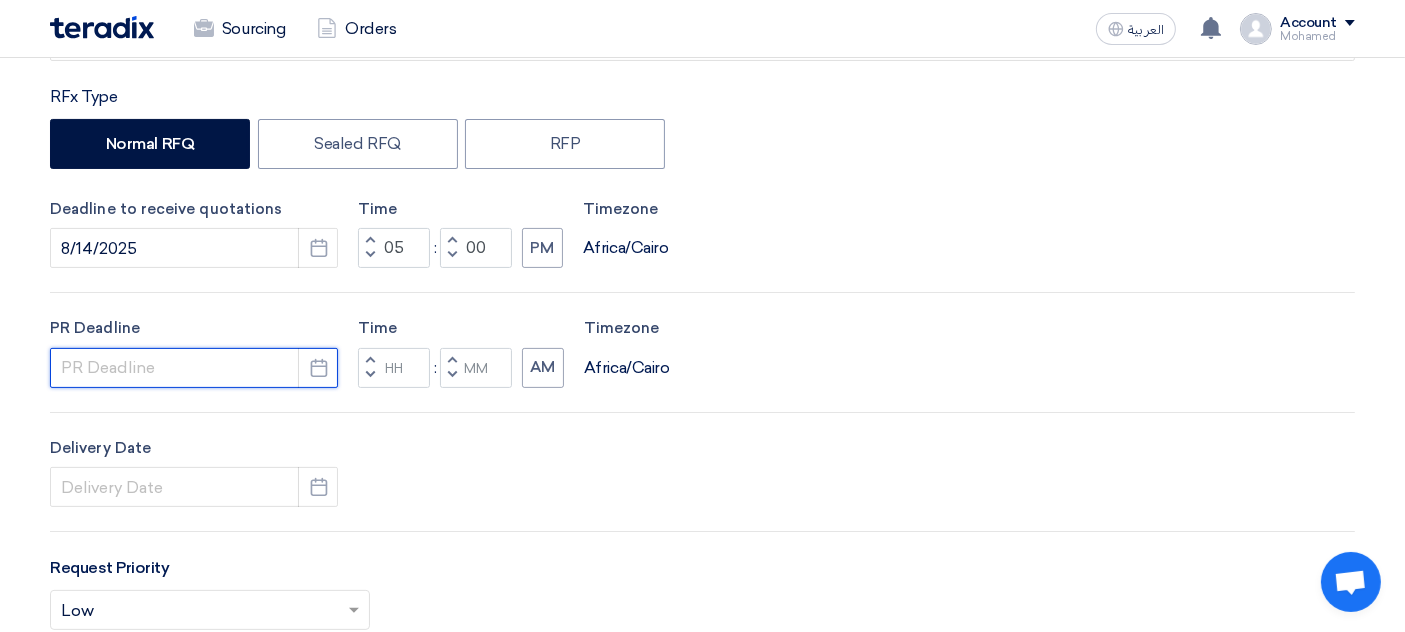 click 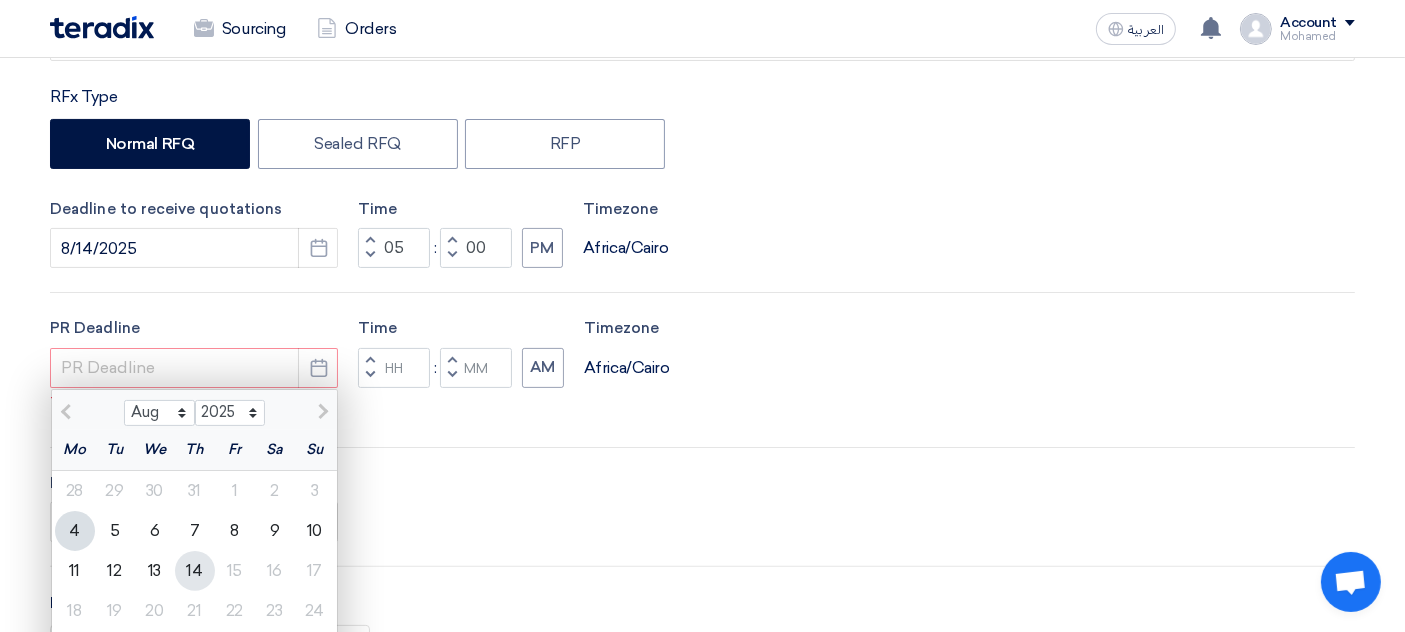 click on "14" 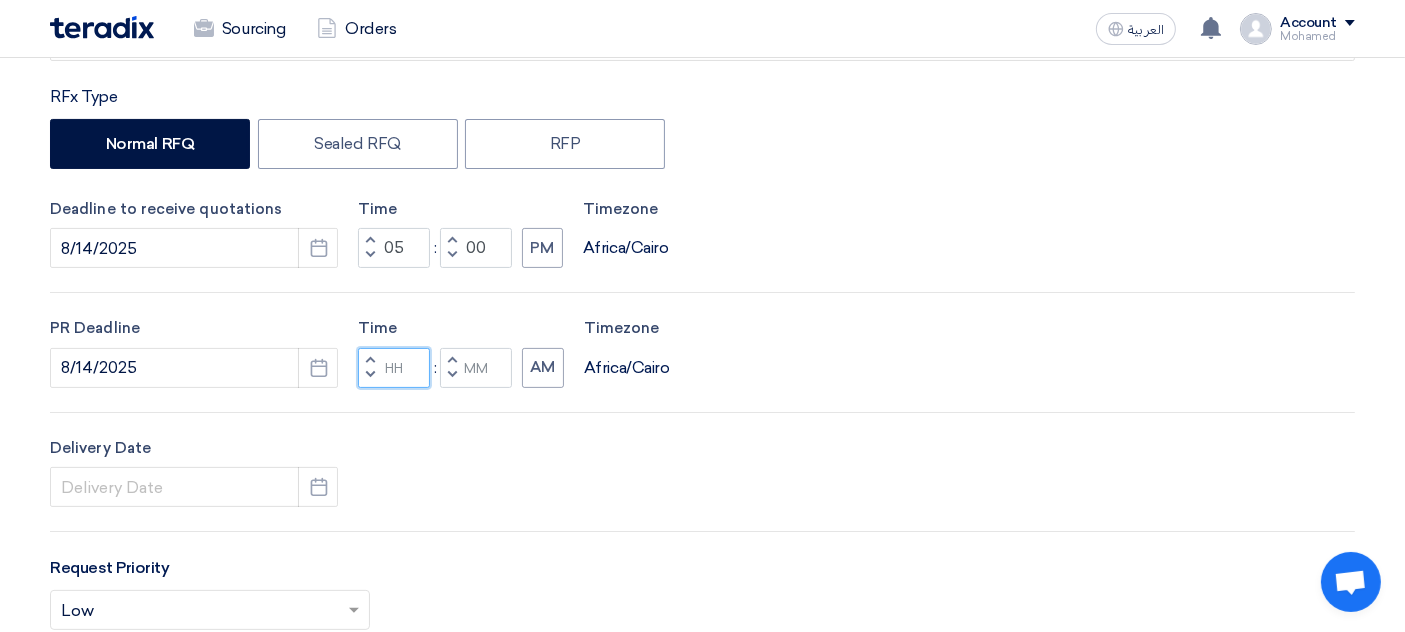 click 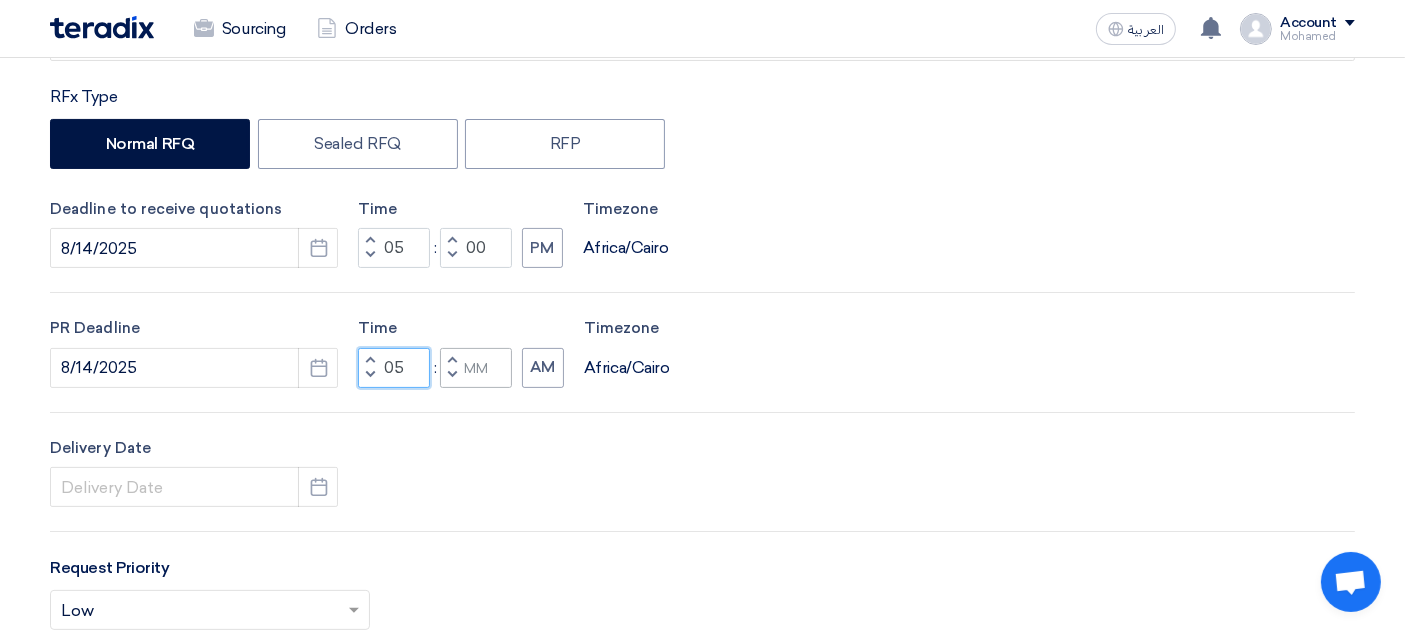 type on "05" 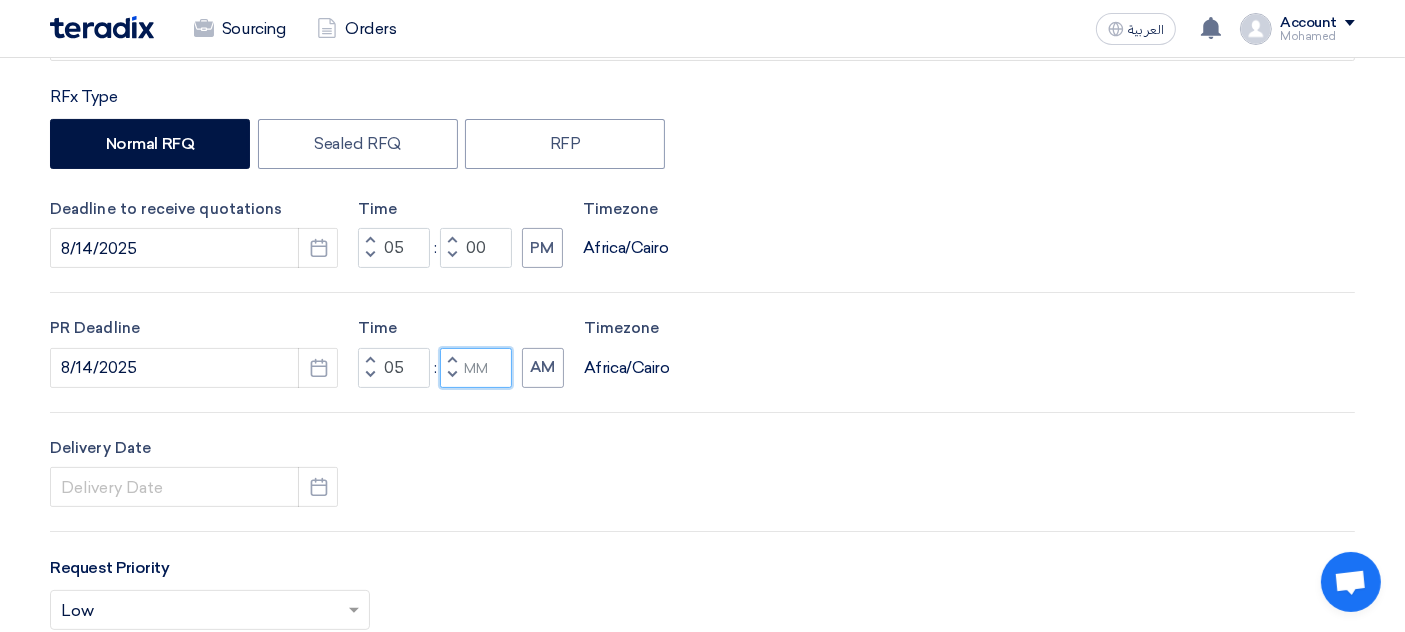 click 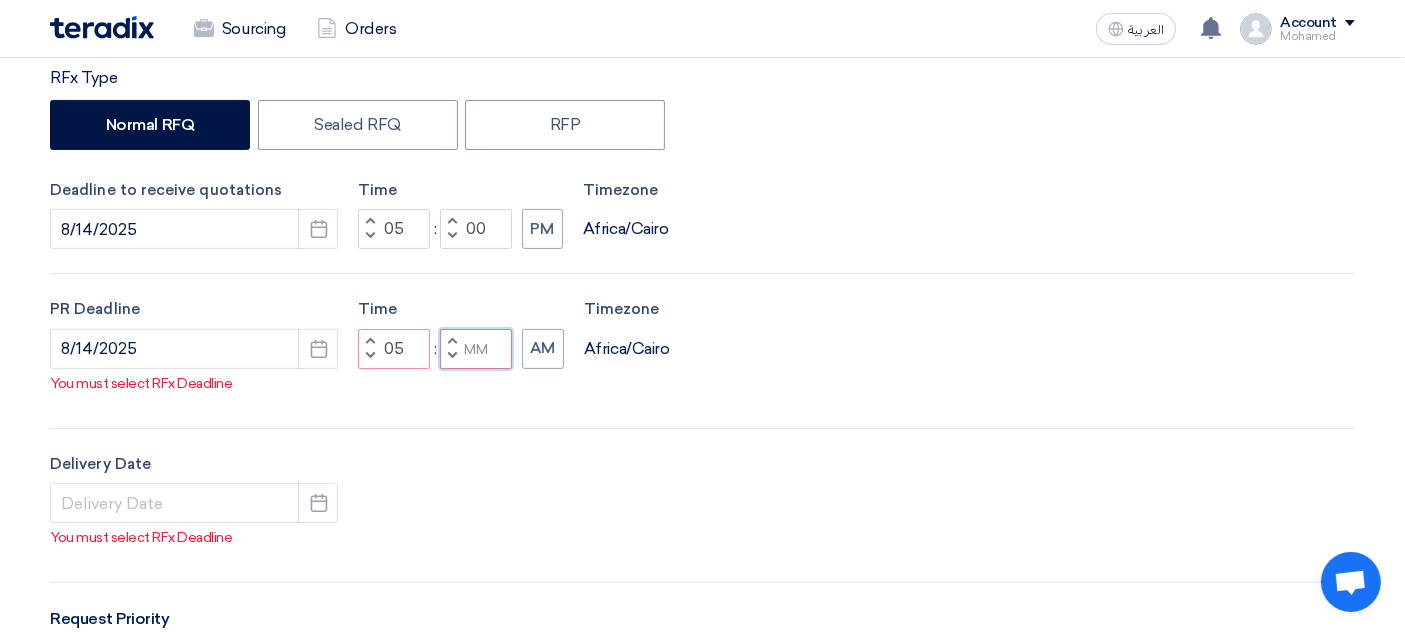 scroll, scrollTop: 417, scrollLeft: 0, axis: vertical 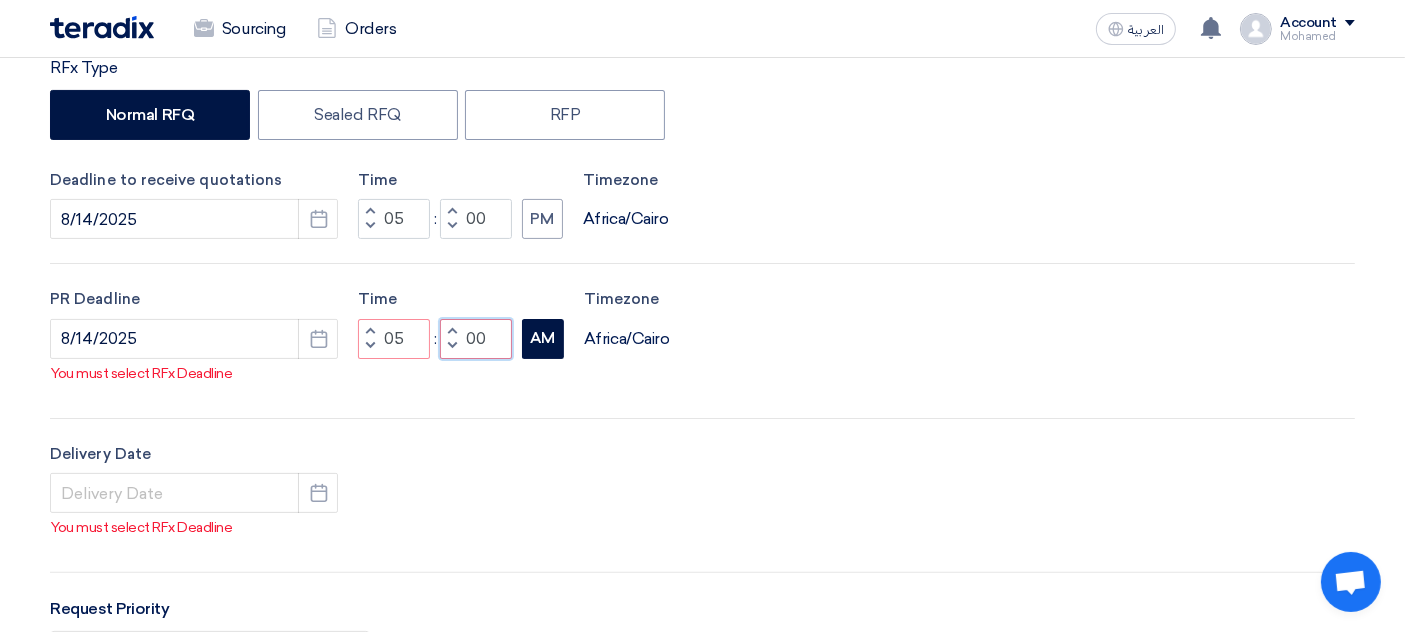 type on "00" 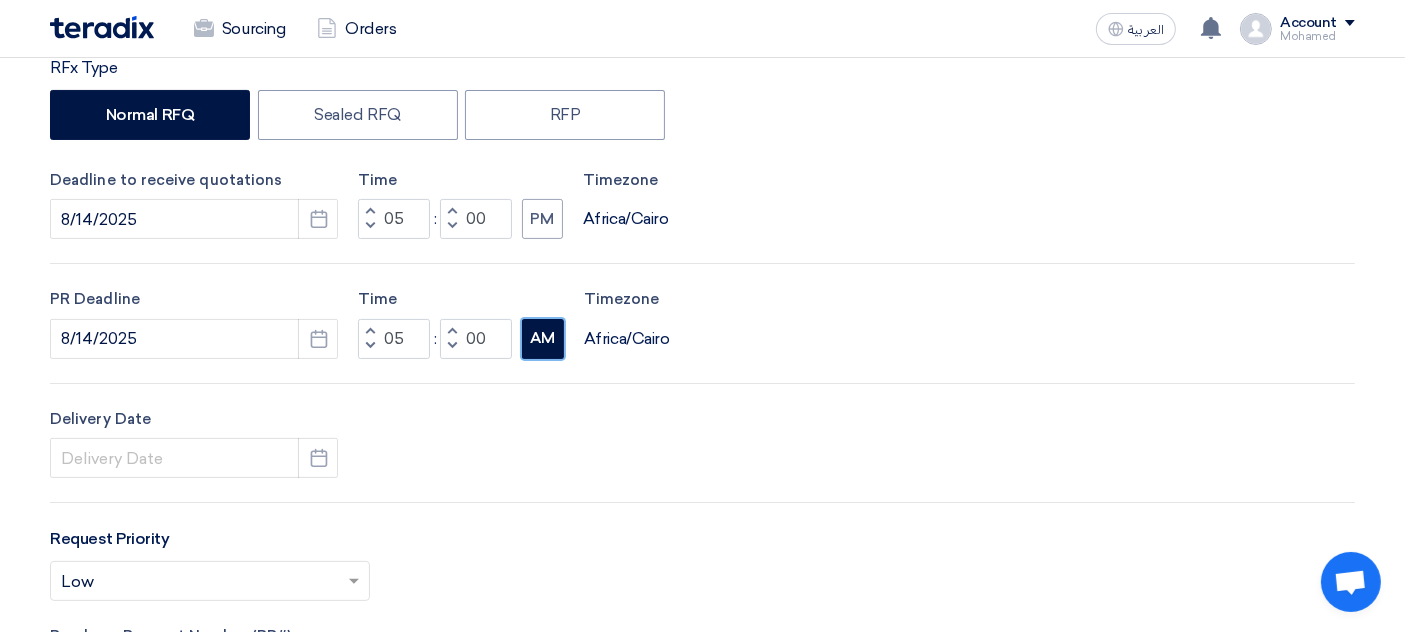 click on "AM" 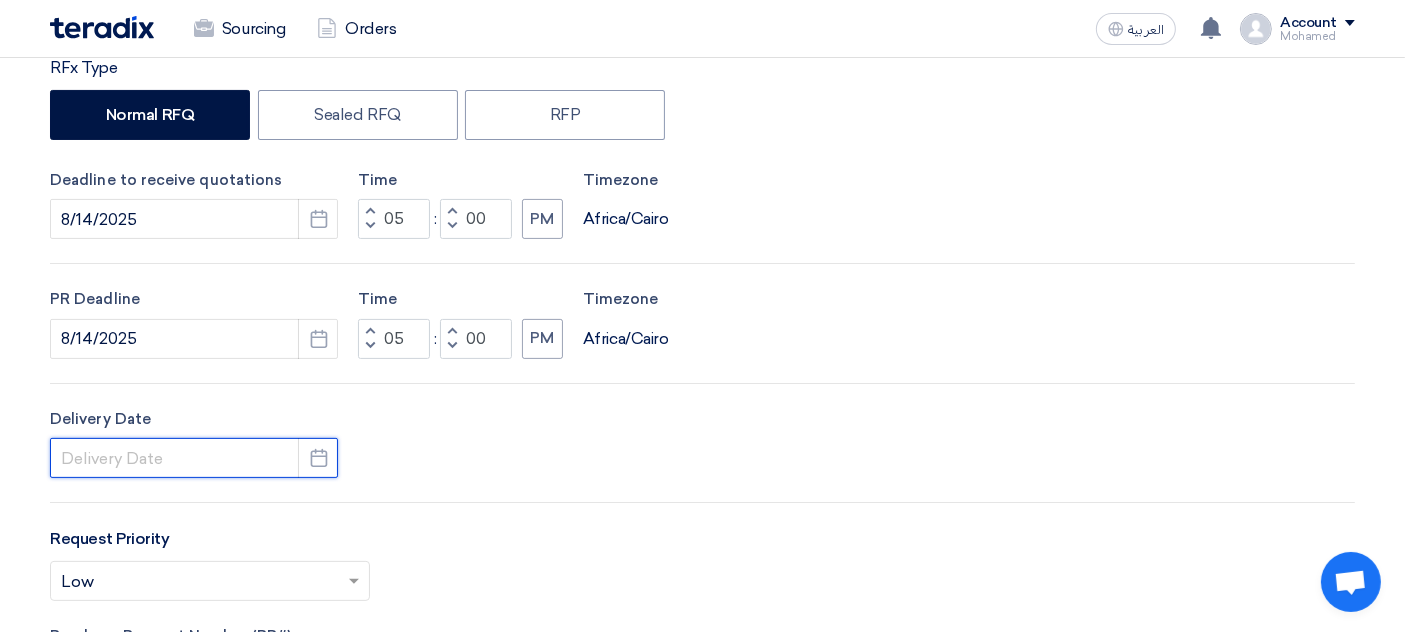click 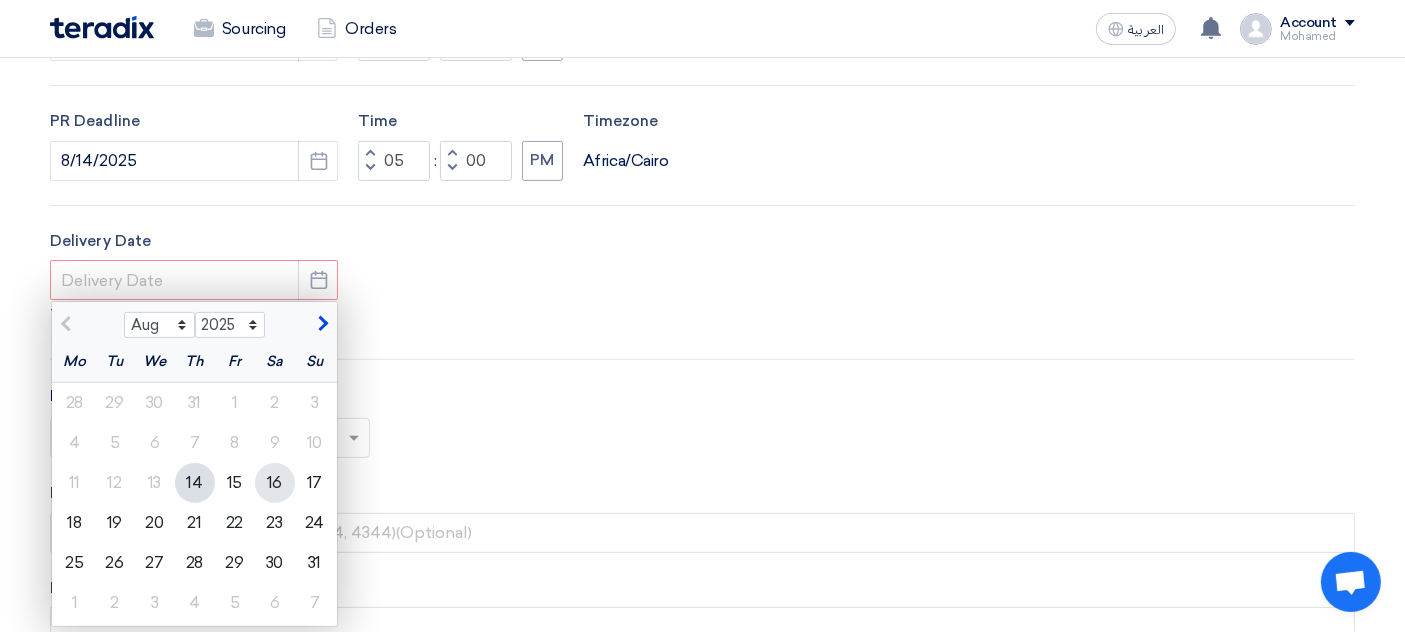 scroll, scrollTop: 611, scrollLeft: 0, axis: vertical 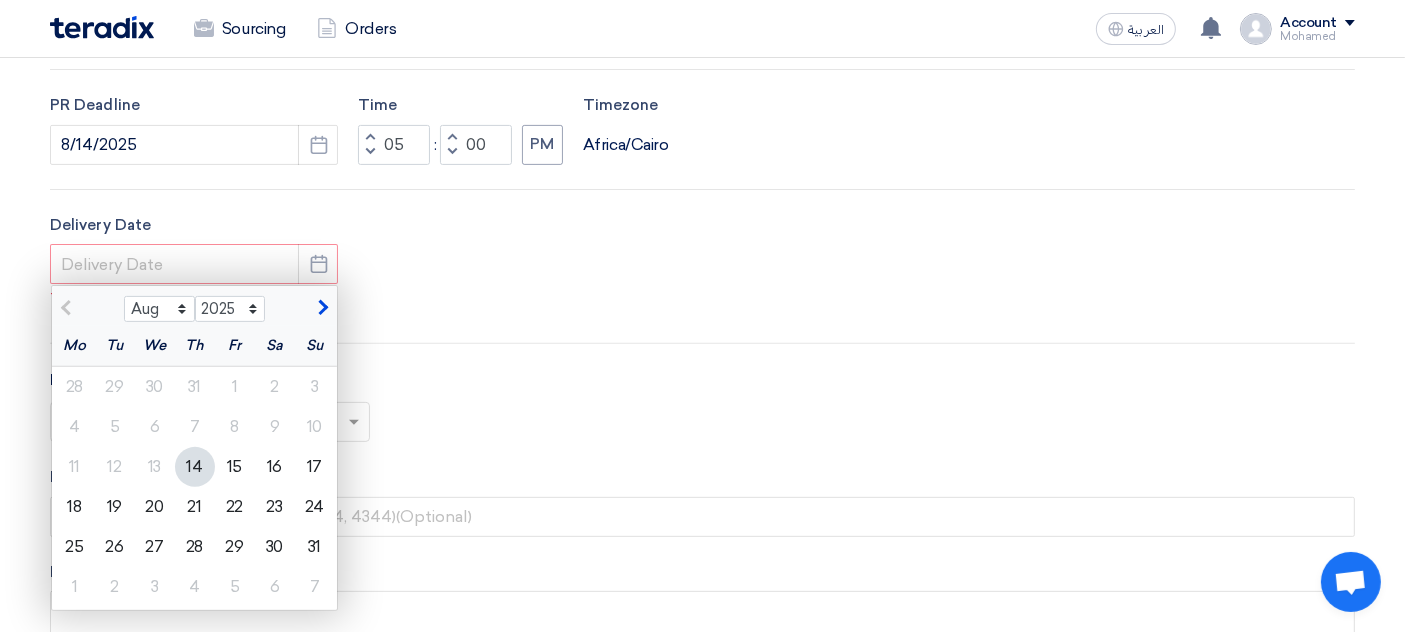 click on "14" 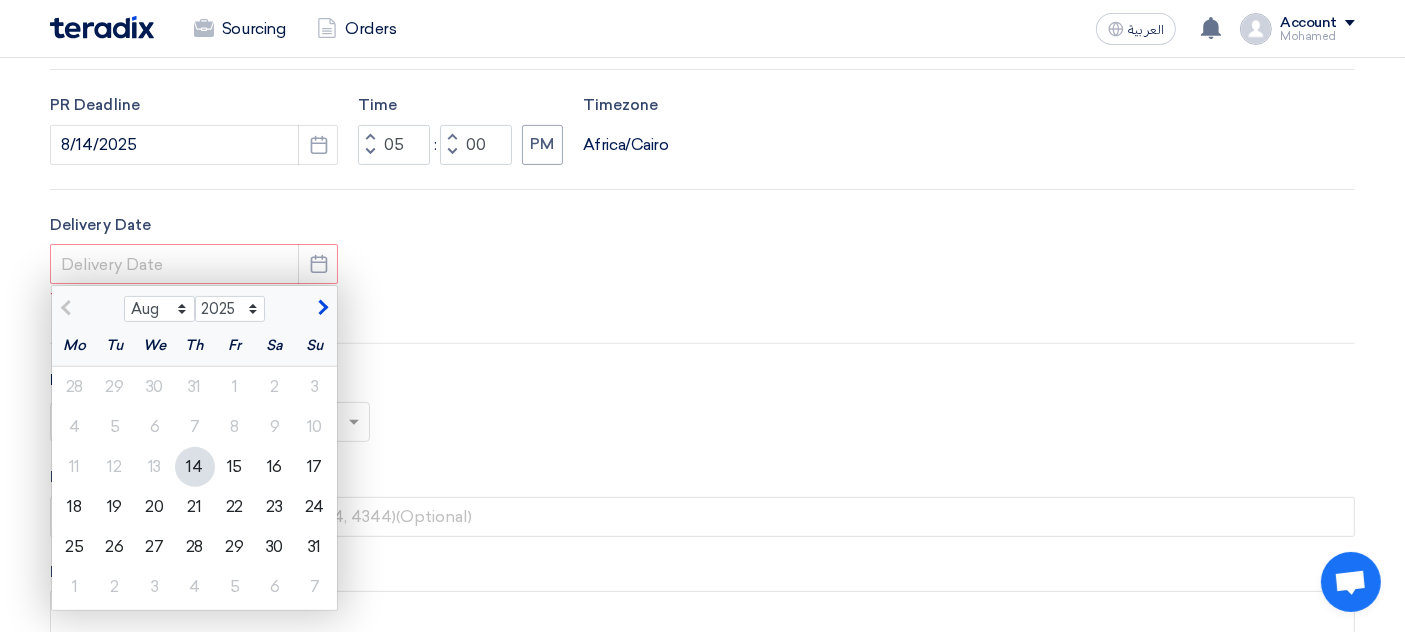 type on "8/14/2025" 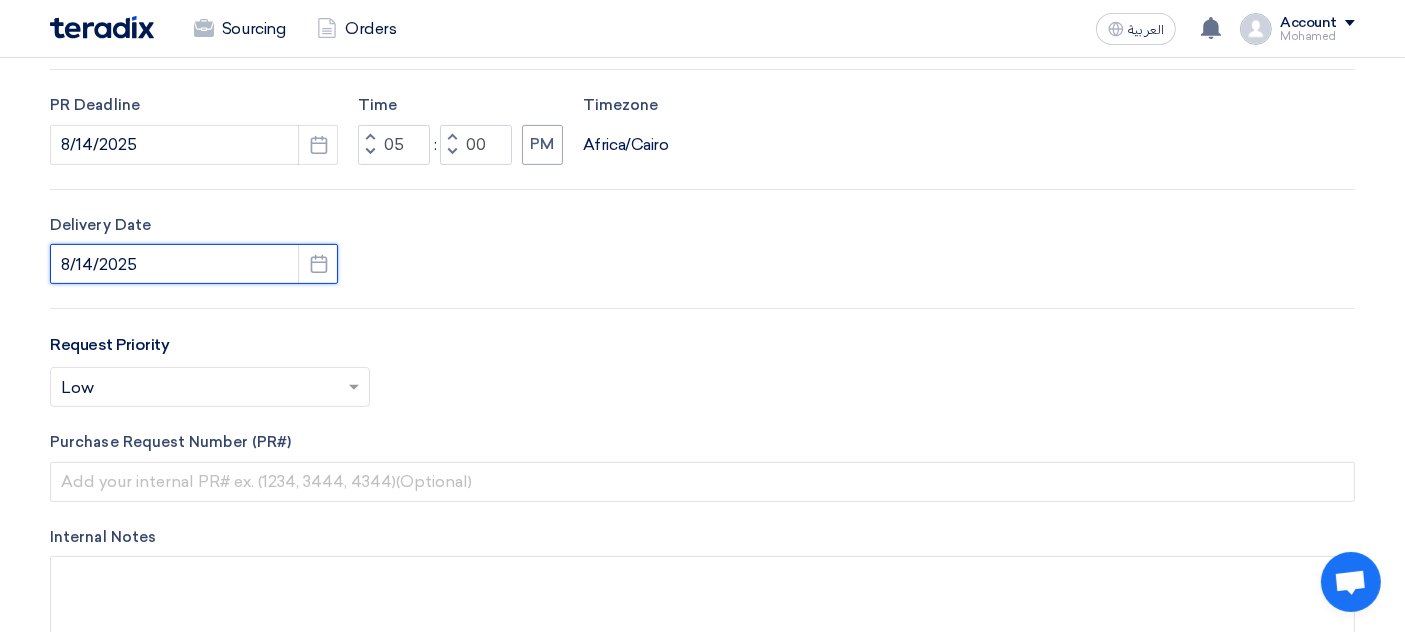 click on "8/14/2025" 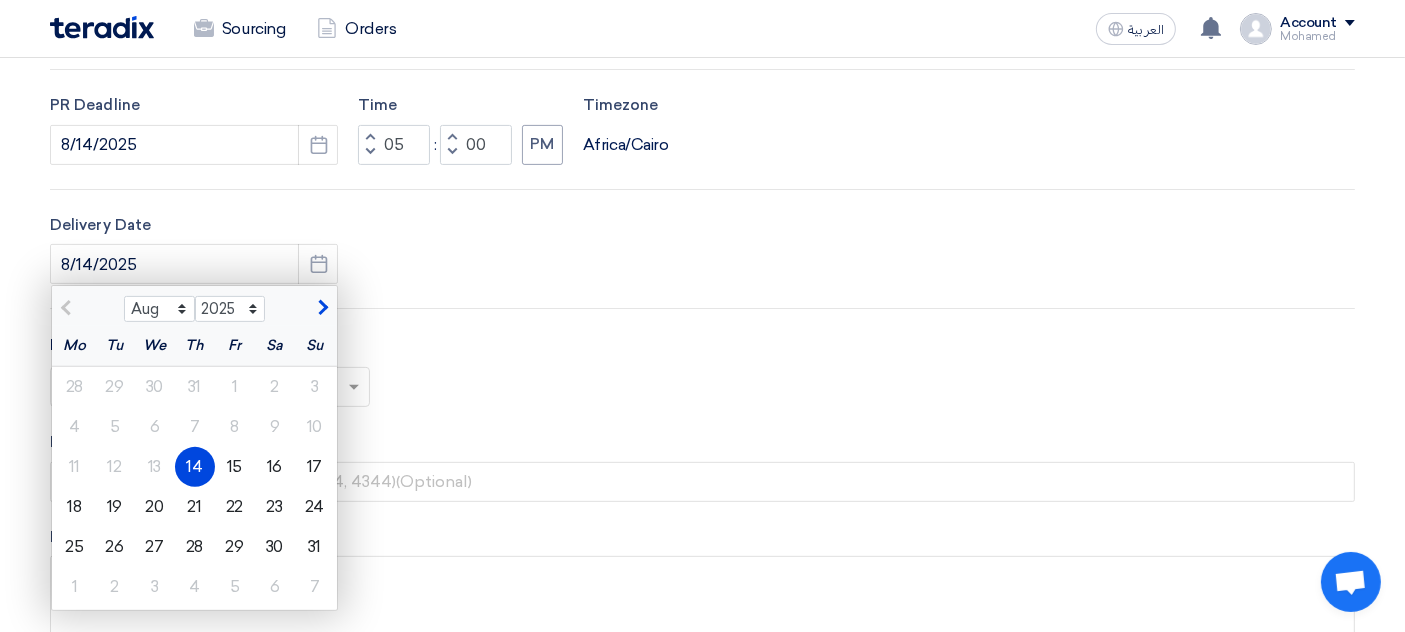 click on "Deadline to receive quotations 8/14/2025 Pick a date Time Increment hours 05 Decrement hours : Increment minutes 00" 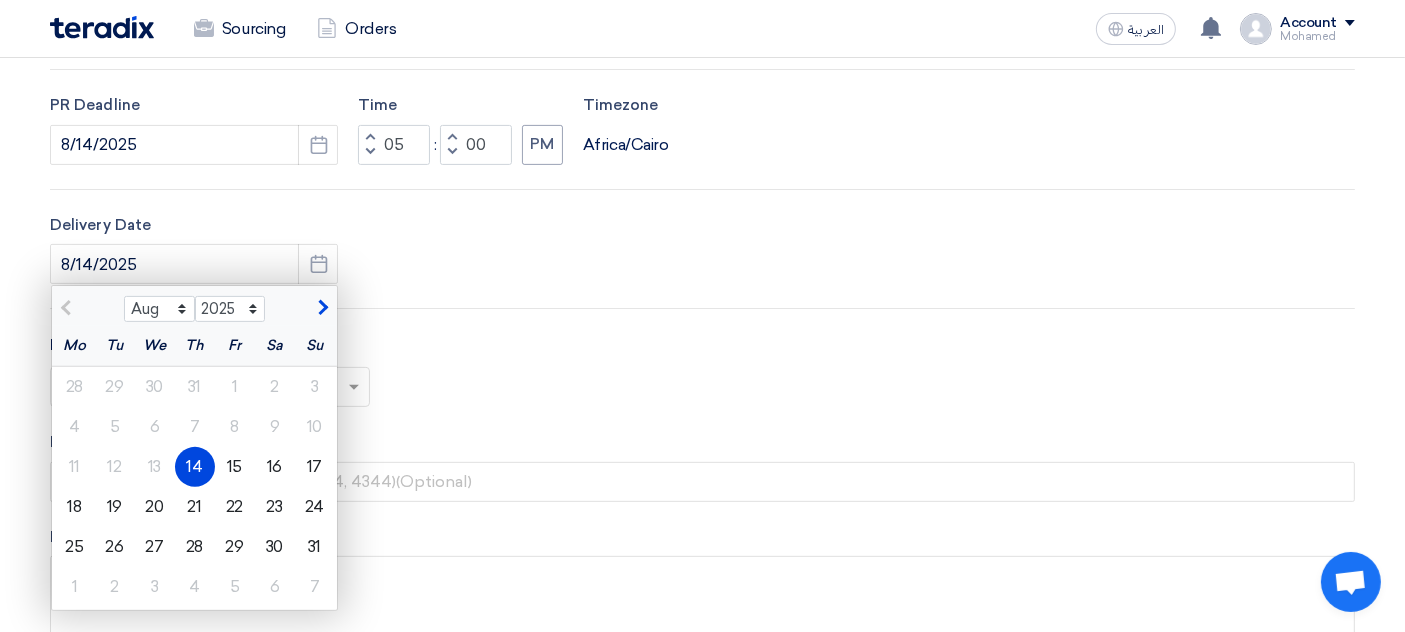 click on "Request Priority
Select priority...
×
Low
×" 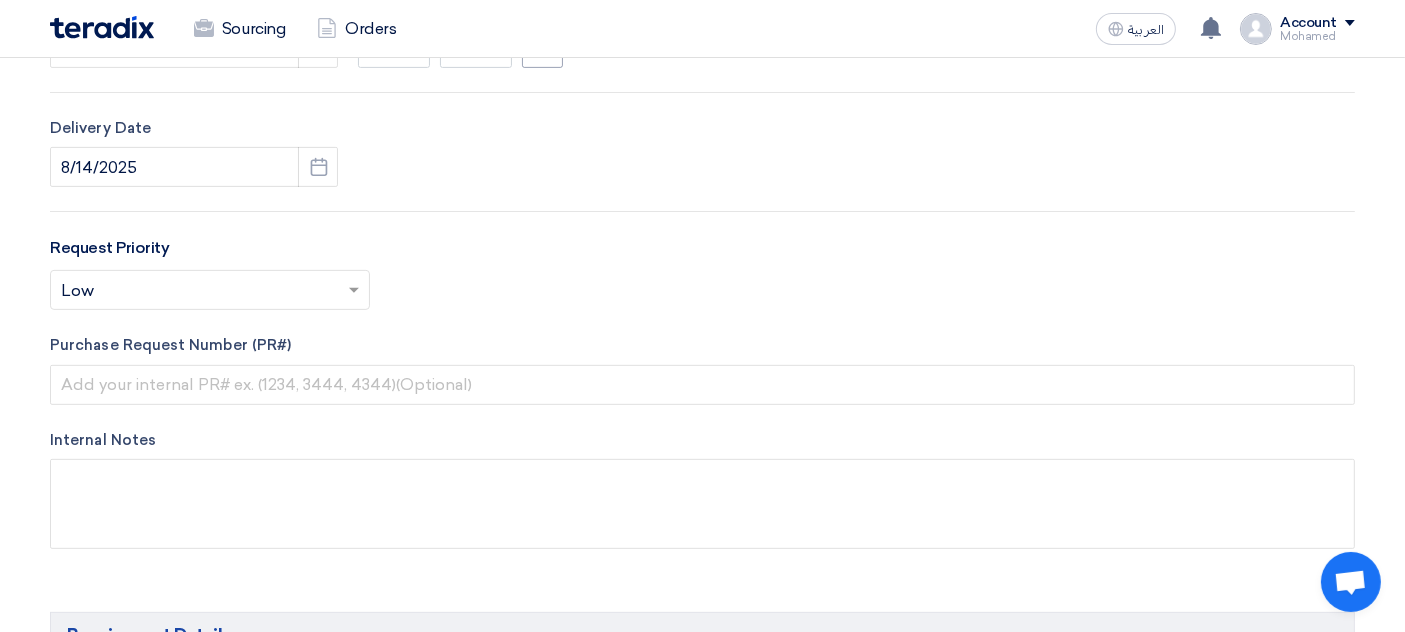 scroll, scrollTop: 722, scrollLeft: 0, axis: vertical 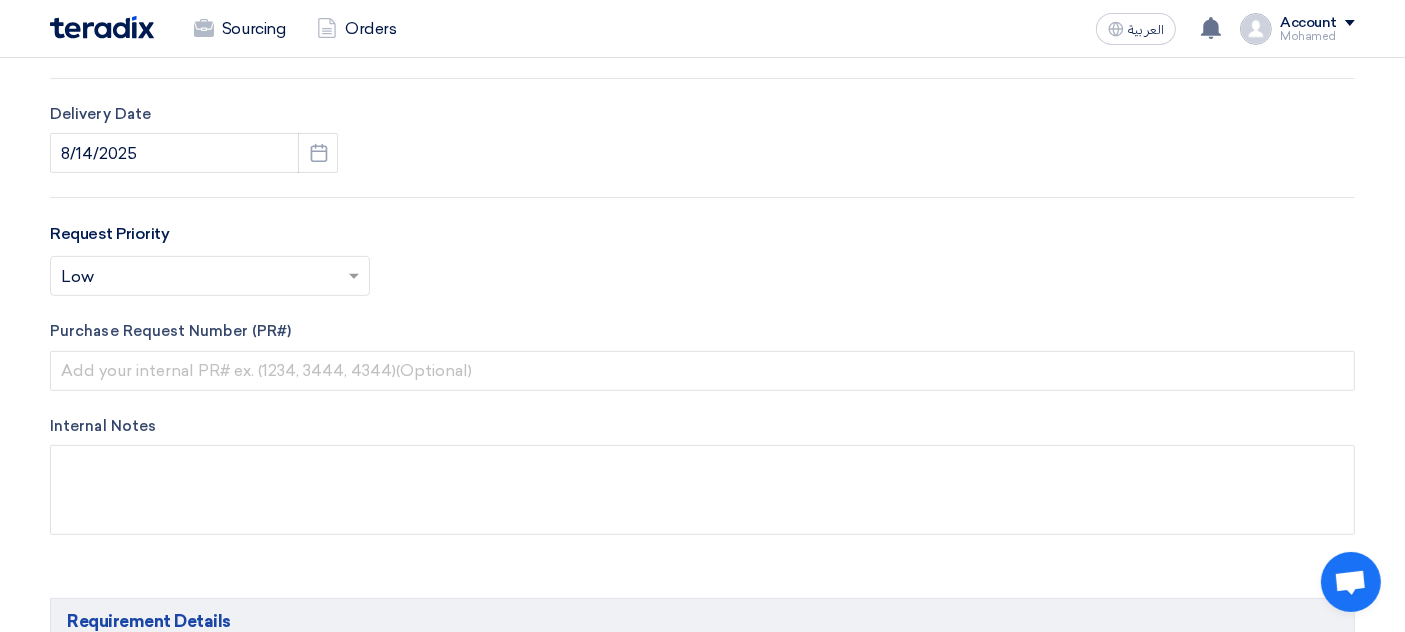 click 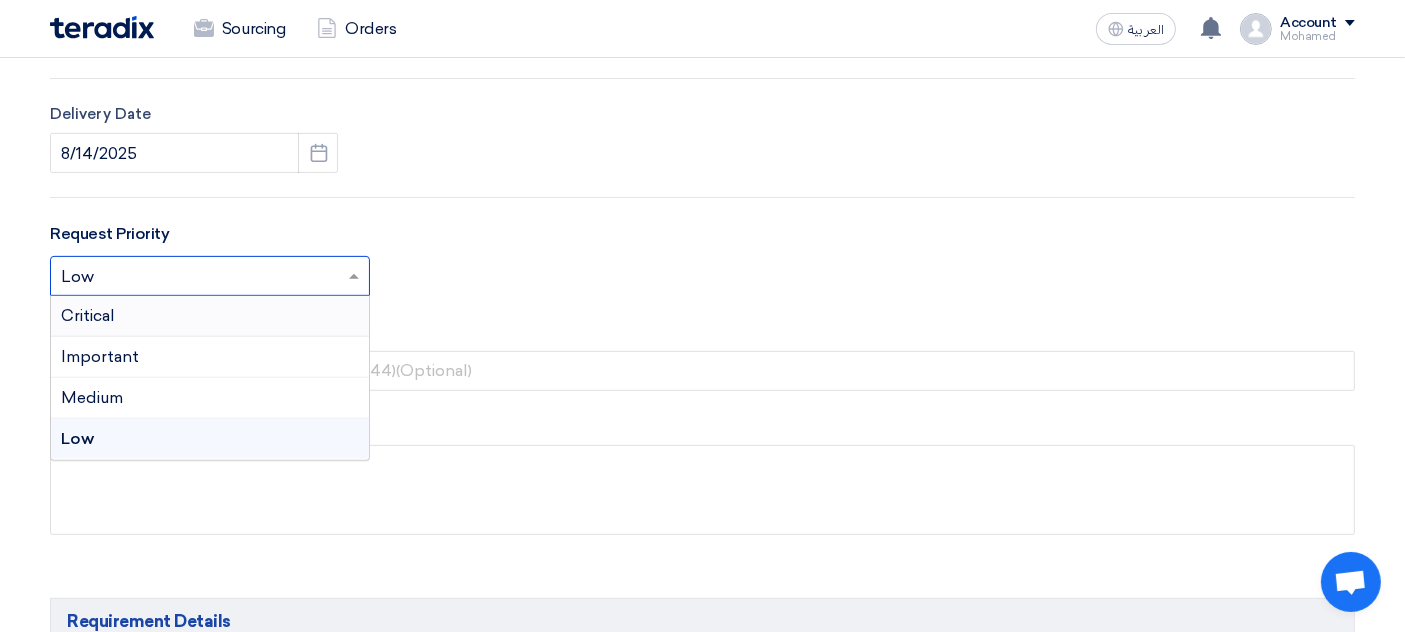click on "Important" at bounding box center [210, 357] 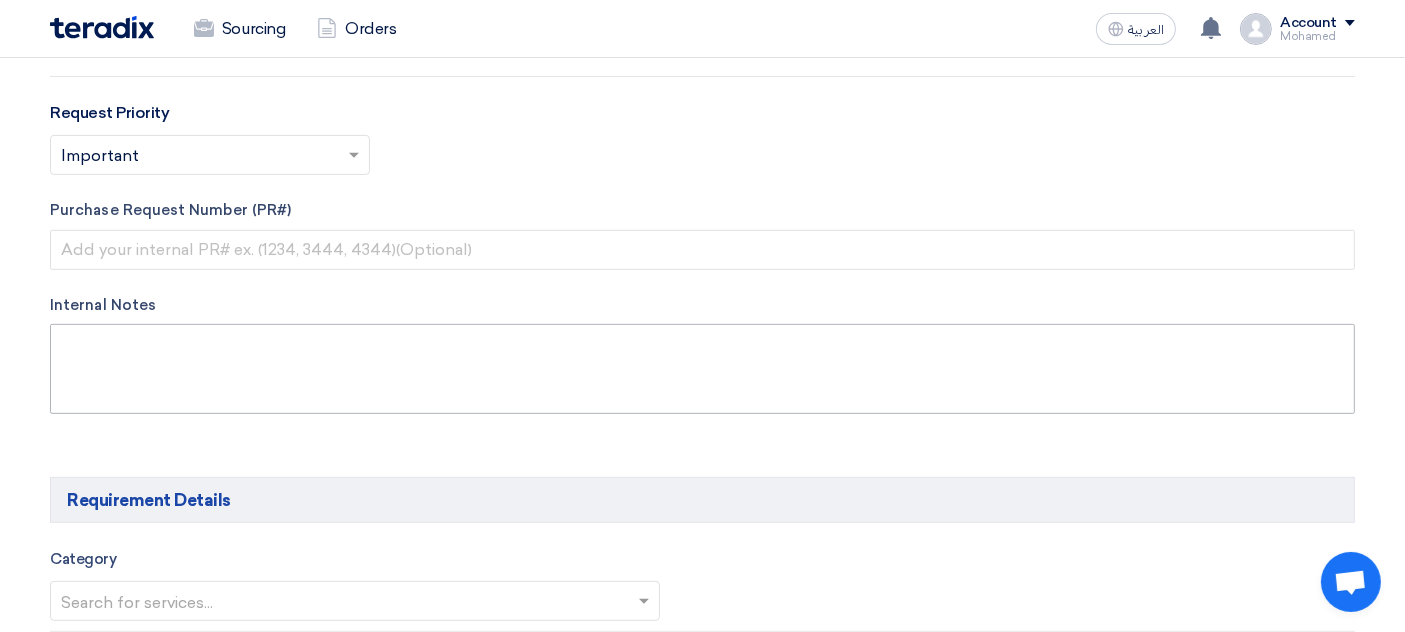 scroll, scrollTop: 861, scrollLeft: 0, axis: vertical 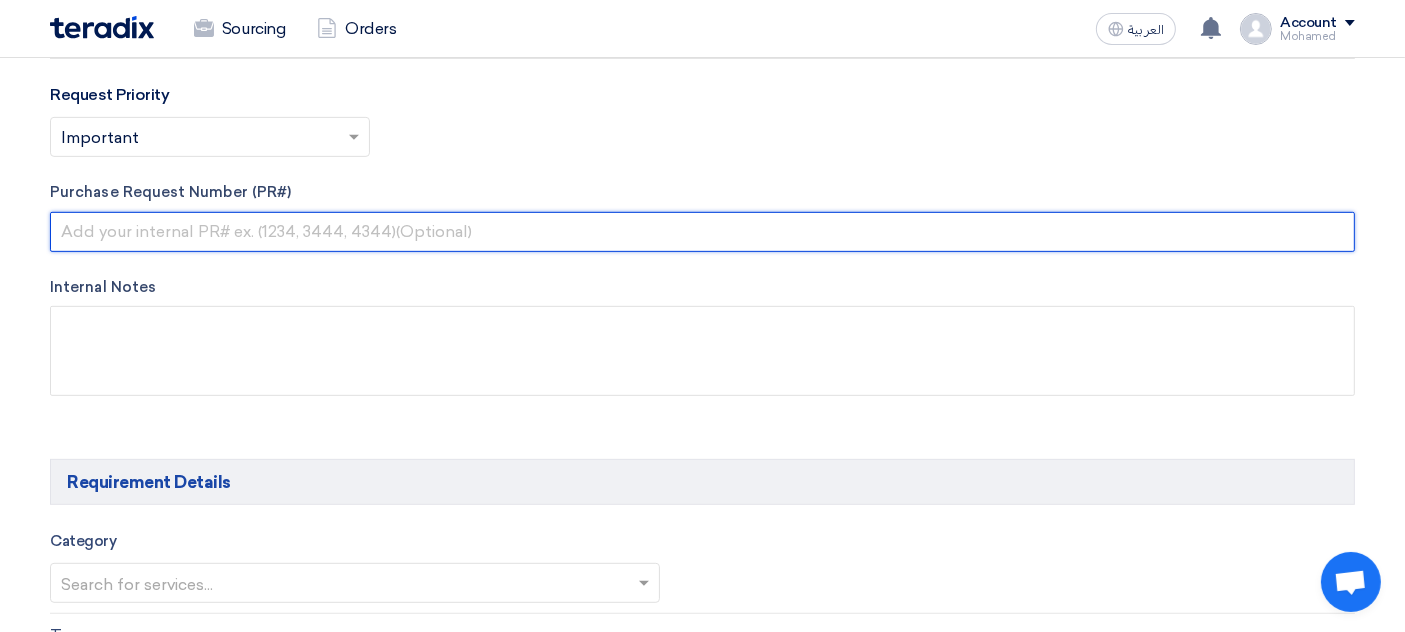 click at bounding box center (702, 232) 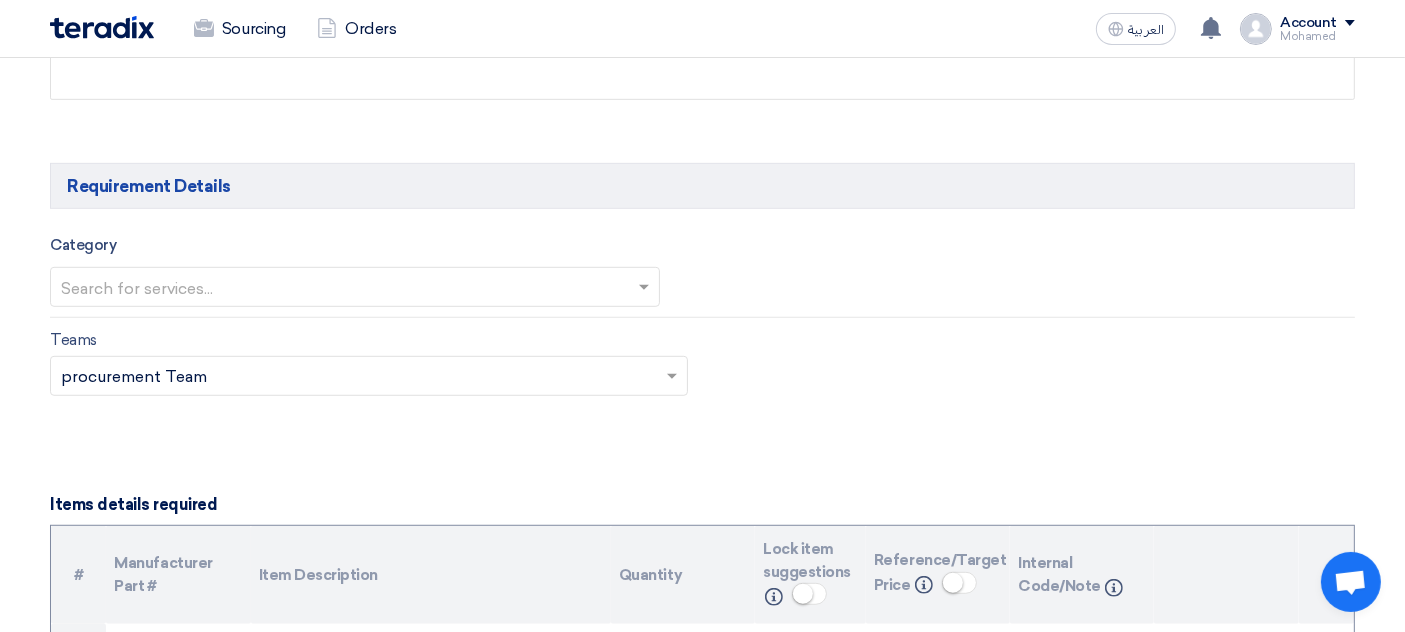 scroll, scrollTop: 1194, scrollLeft: 0, axis: vertical 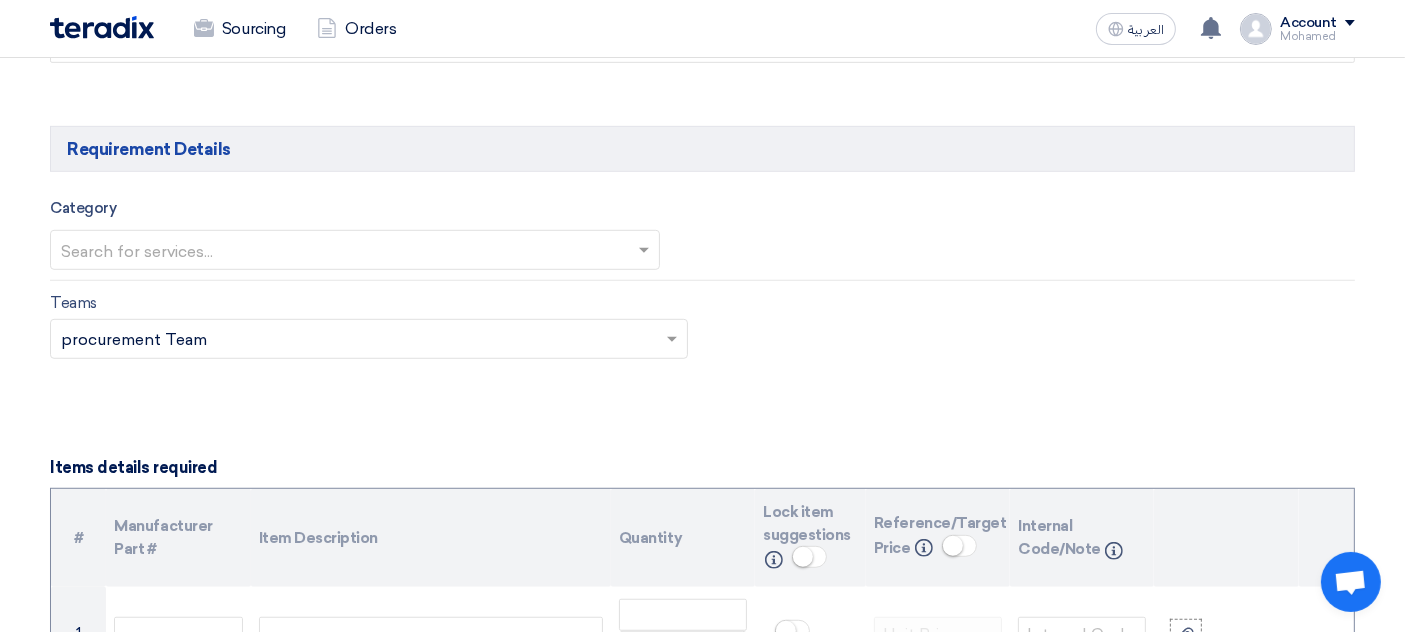 click at bounding box center [345, 251] 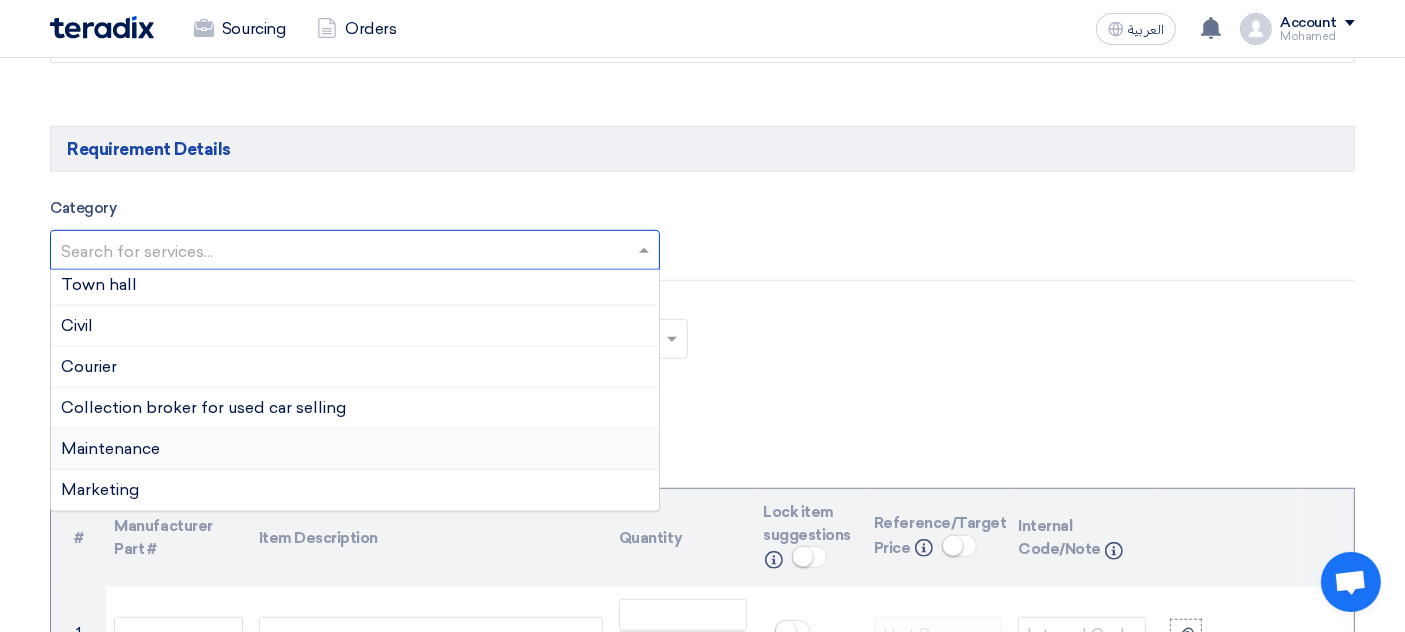 scroll, scrollTop: 777, scrollLeft: 0, axis: vertical 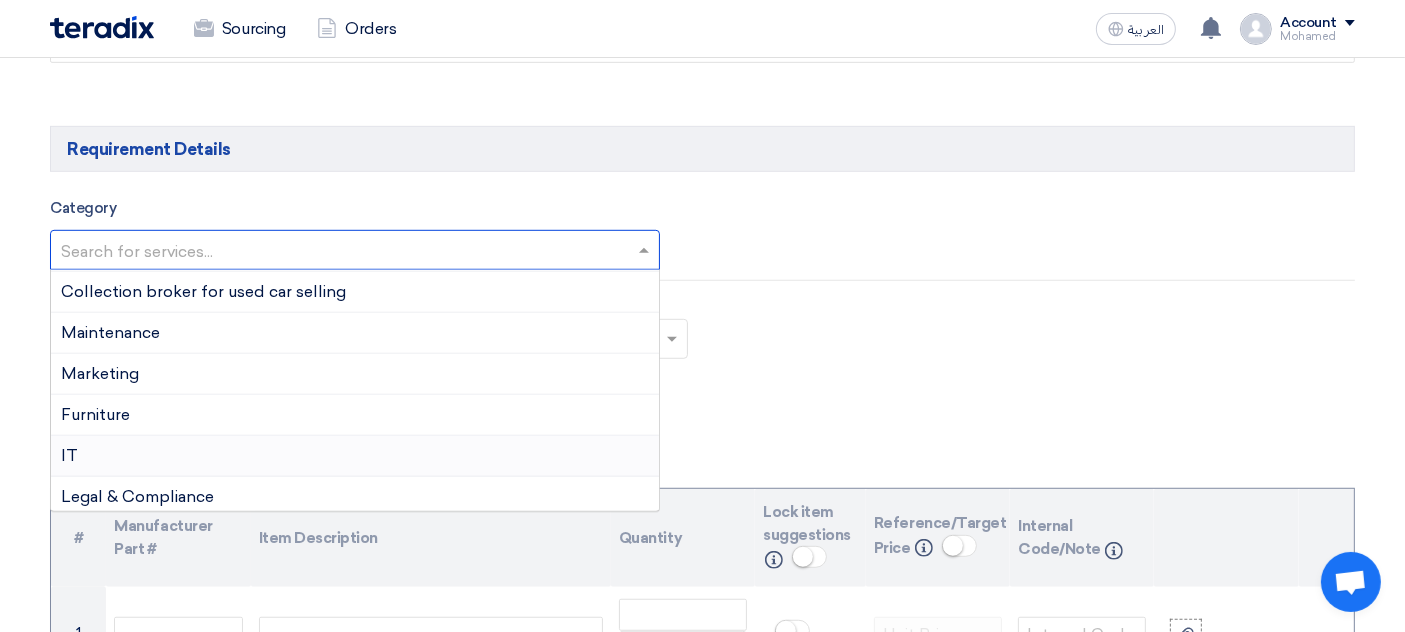 click on "IT" at bounding box center (355, 456) 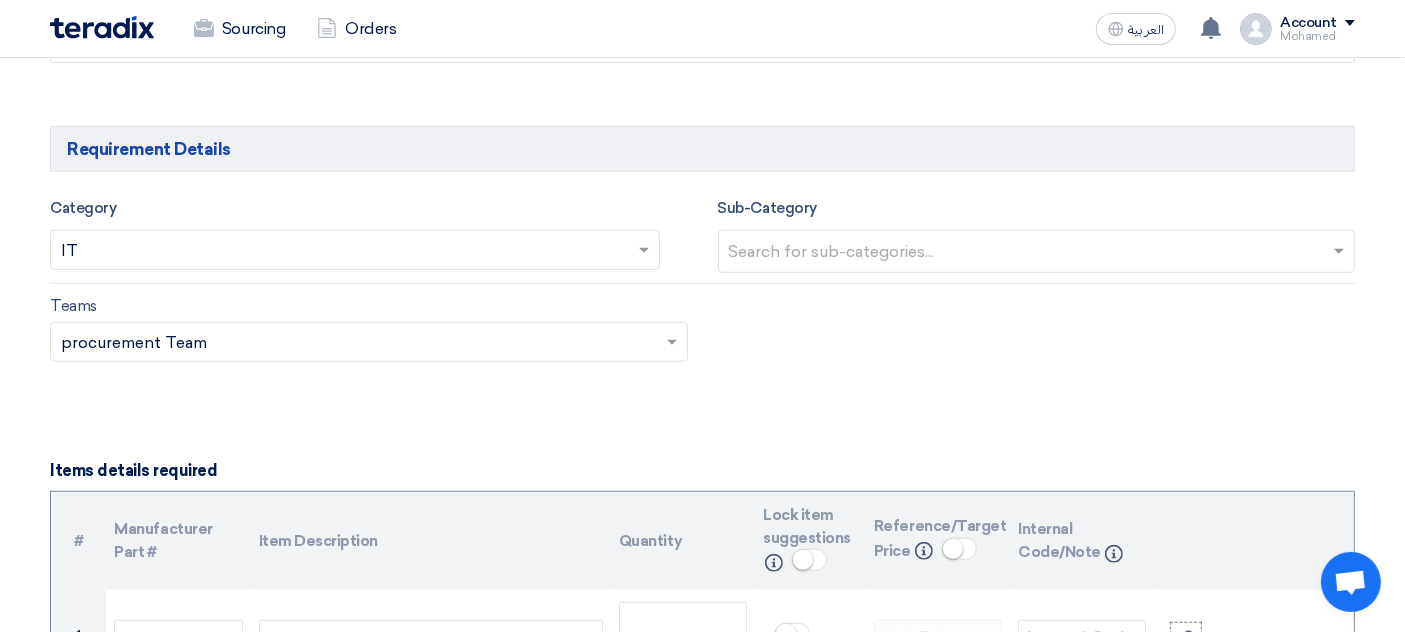 click at bounding box center (1039, 253) 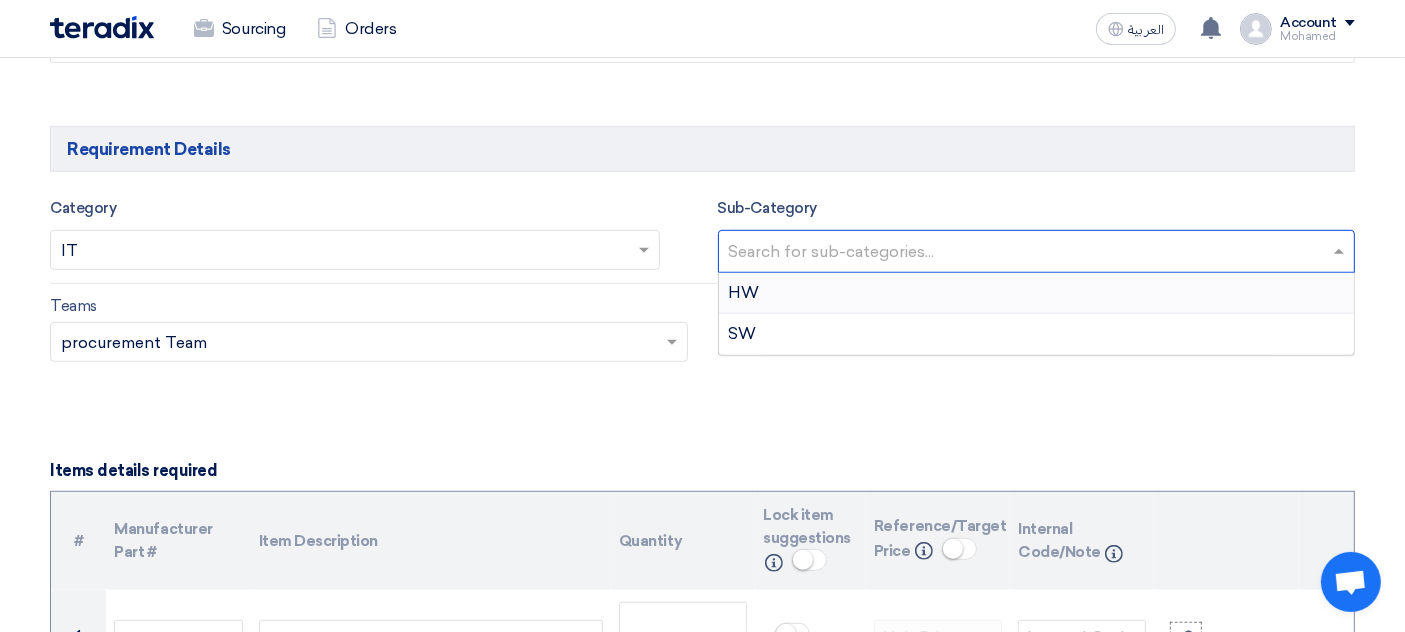 click on "HW" at bounding box center (1037, 293) 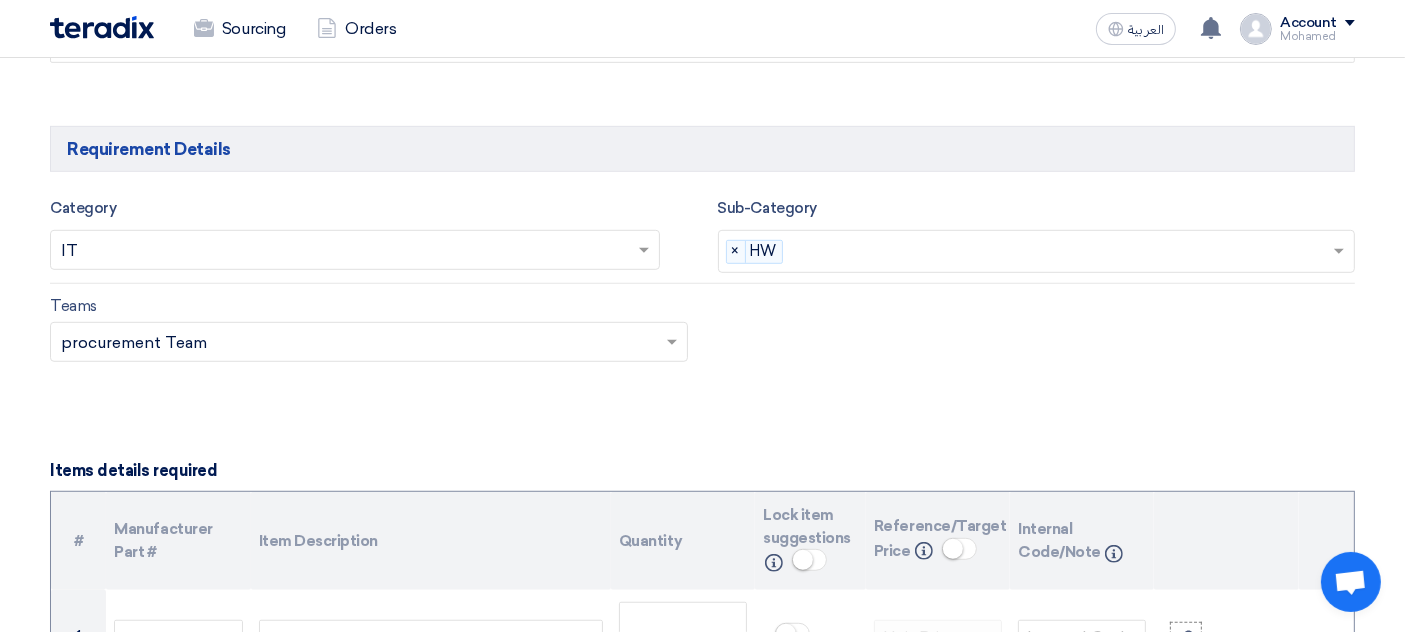 click 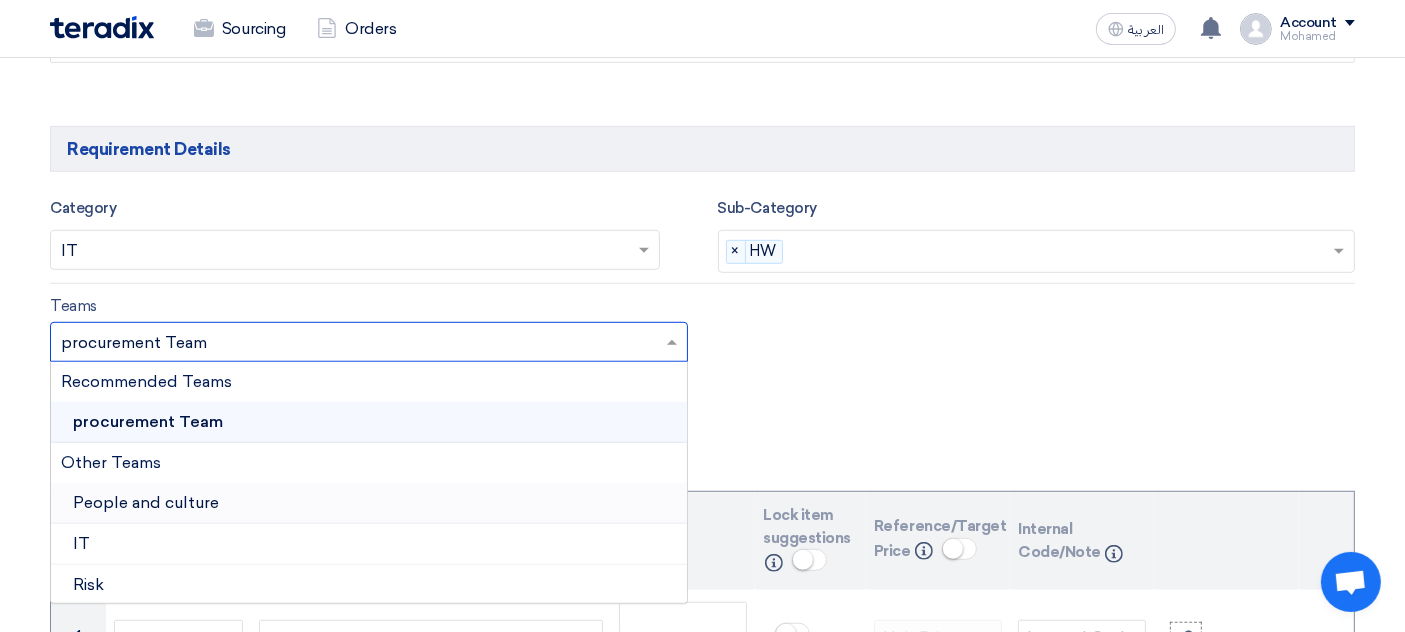 scroll, scrollTop: 2, scrollLeft: 0, axis: vertical 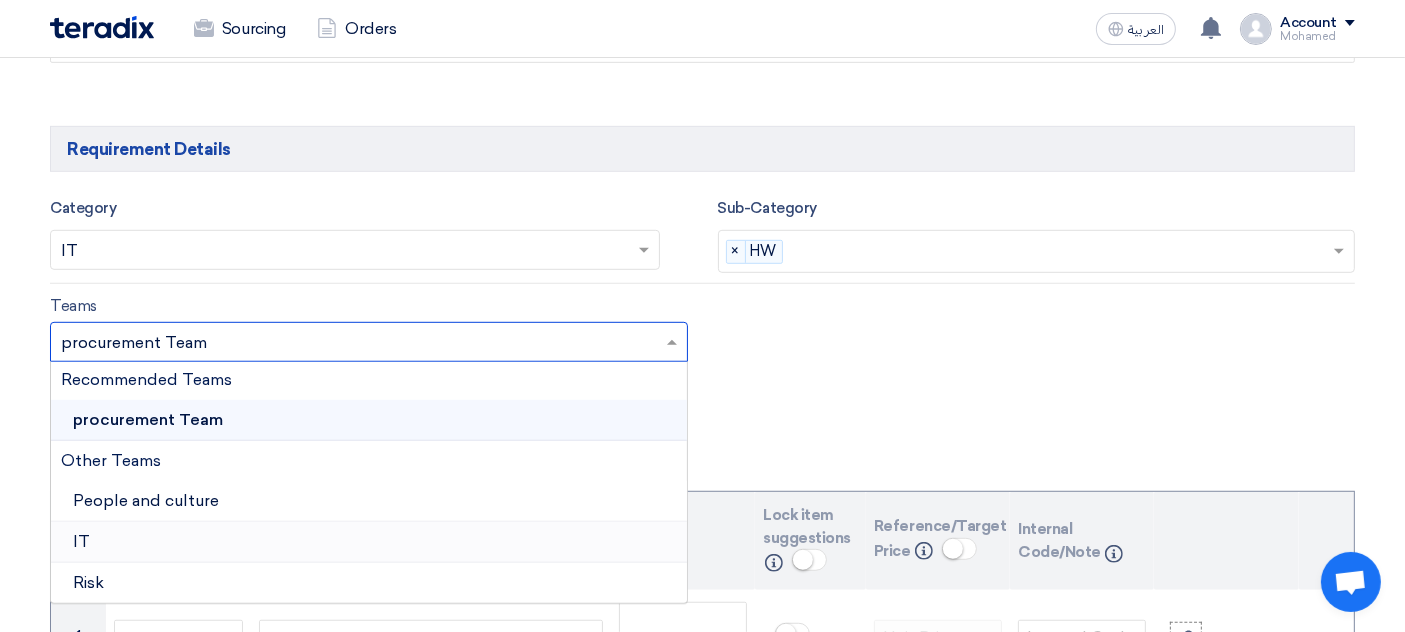 click on "IT" at bounding box center [369, 542] 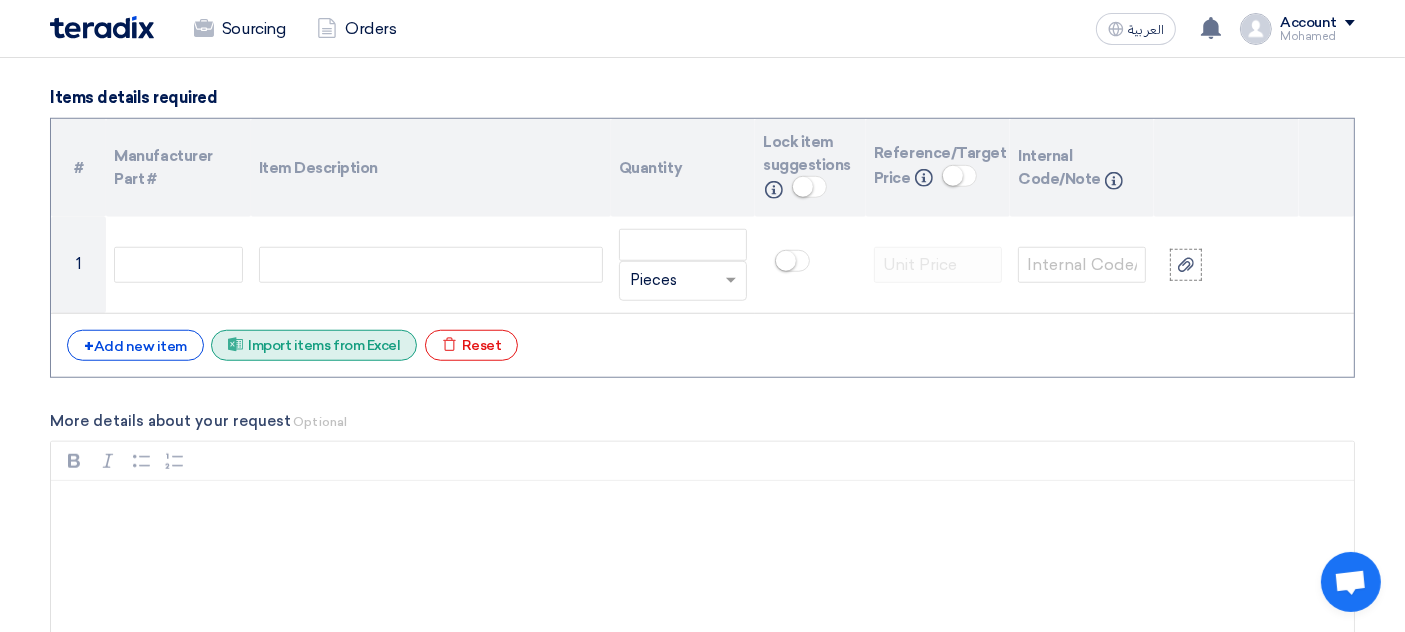 scroll, scrollTop: 1611, scrollLeft: 0, axis: vertical 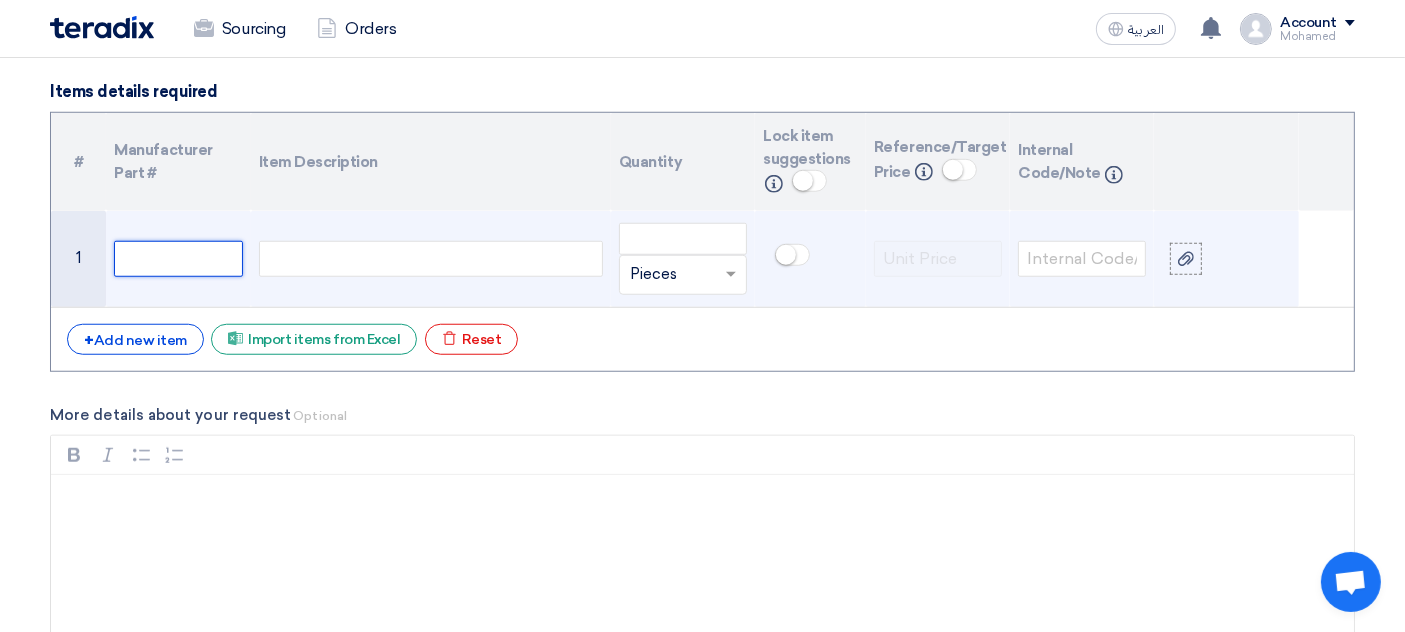 click 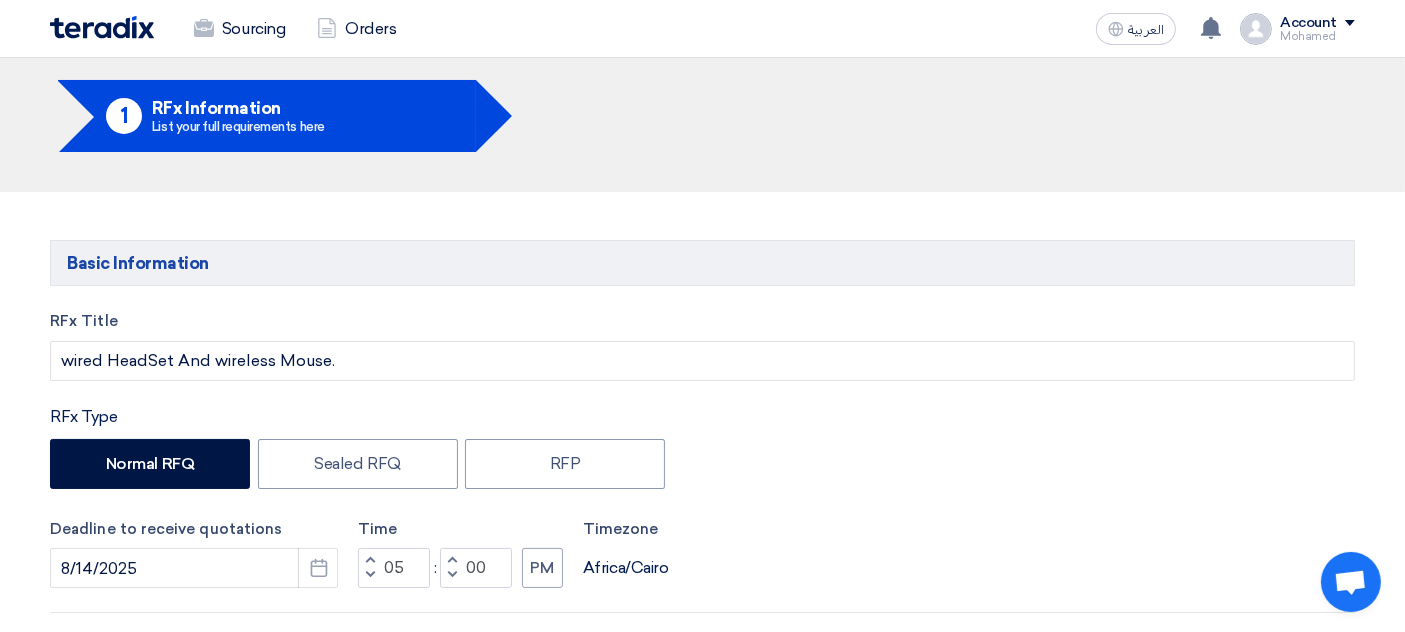 scroll, scrollTop: 0, scrollLeft: 0, axis: both 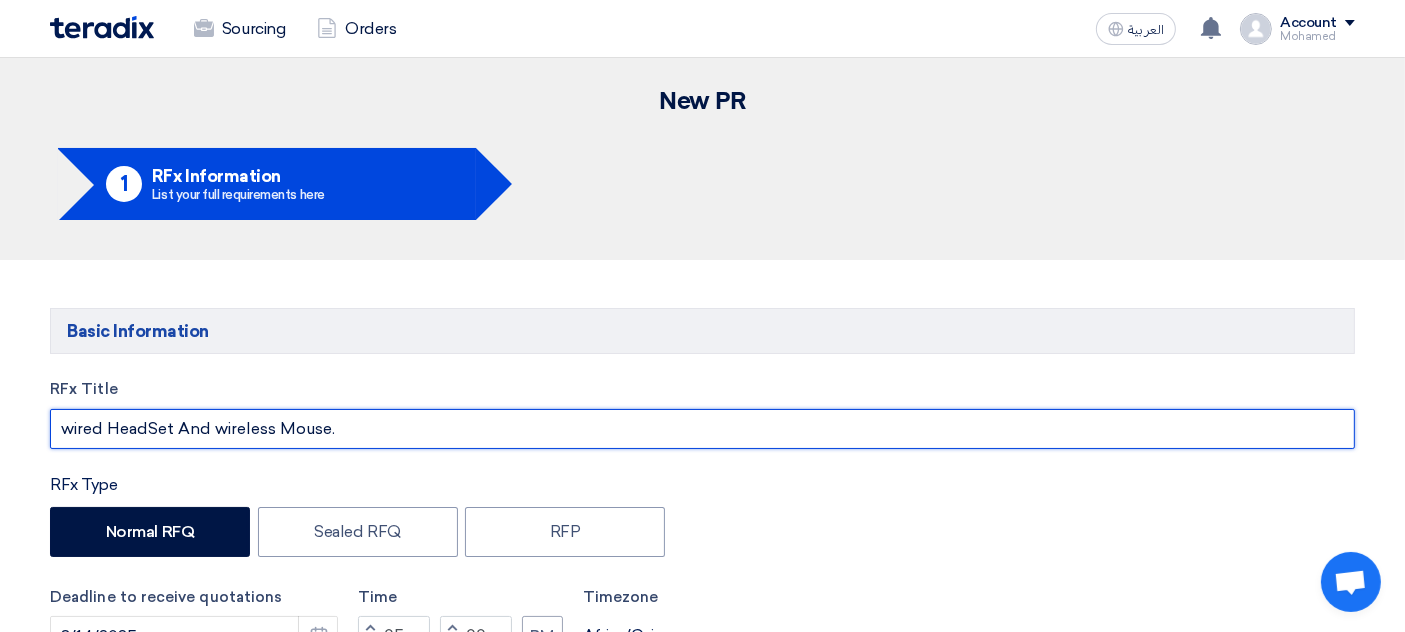 click on "wired HeadSet And wireless Mouse." at bounding box center (702, 429) 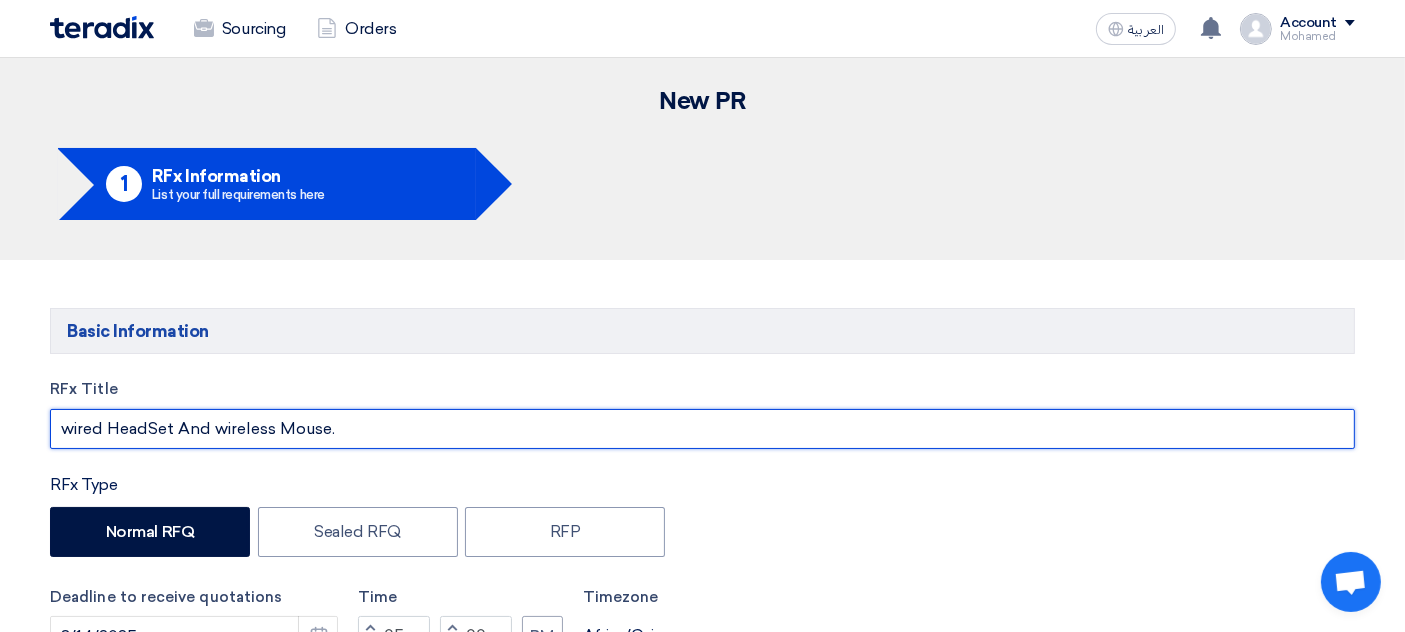 click on "wired HeadSet And wireless Mouse." at bounding box center (702, 429) 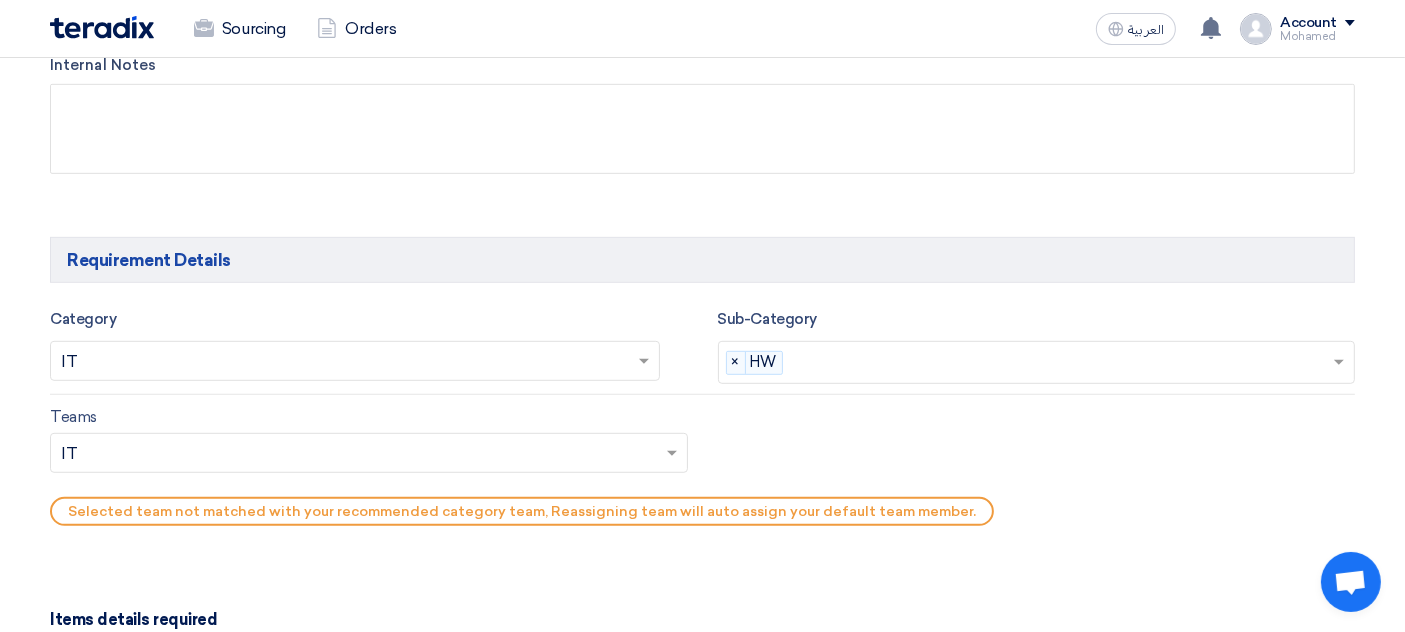 scroll, scrollTop: 1472, scrollLeft: 0, axis: vertical 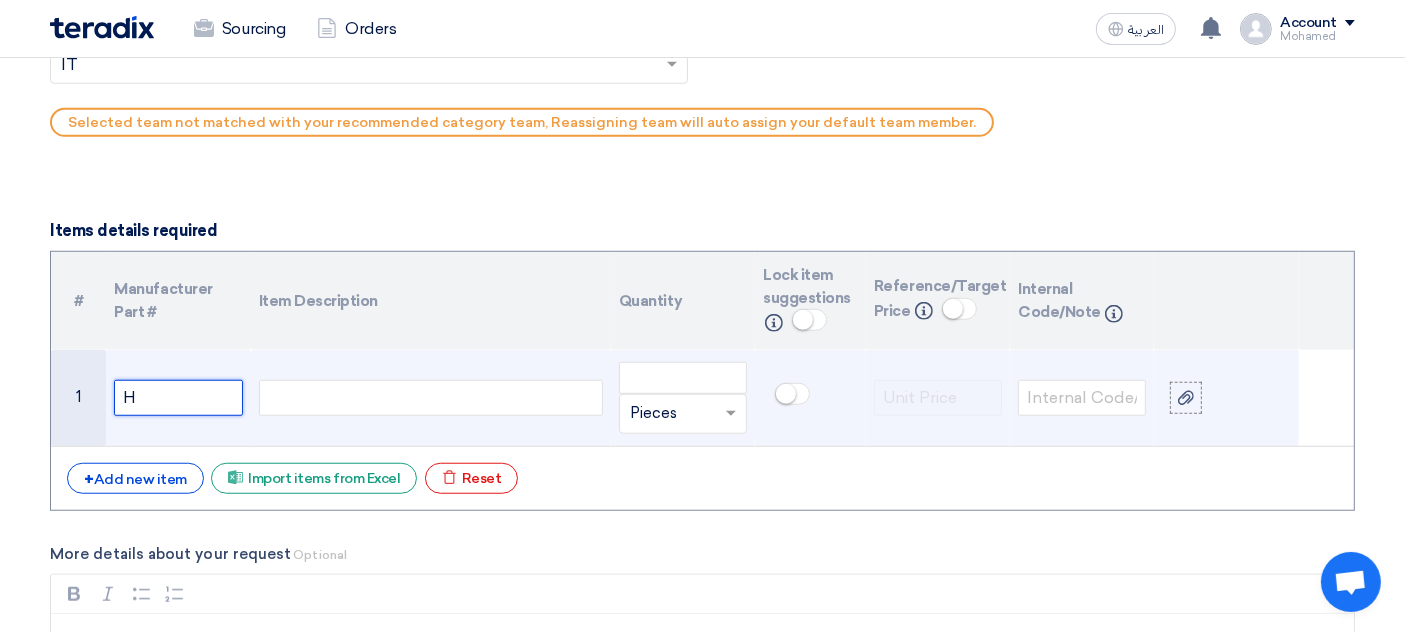 click on "H" 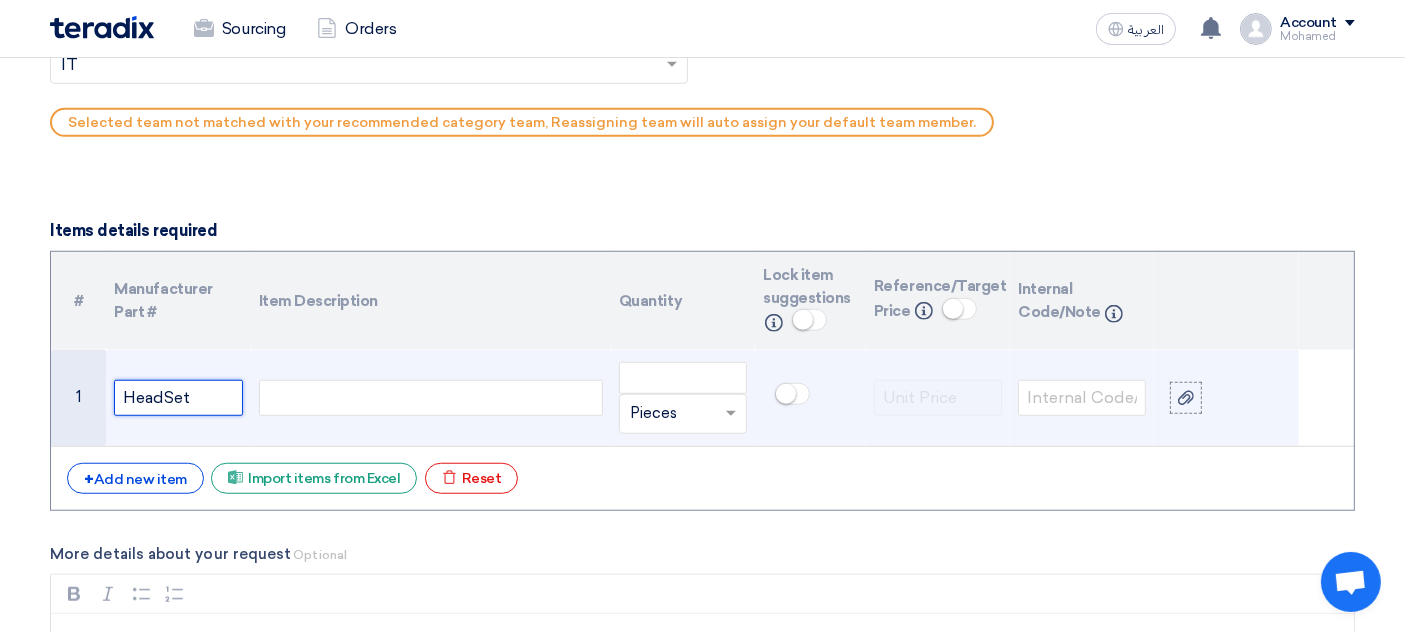 type on "HeadSet" 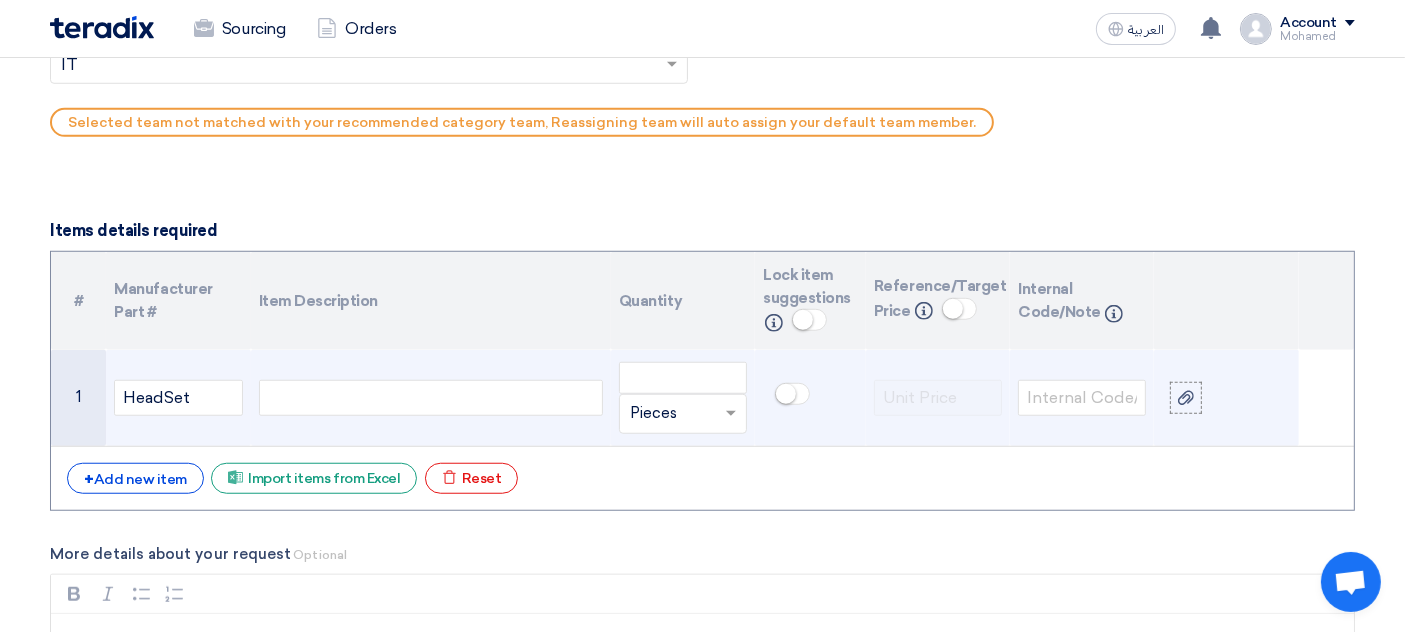 click 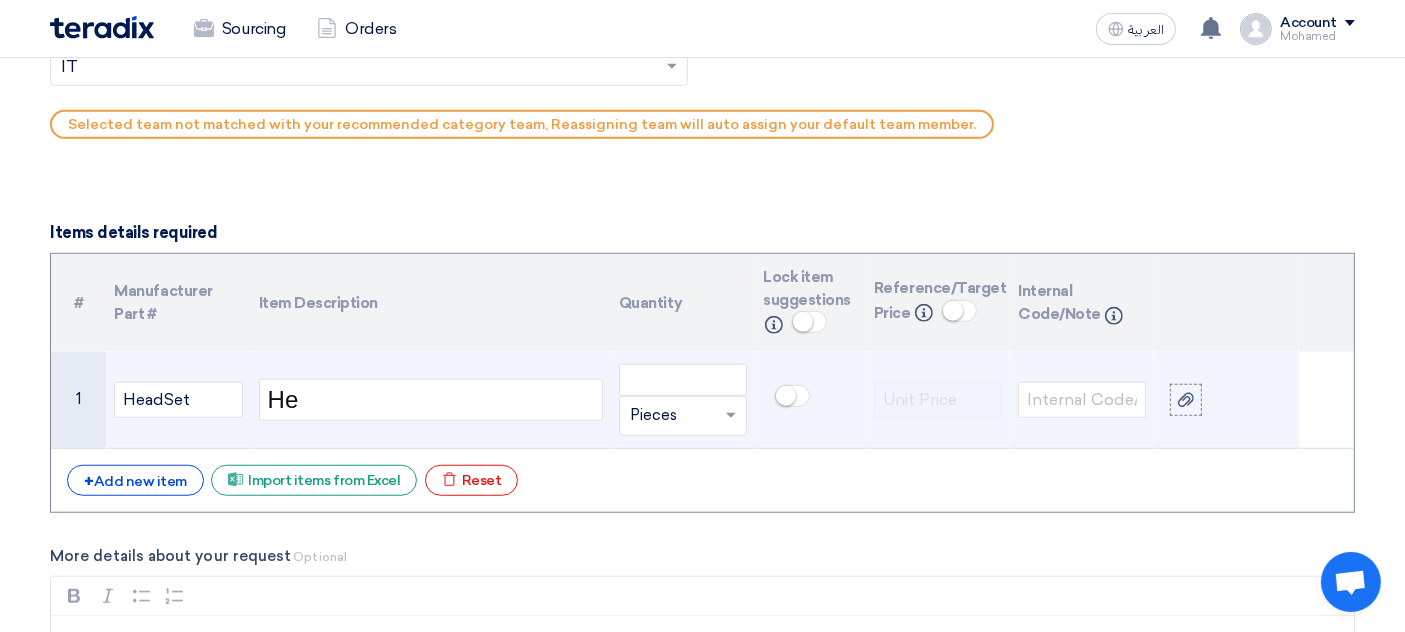 scroll, scrollTop: 1472, scrollLeft: 0, axis: vertical 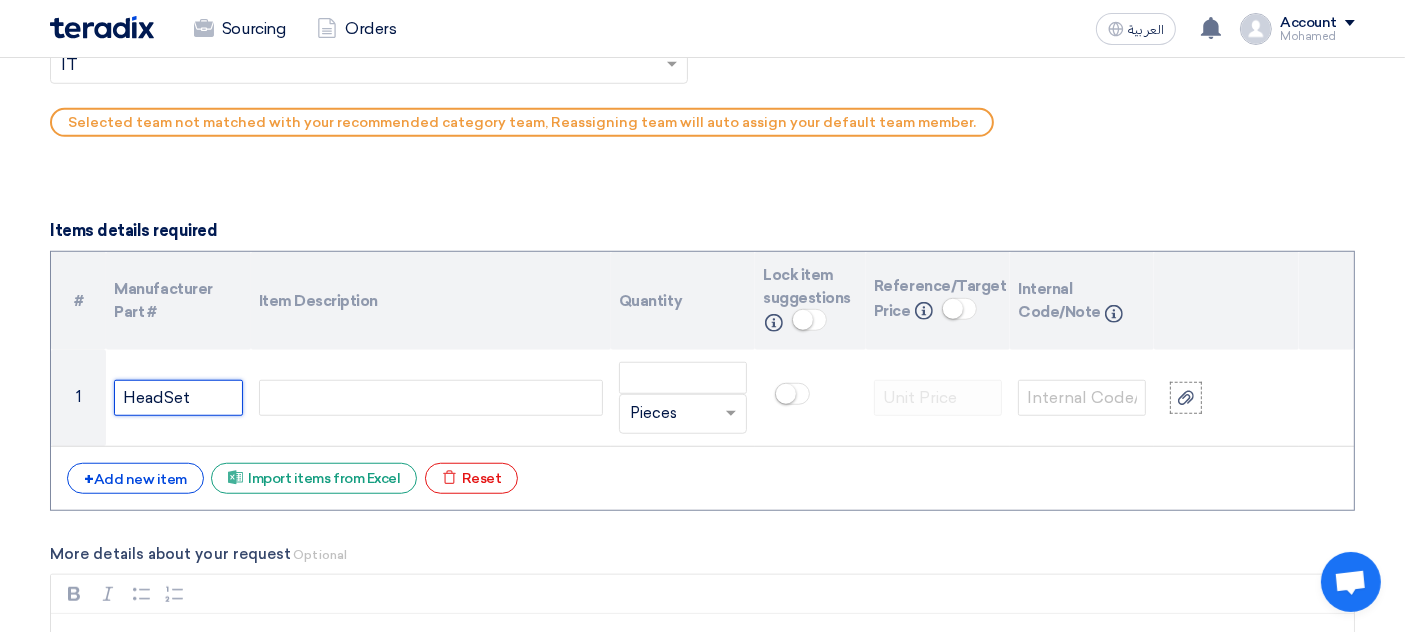 drag, startPoint x: 206, startPoint y: 391, endPoint x: 0, endPoint y: 389, distance: 206.0097 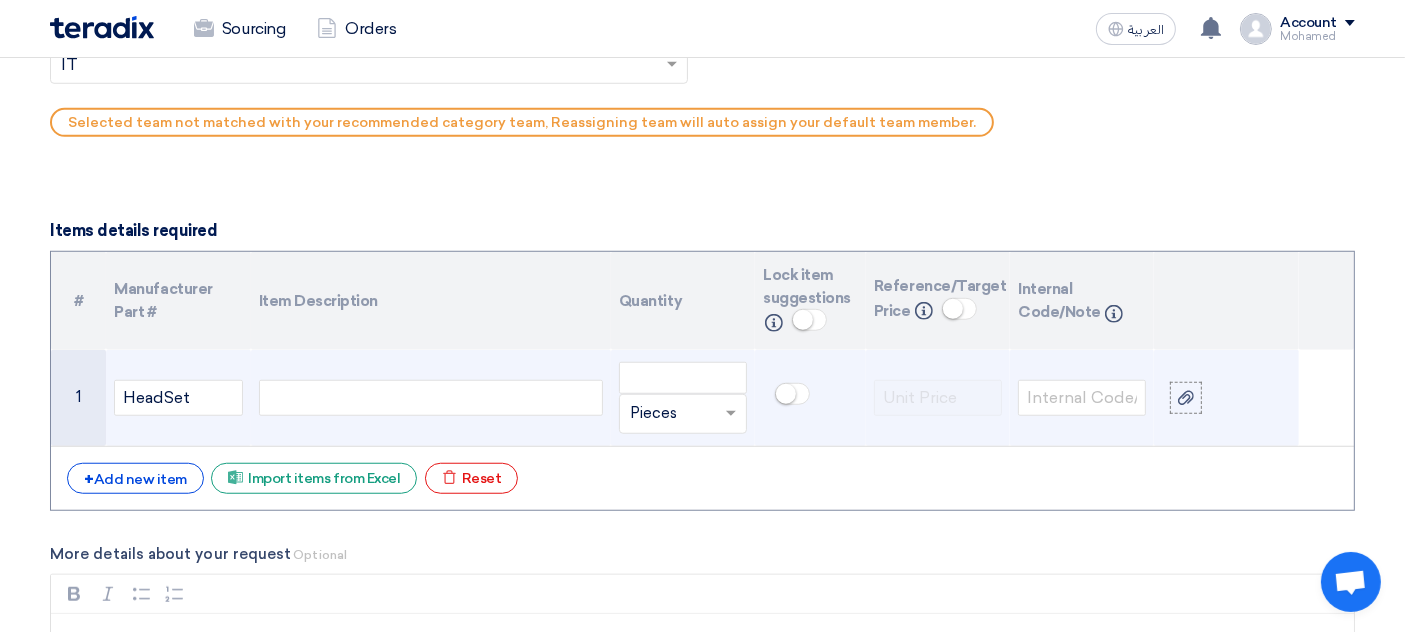 click 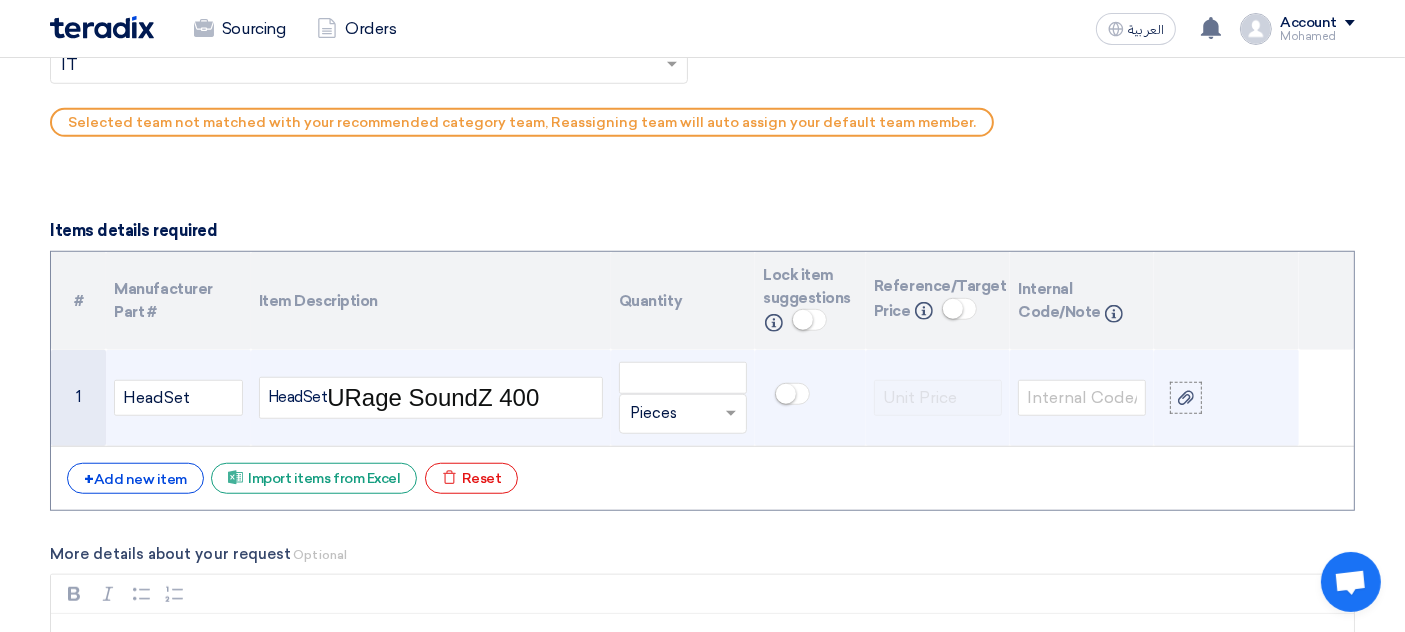 scroll, scrollTop: 1470, scrollLeft: 0, axis: vertical 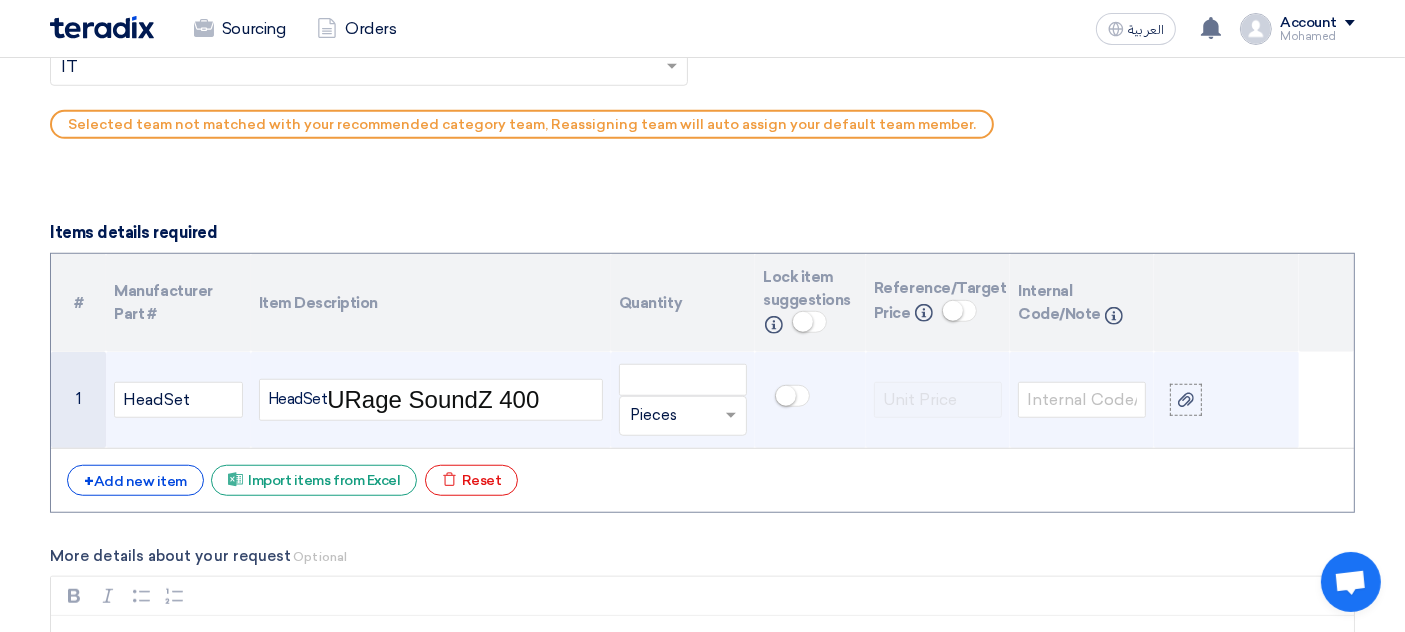 click on "HeadSet   uRage SoundZ 400" 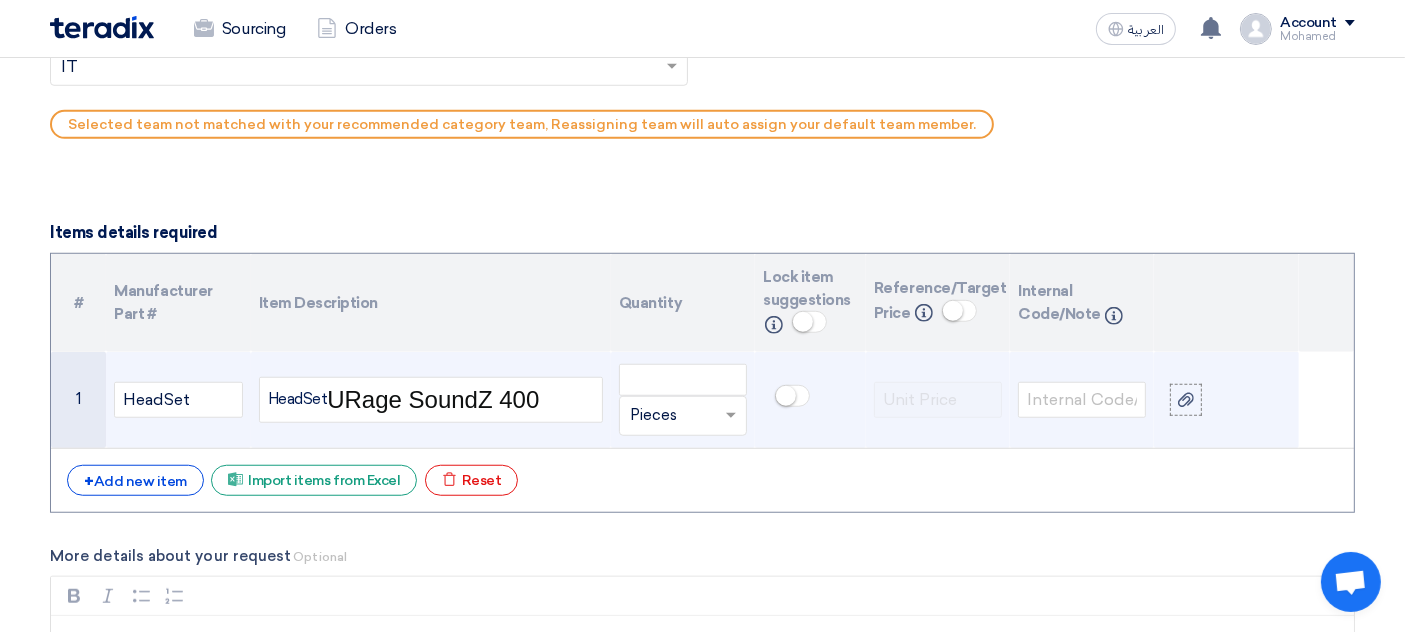 scroll, scrollTop: 1468, scrollLeft: 0, axis: vertical 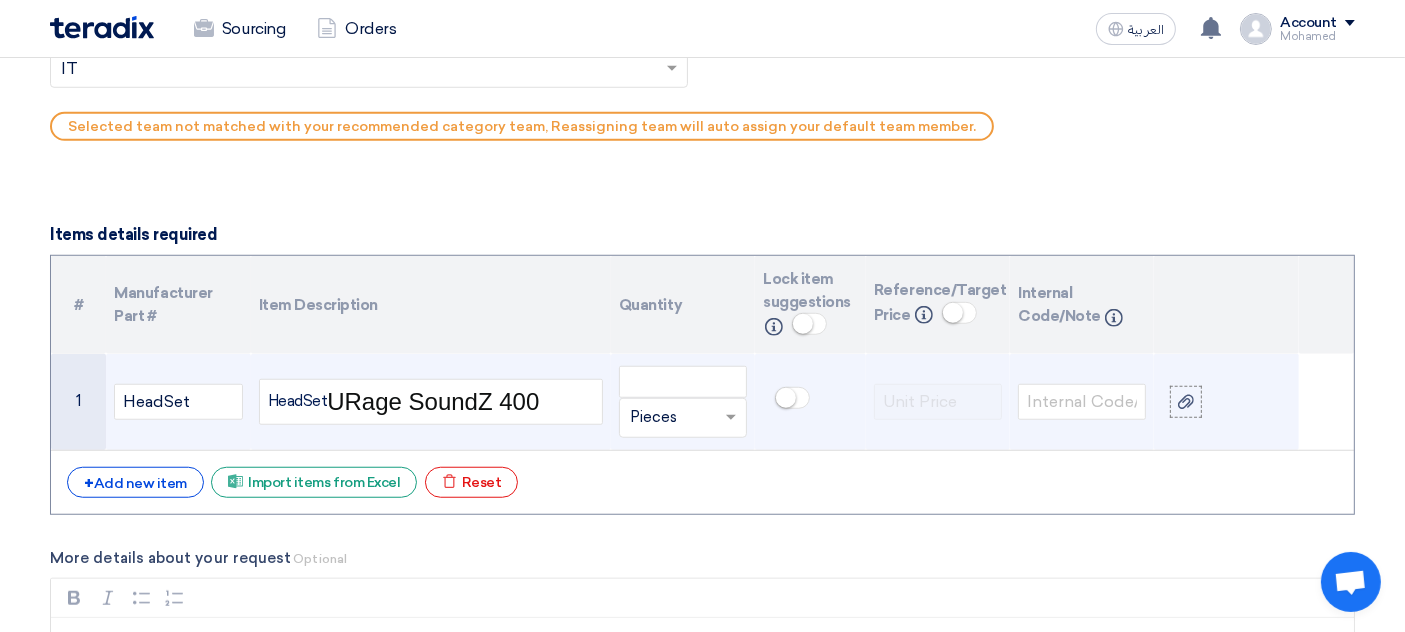 click on "URage SoundZ 400" 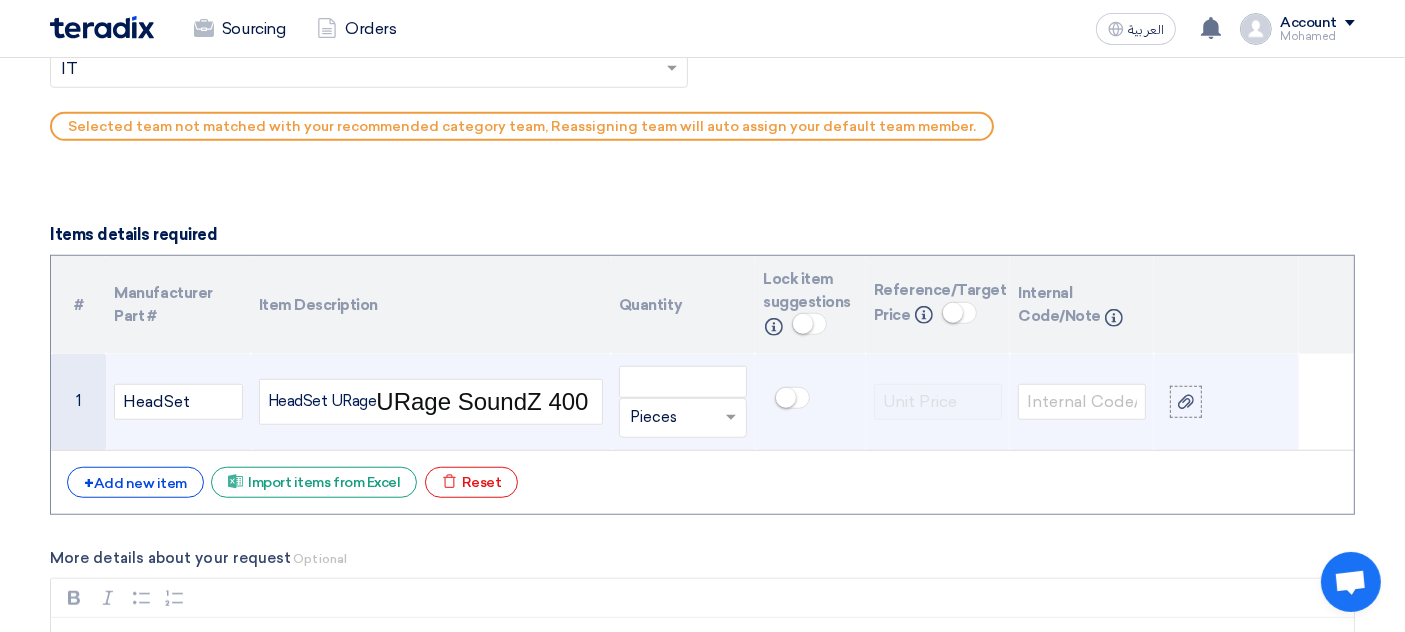 scroll, scrollTop: 1454, scrollLeft: 0, axis: vertical 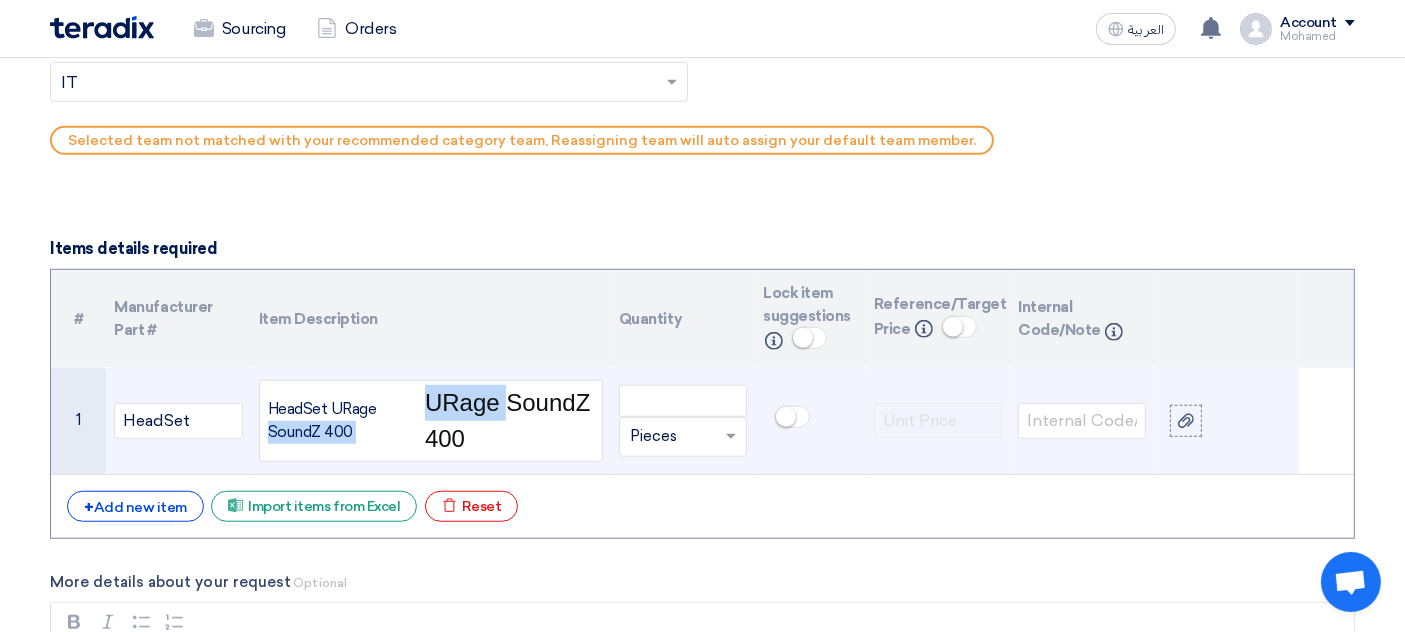 drag, startPoint x: 422, startPoint y: 395, endPoint x: 533, endPoint y: 412, distance: 112.29426 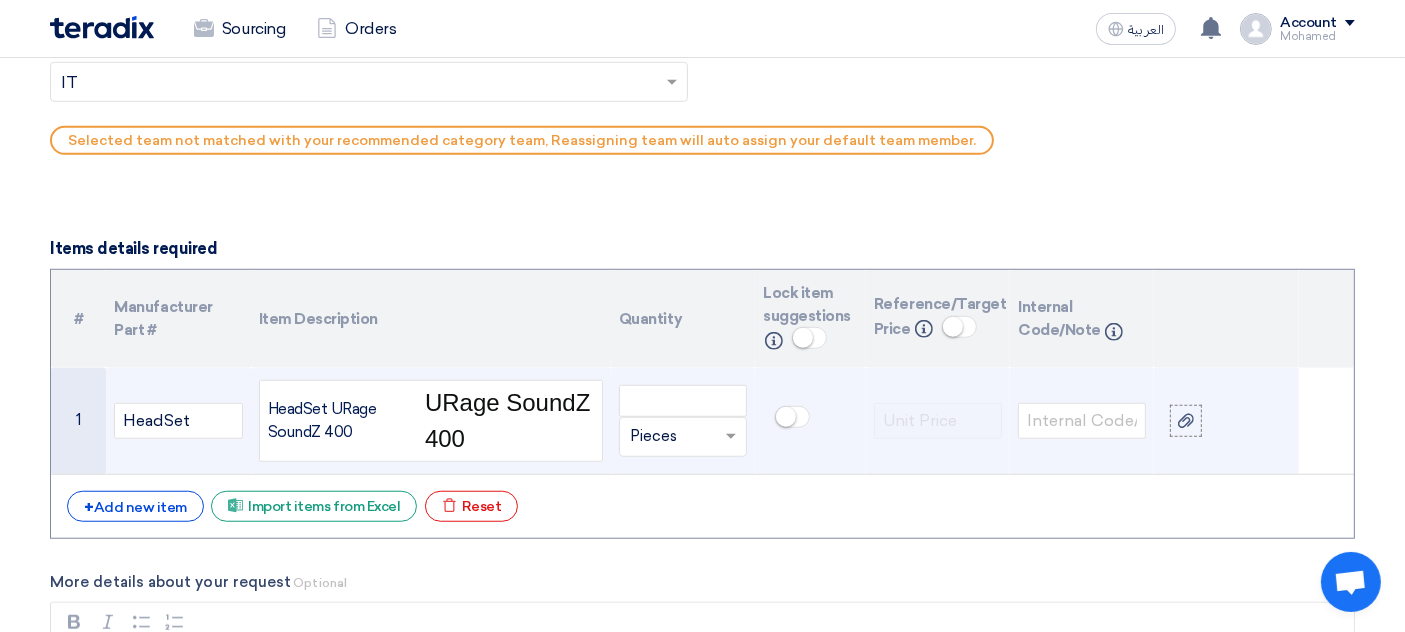 click on "URage SoundZ 400" 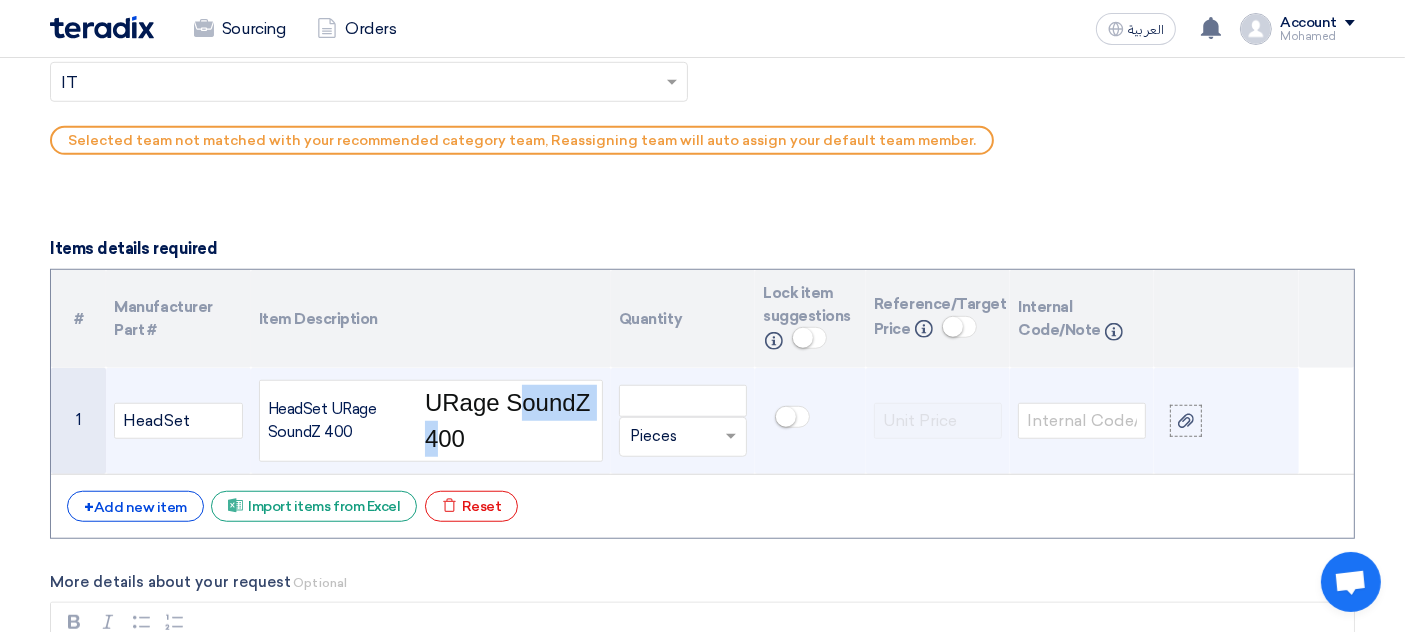 click on "URage SoundZ 400" 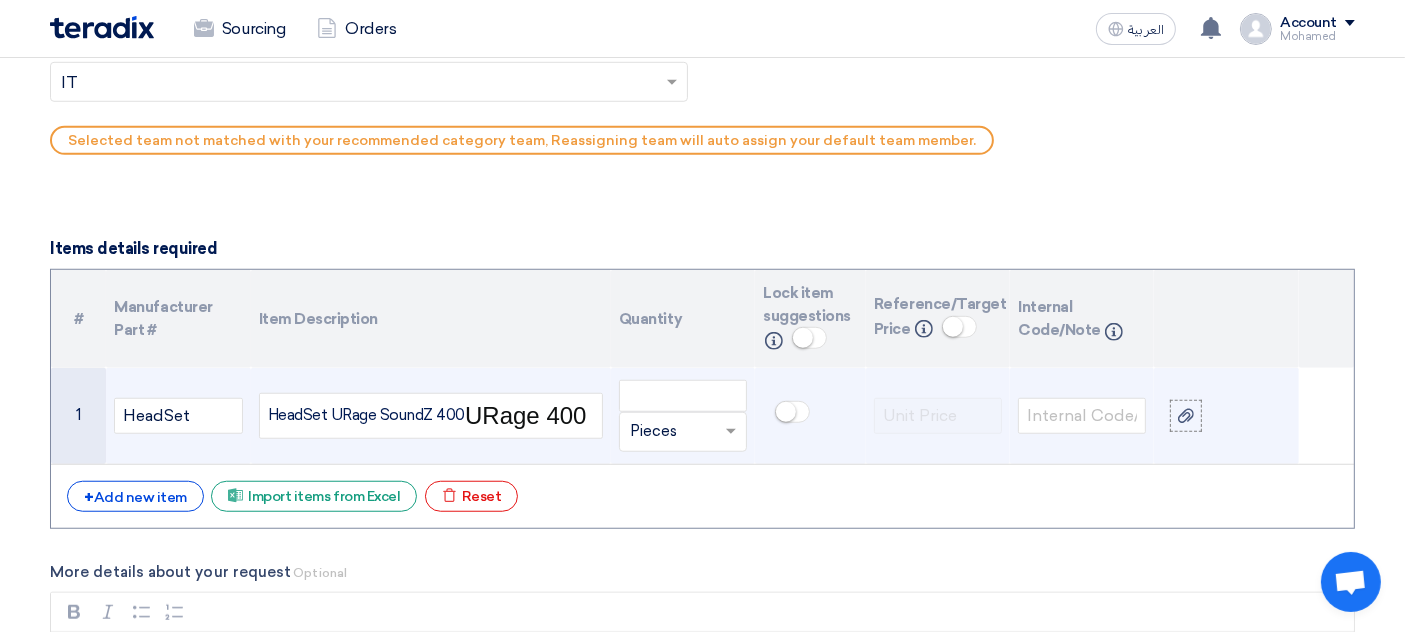 click on "URage 400" 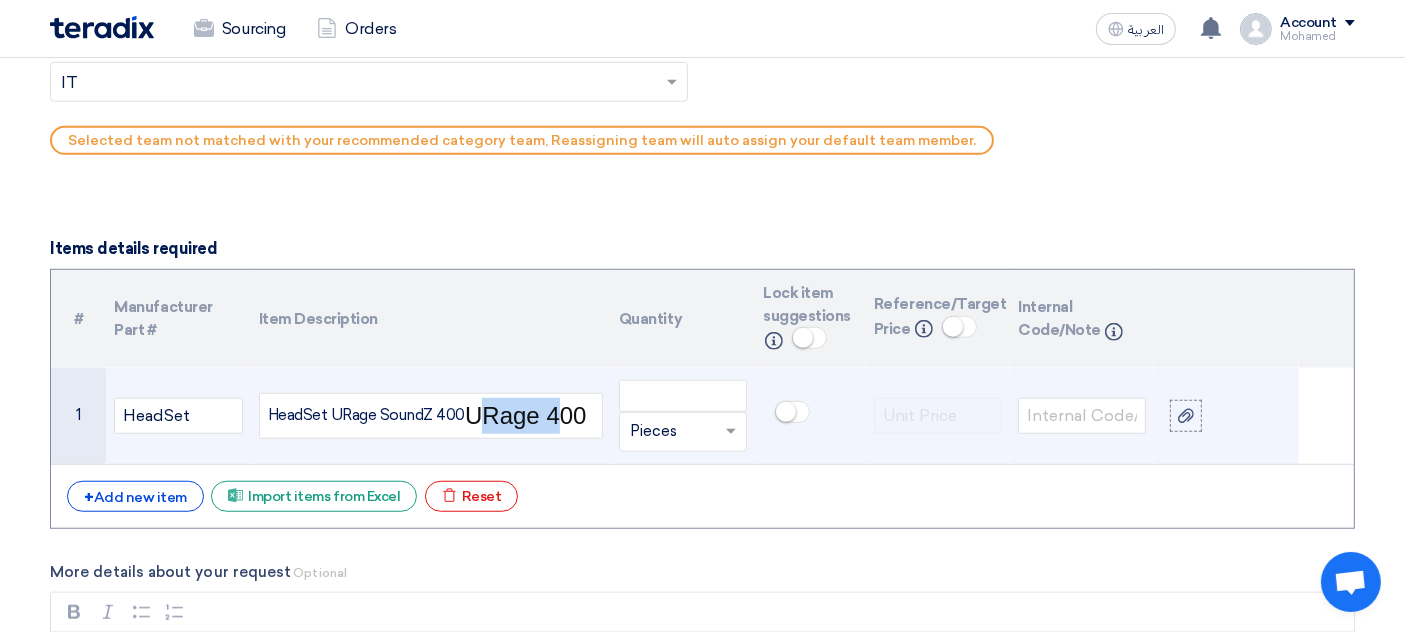 click on "URage 400" 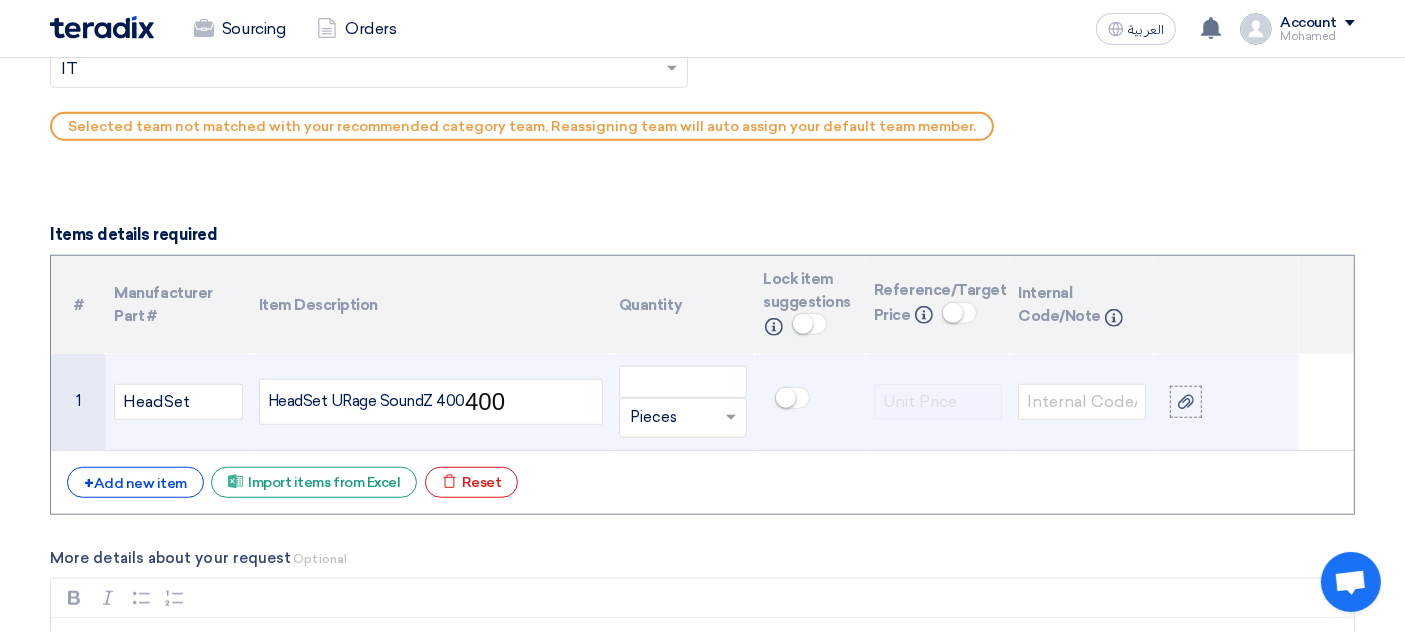 click on "400" 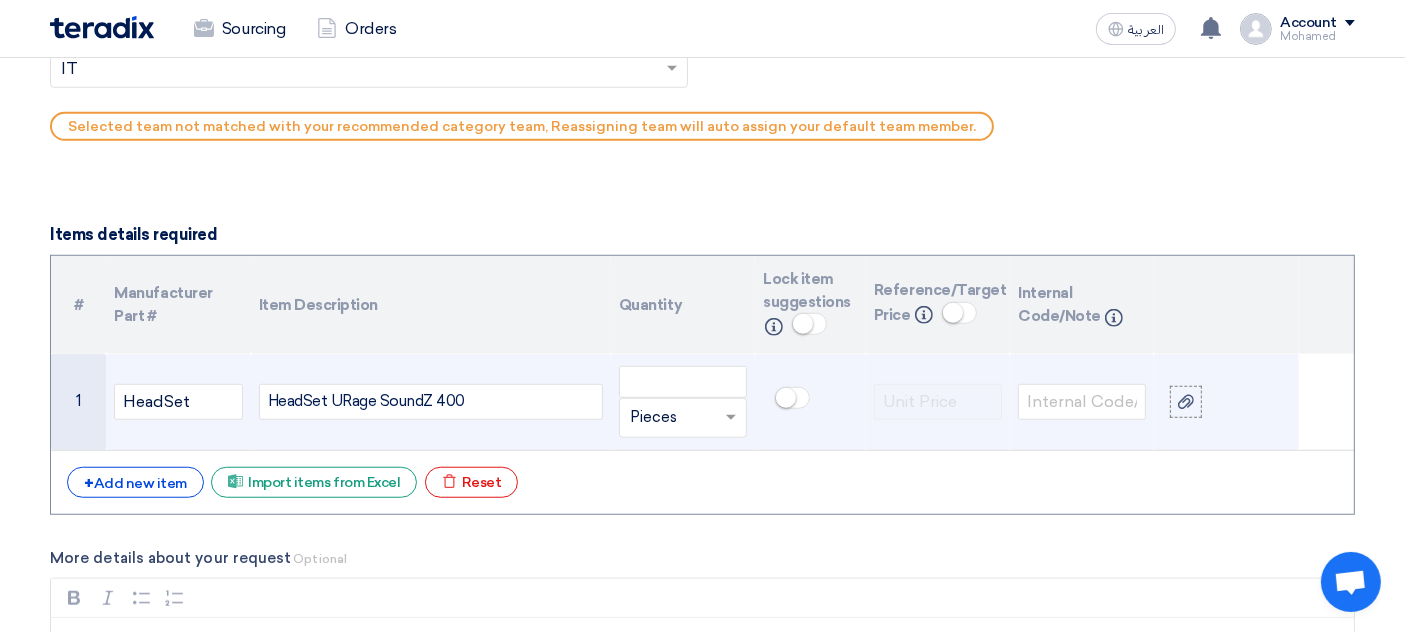 scroll, scrollTop: 1472, scrollLeft: 0, axis: vertical 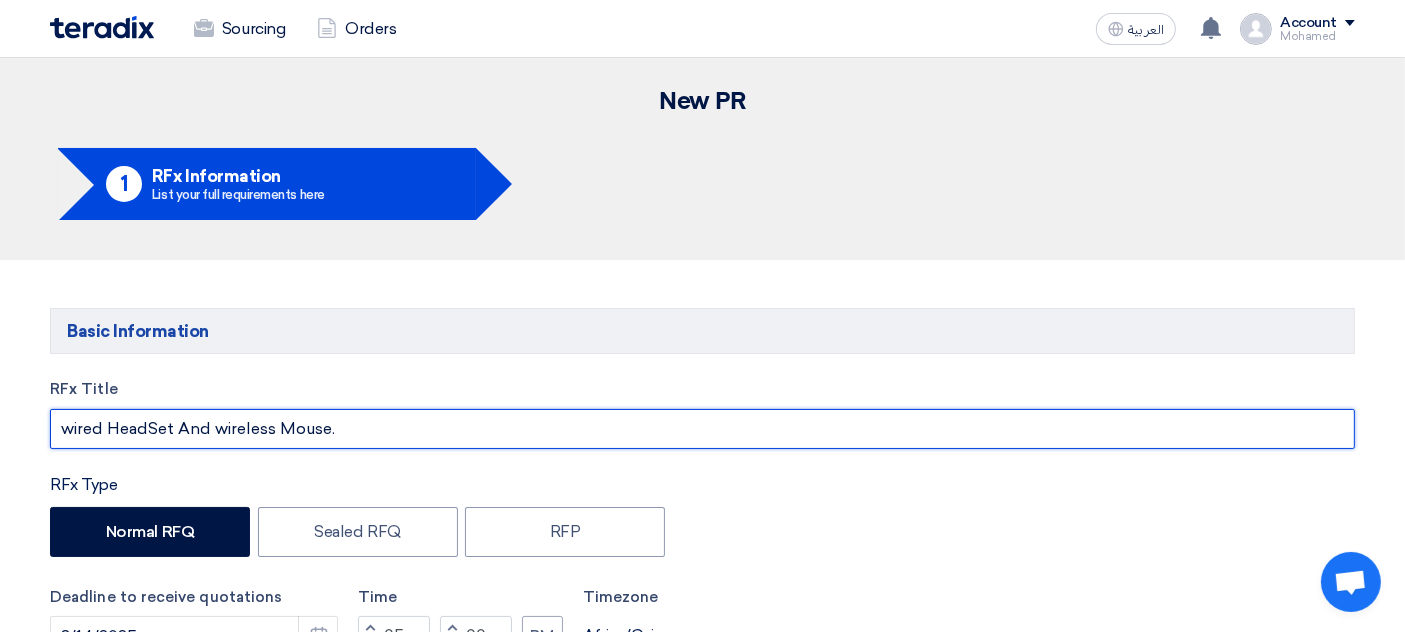 click on "wired HeadSet And wireless Mouse." at bounding box center (702, 429) 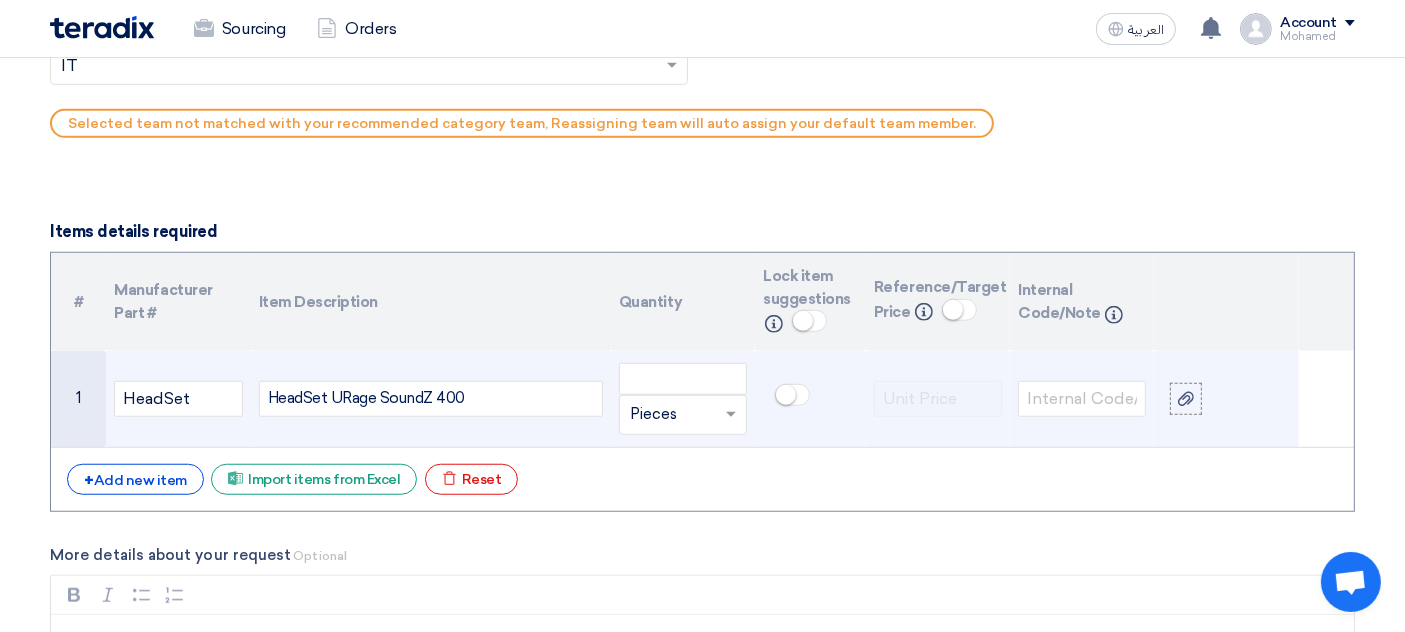 scroll, scrollTop: 1472, scrollLeft: 0, axis: vertical 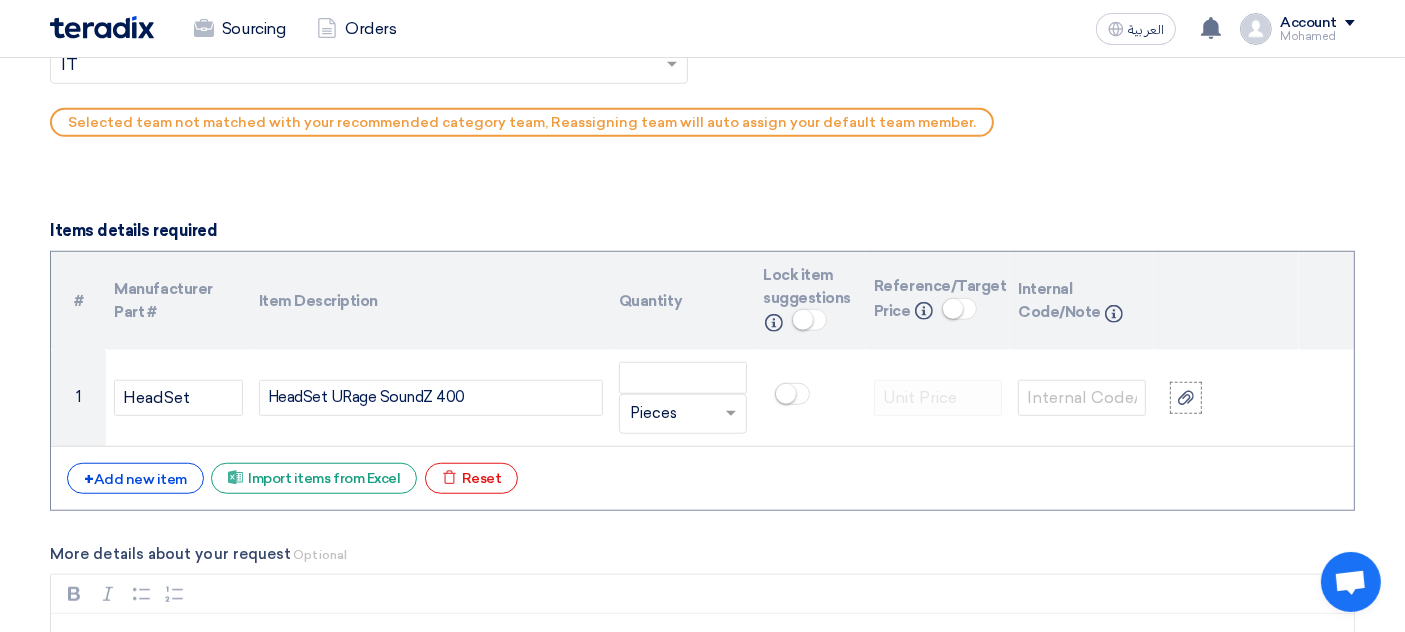 click on "HeadSet URage SoundZ 400" 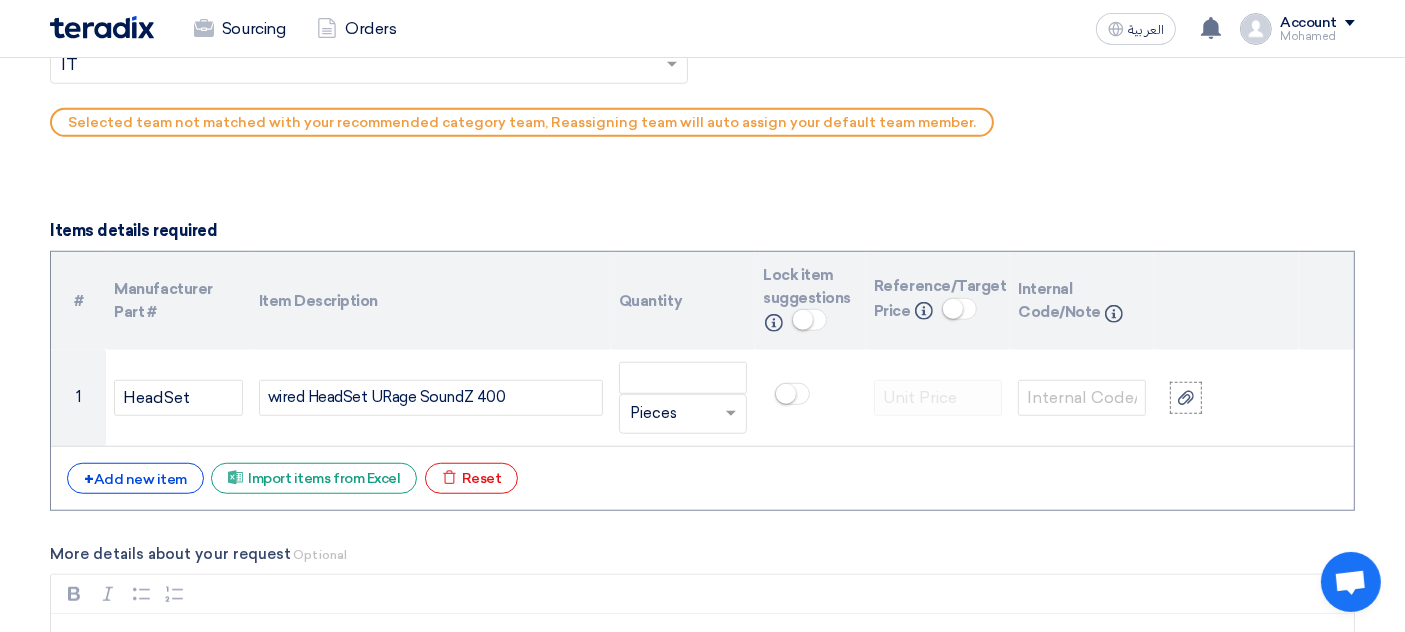 click on "wired HeadSet URage SoundZ 400" 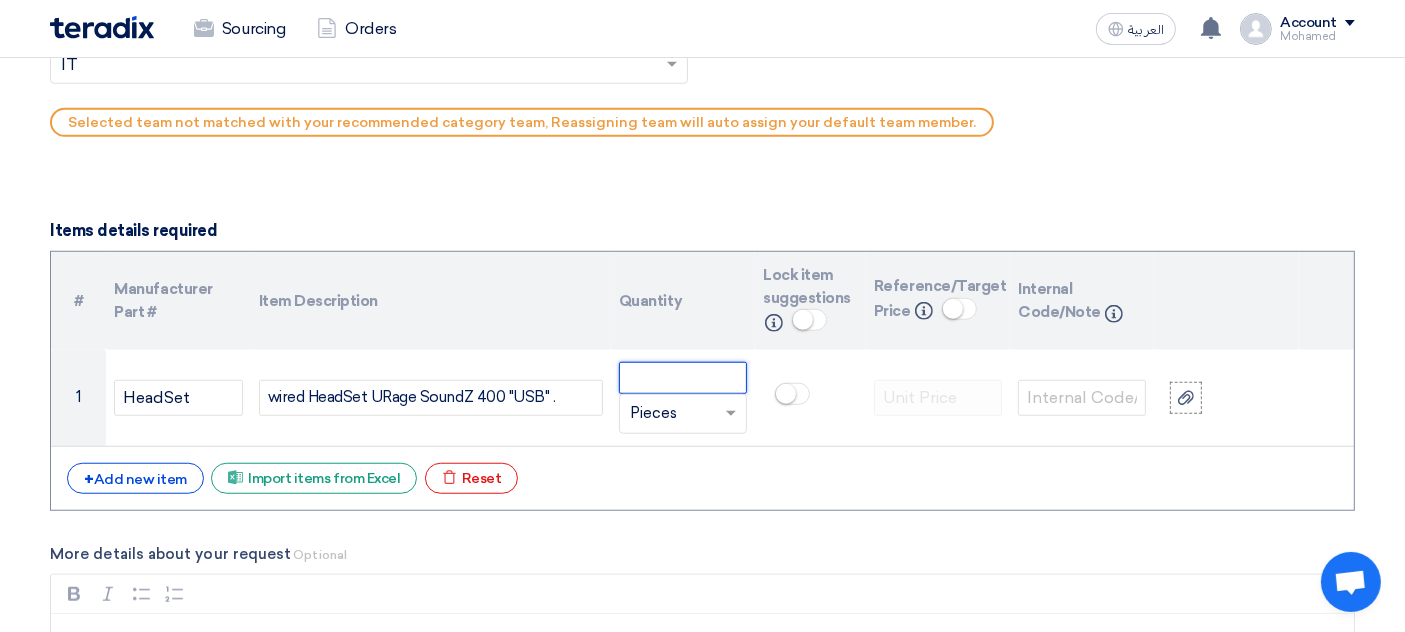 click 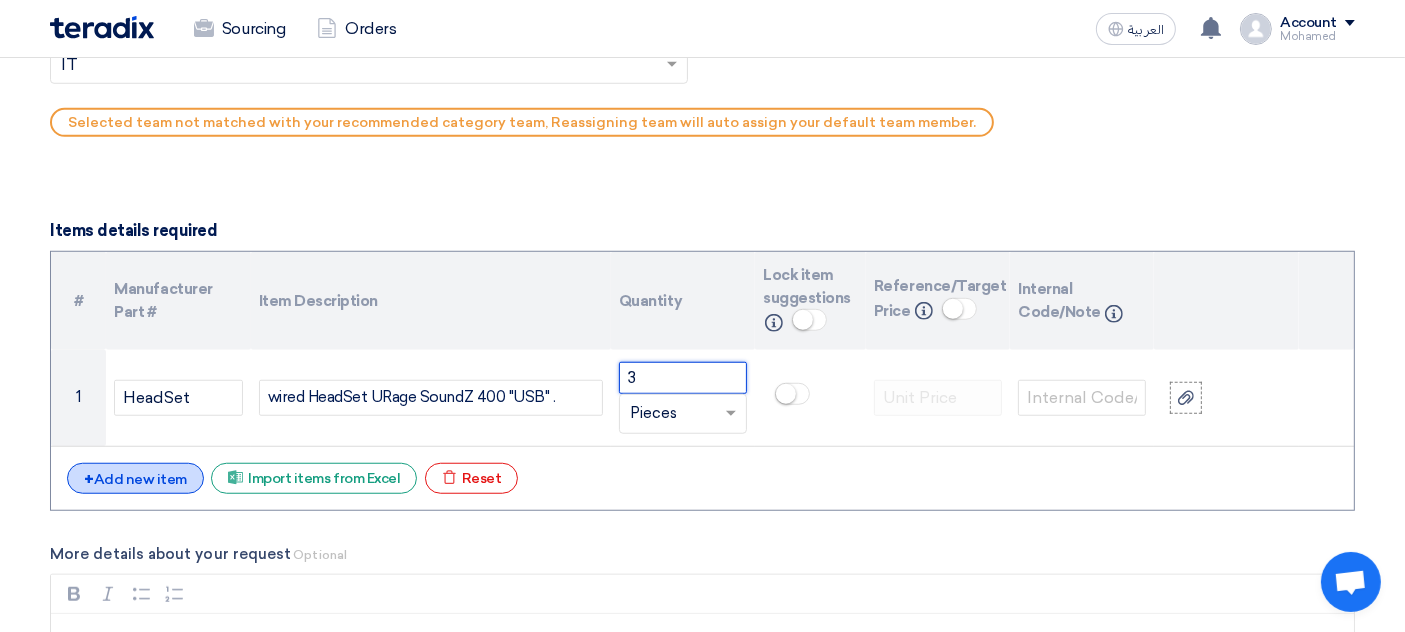 type on "3" 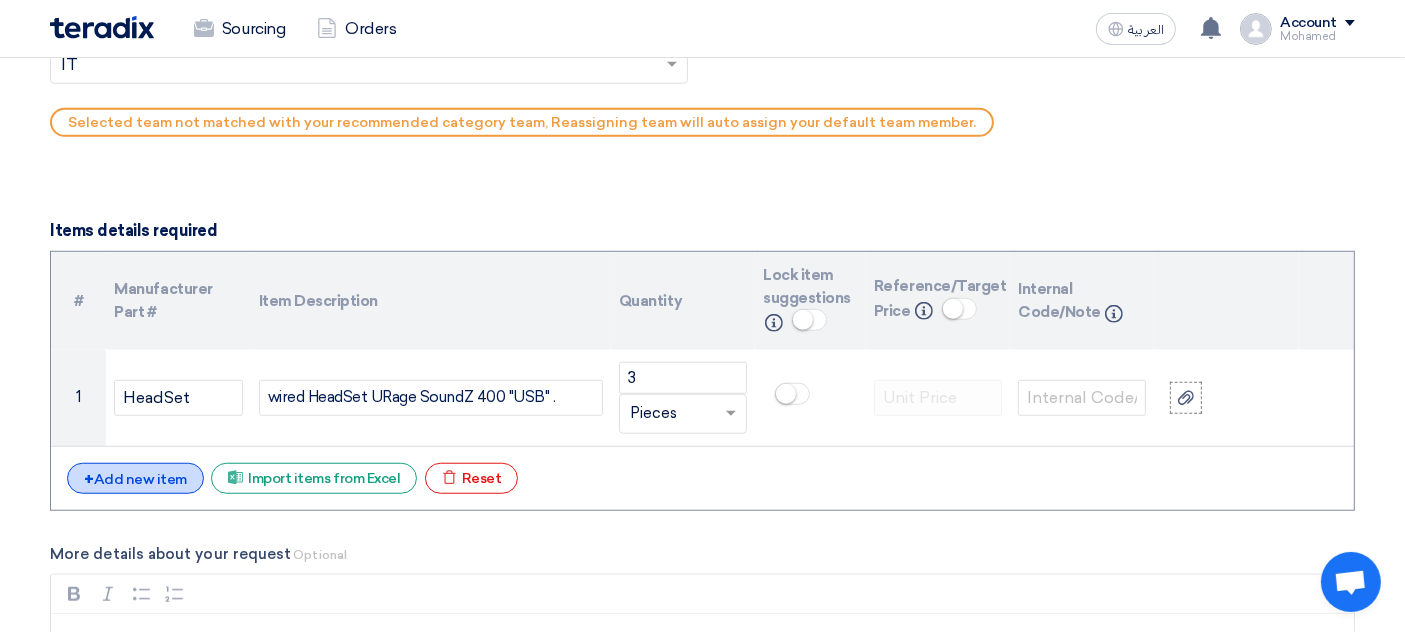 click on "+
Add new item" 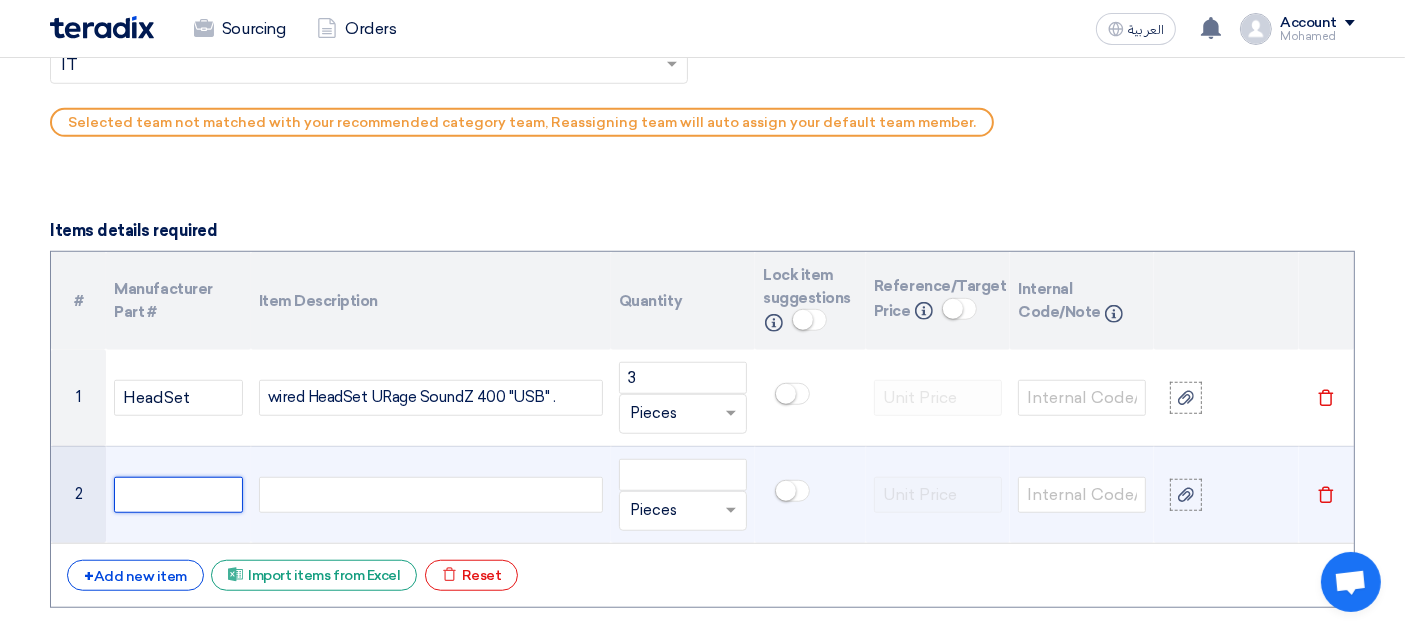 click 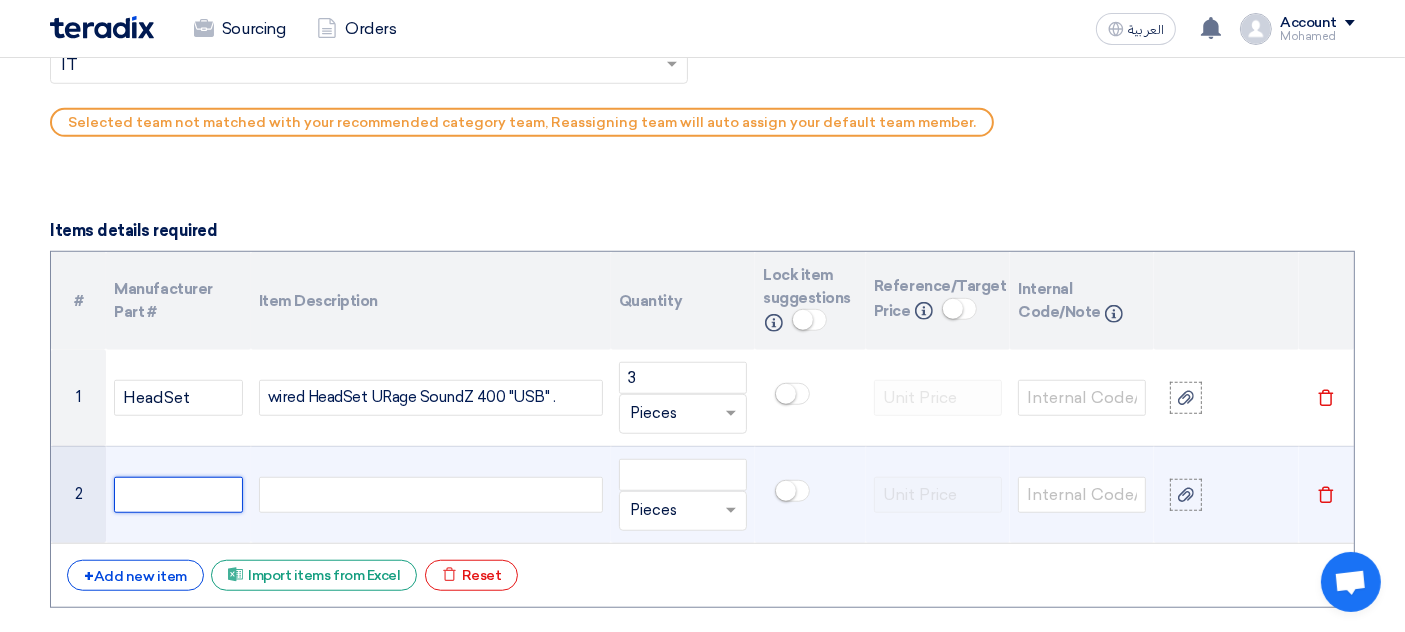 click 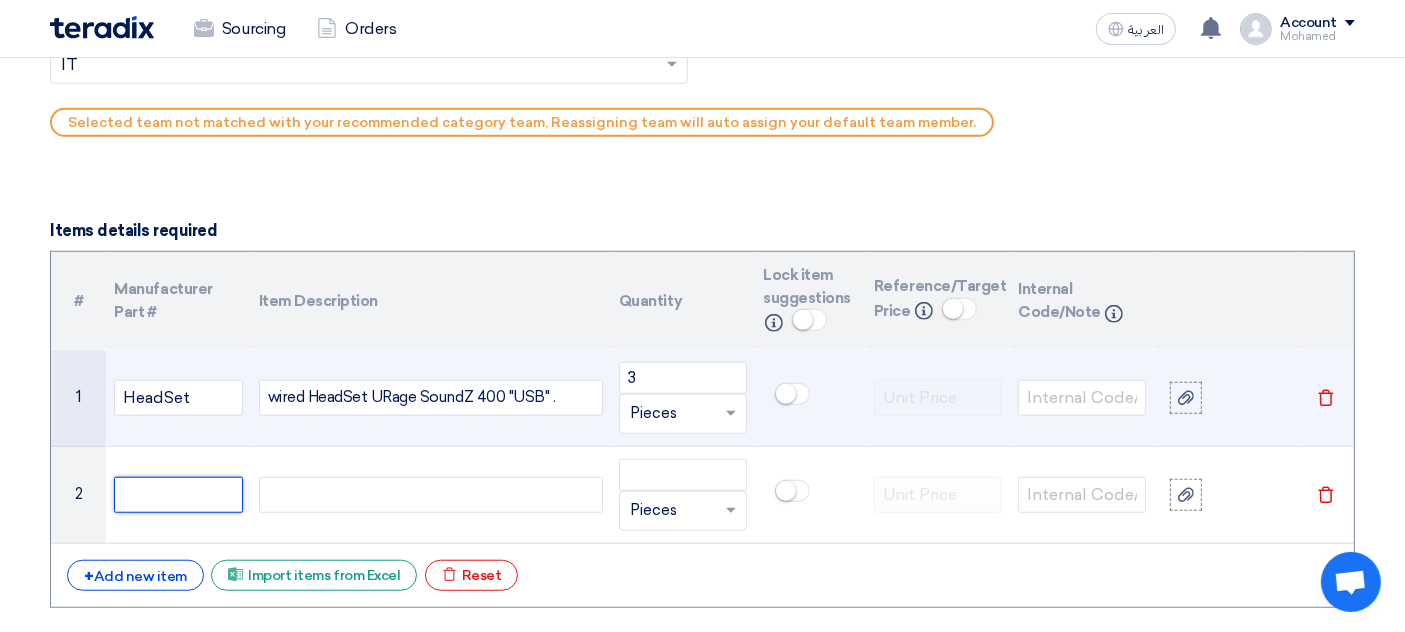type on "ً" 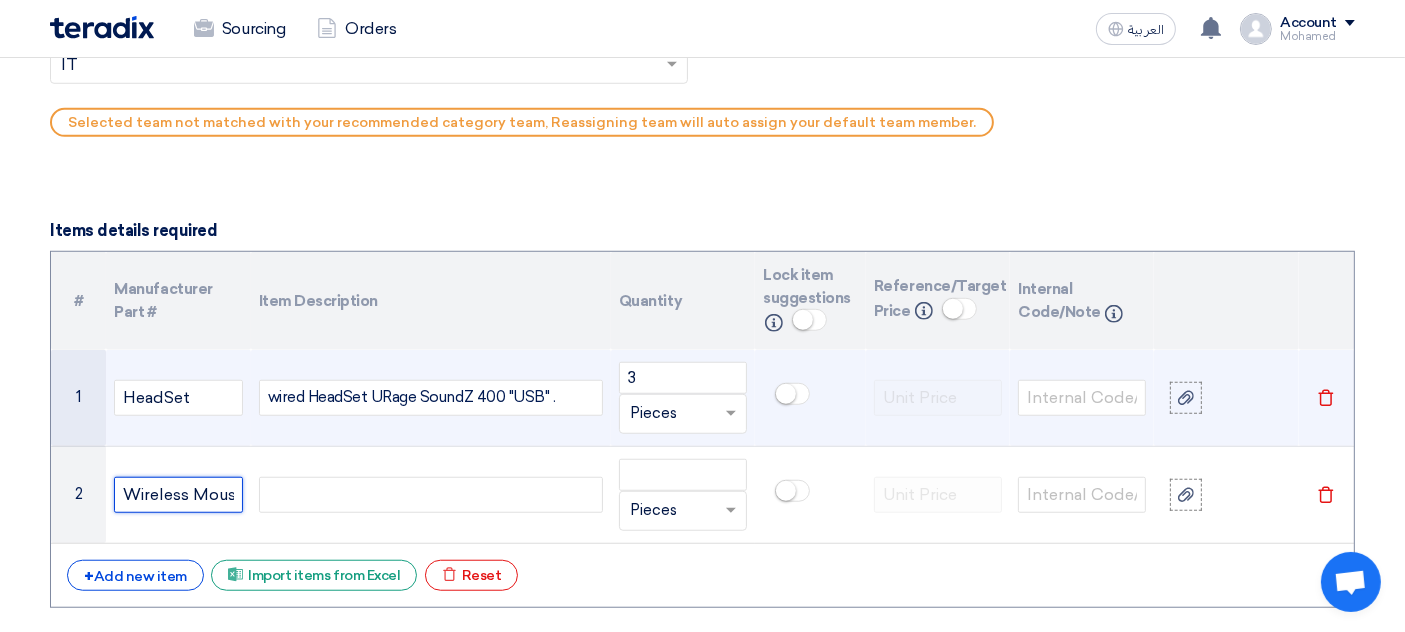 scroll, scrollTop: 0, scrollLeft: 2, axis: horizontal 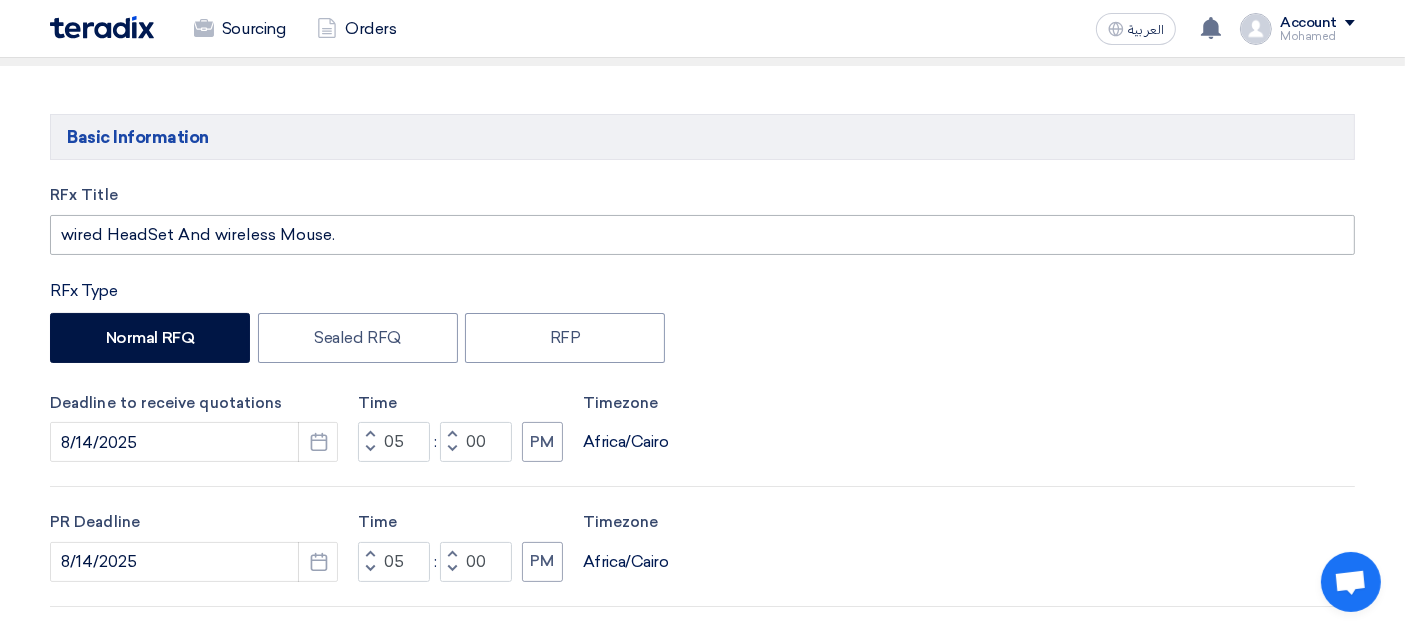 type on "Wireless Mous" 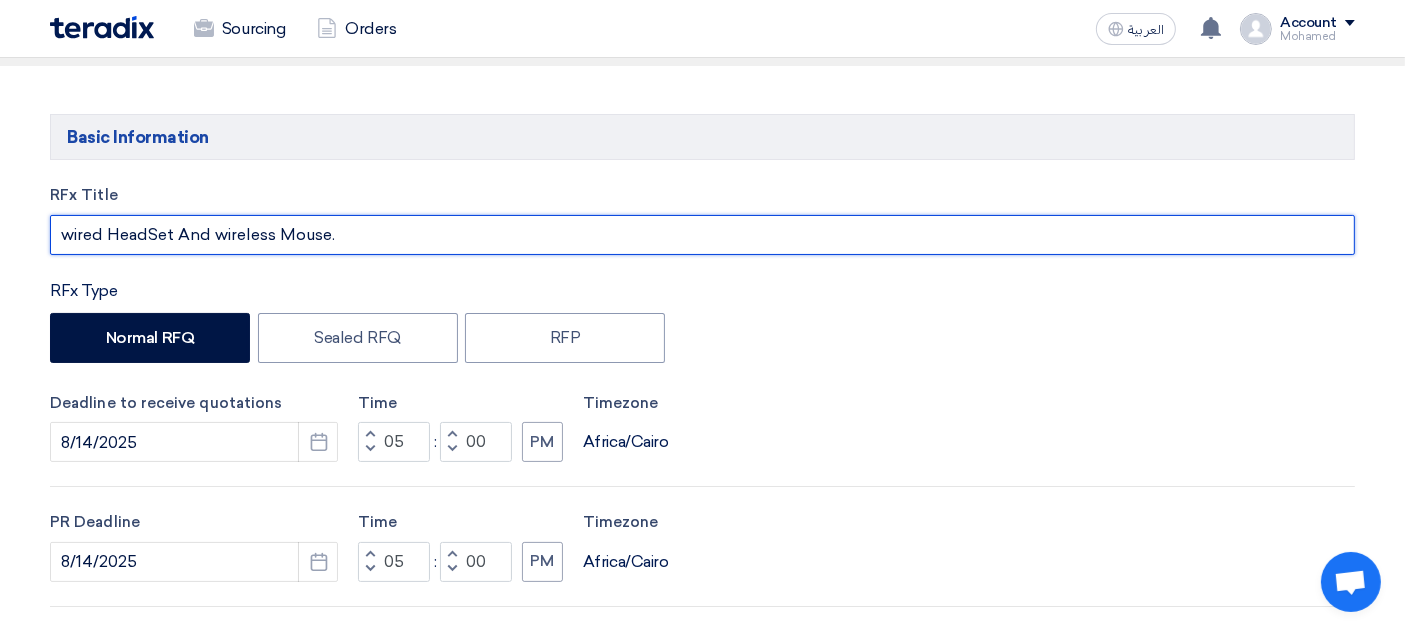 scroll, scrollTop: 0, scrollLeft: 0, axis: both 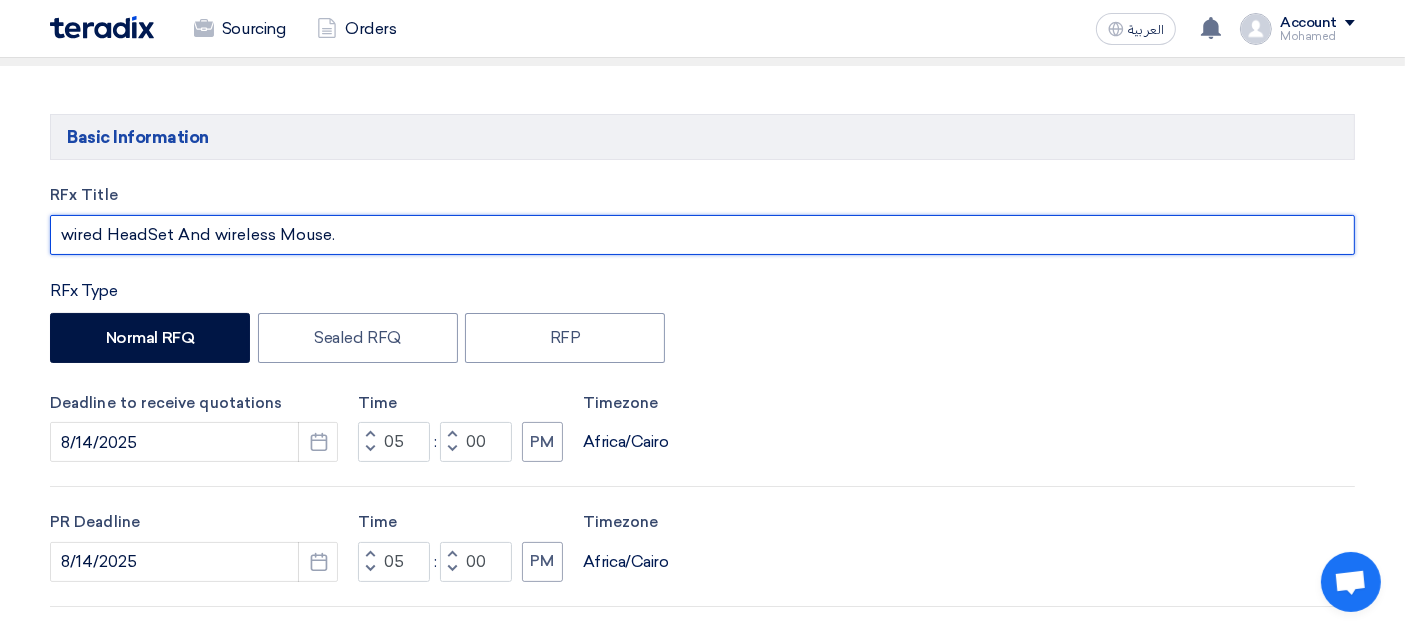 drag, startPoint x: 215, startPoint y: 233, endPoint x: 241, endPoint y: 238, distance: 26.476404 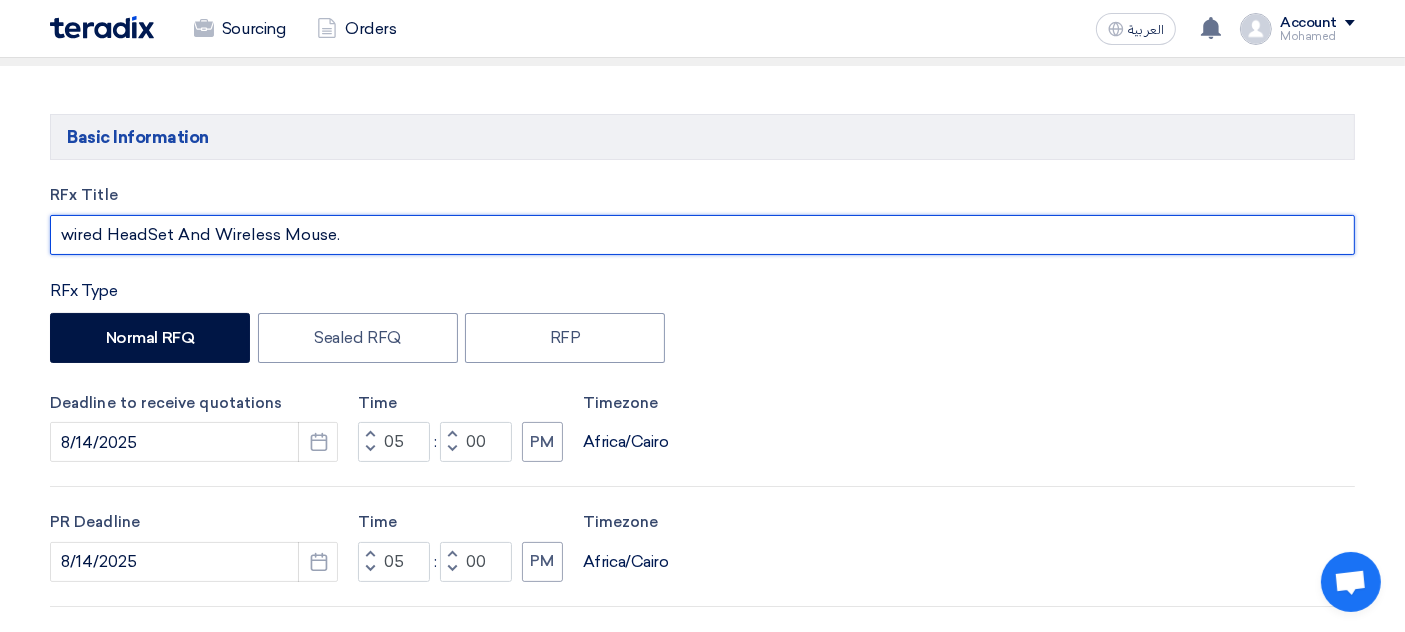 drag, startPoint x: 214, startPoint y: 234, endPoint x: 334, endPoint y: 228, distance: 120.14991 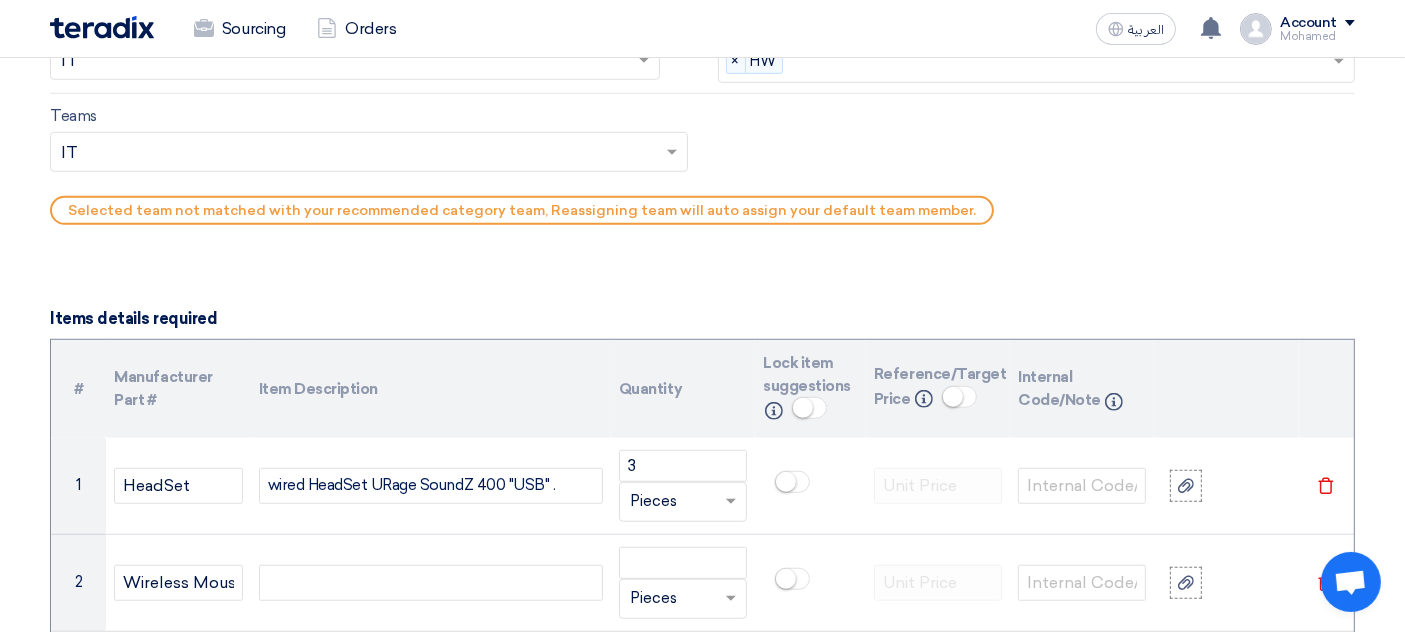 scroll, scrollTop: 1611, scrollLeft: 0, axis: vertical 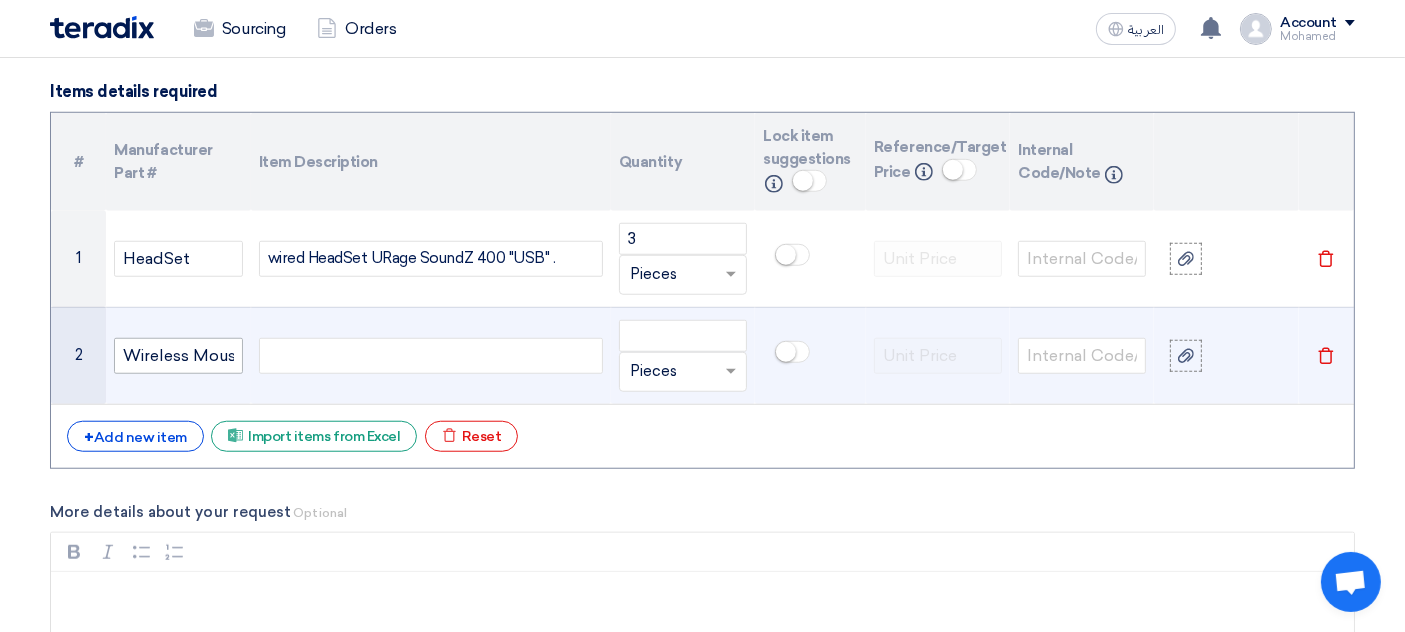 type on "wired HeadSet And Wireless Mouse." 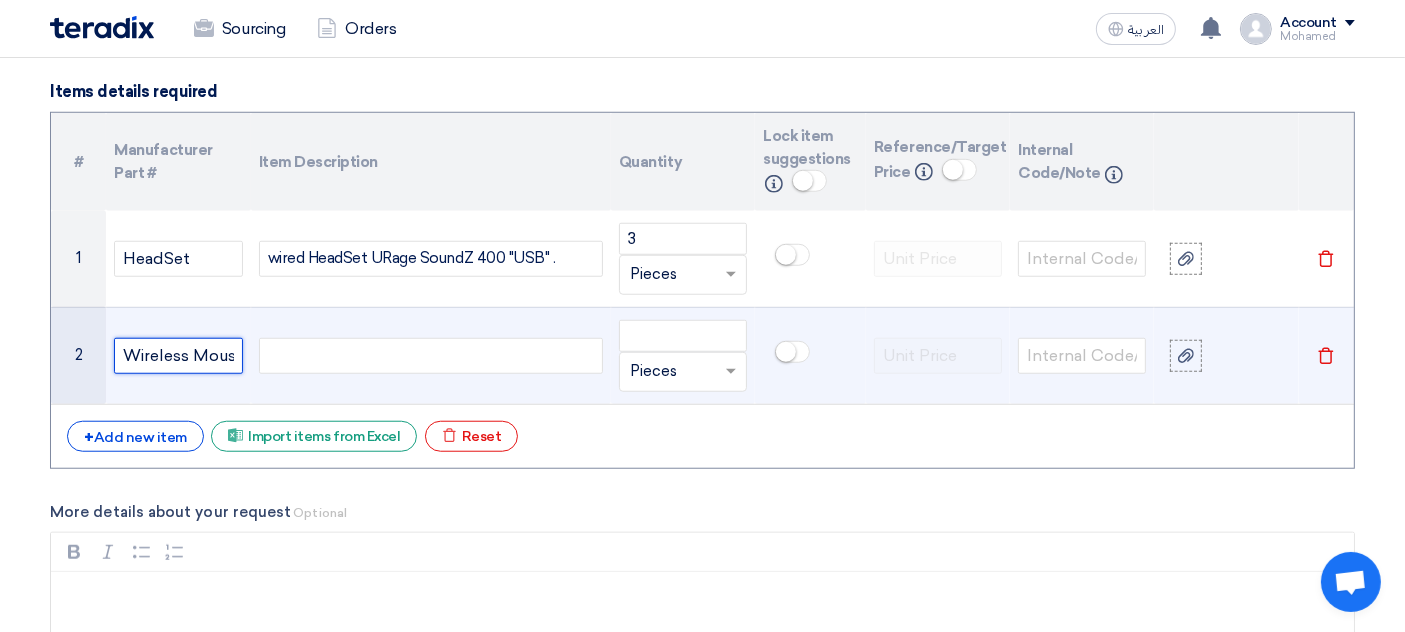 click on "Wireless Mous" 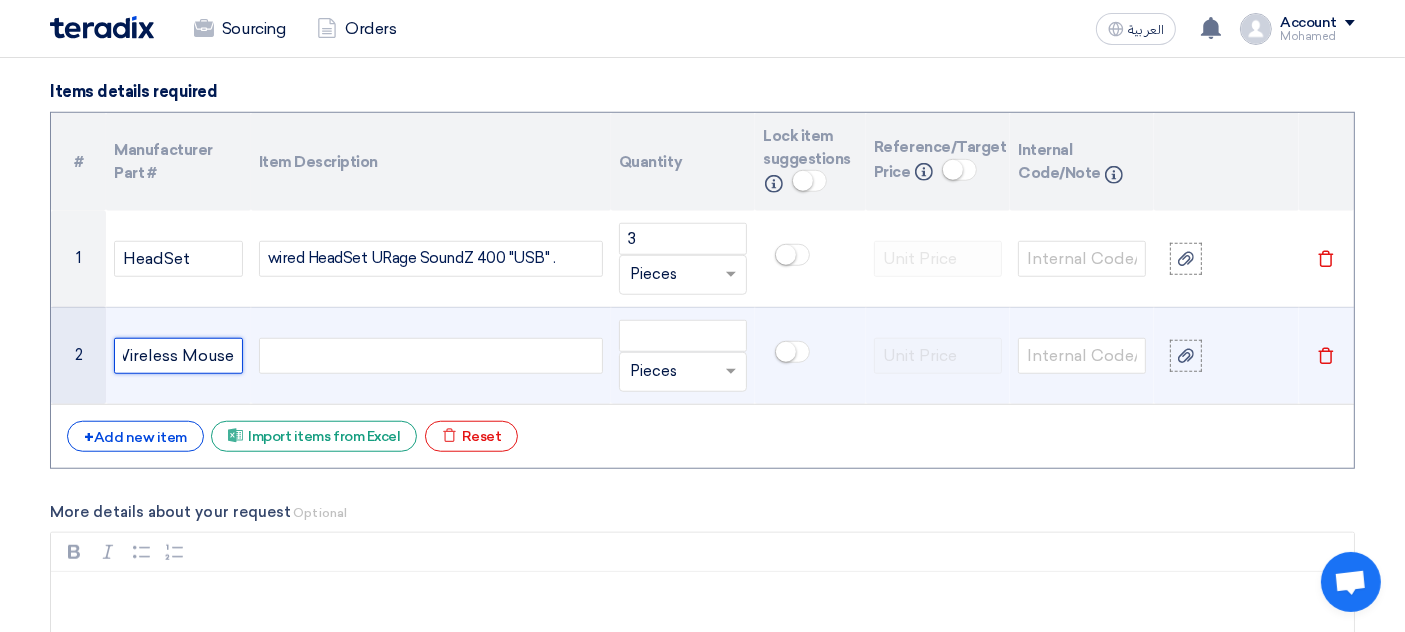 scroll, scrollTop: 0, scrollLeft: 14, axis: horizontal 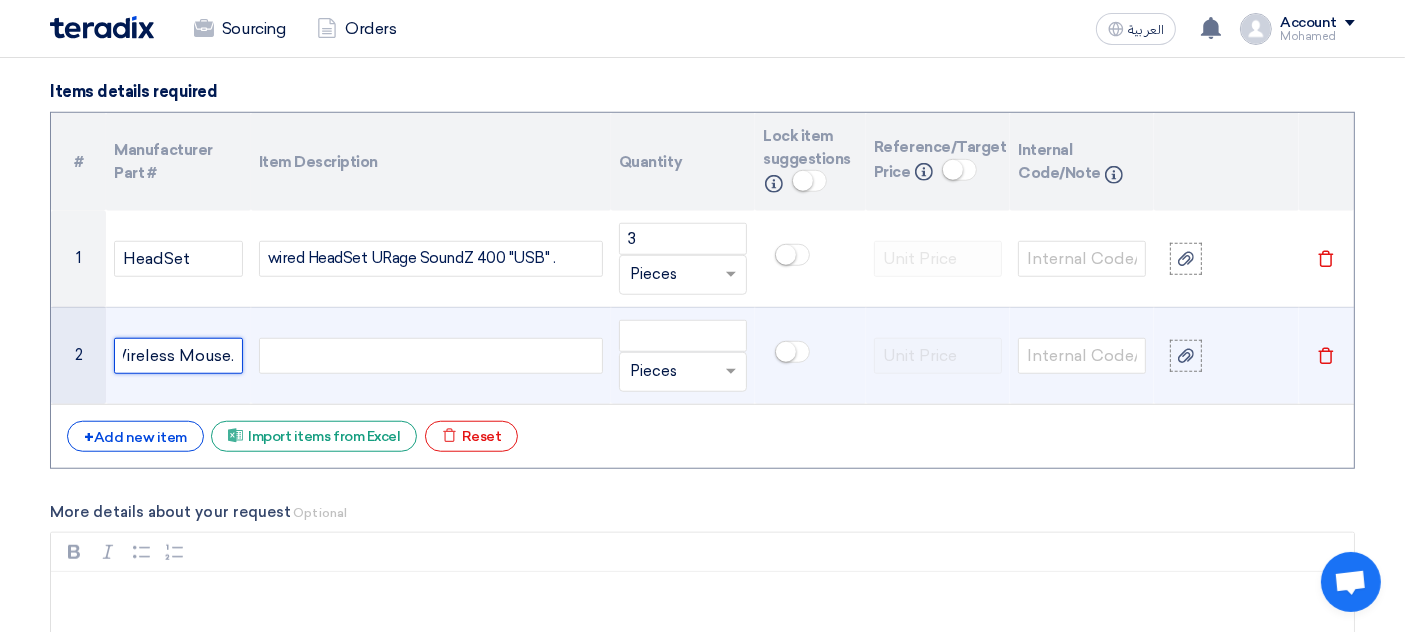 type on "Wireless Mouse." 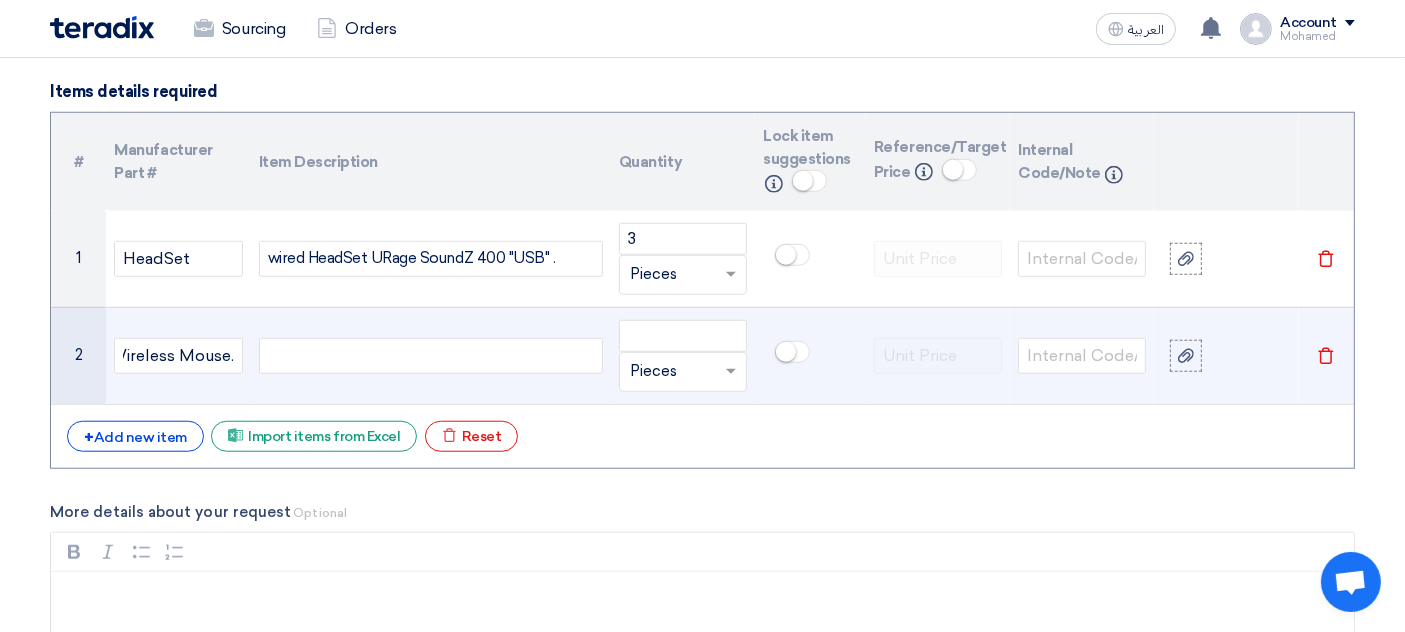 click 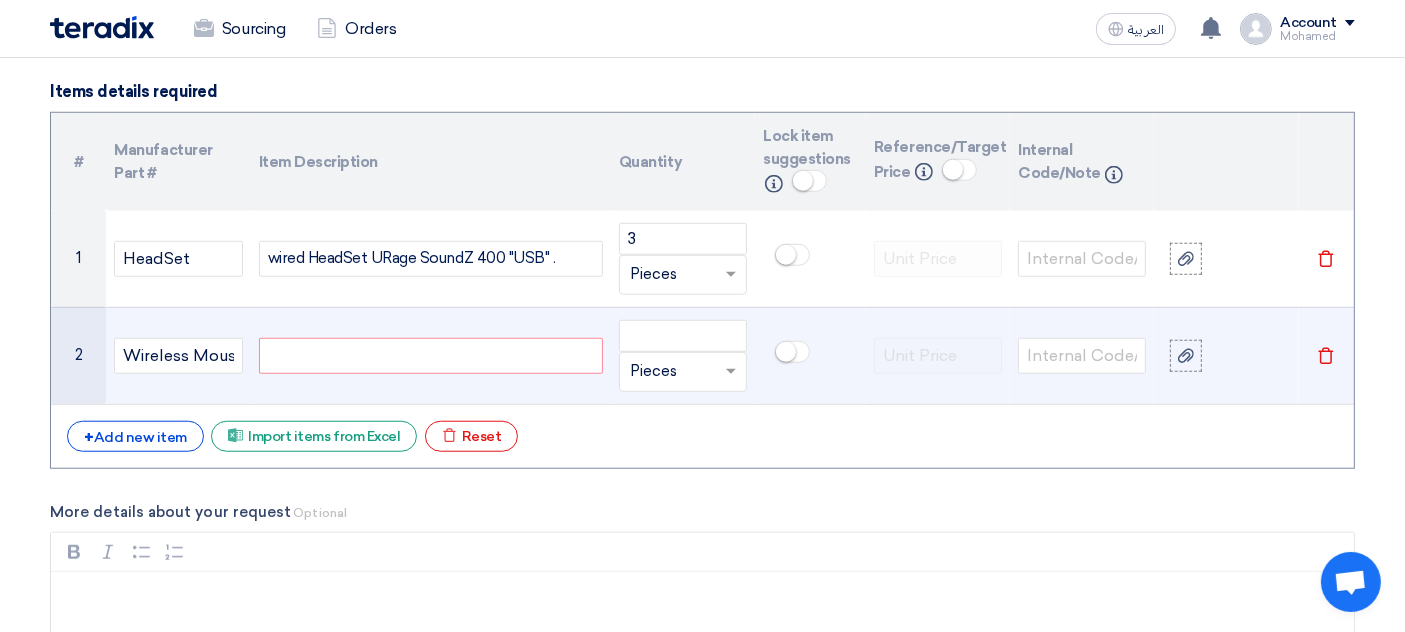 click 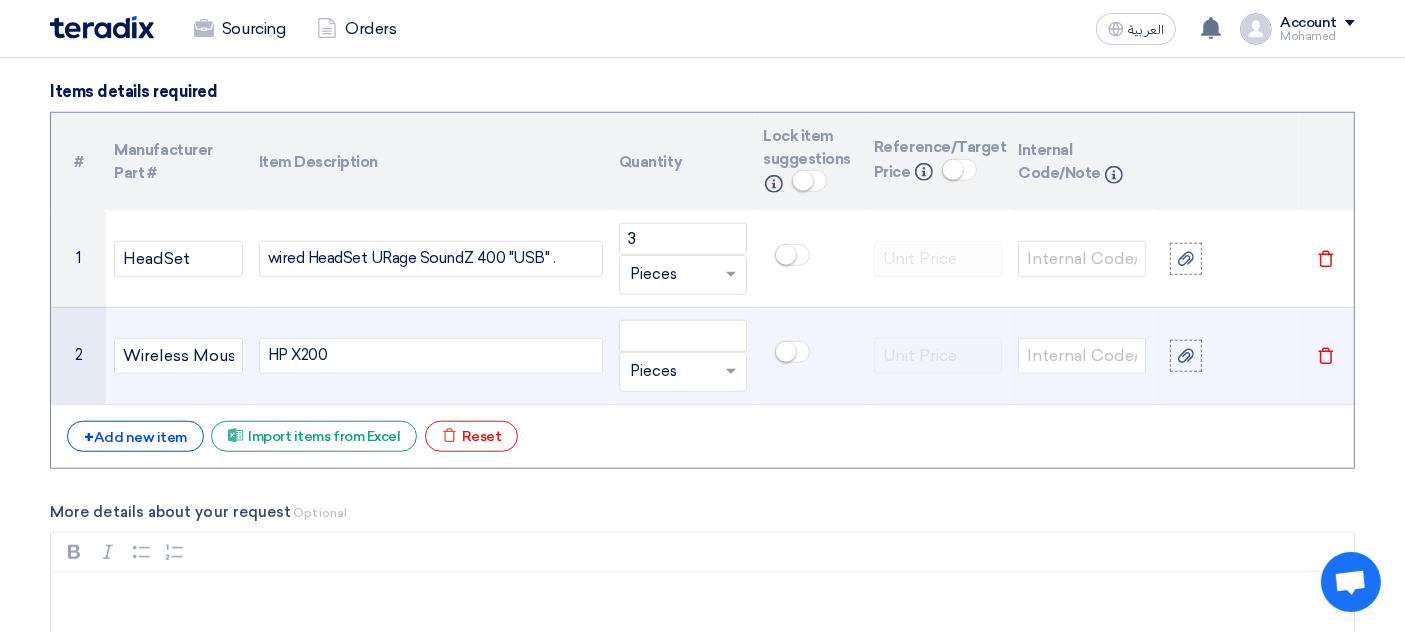 click on "HP X200" 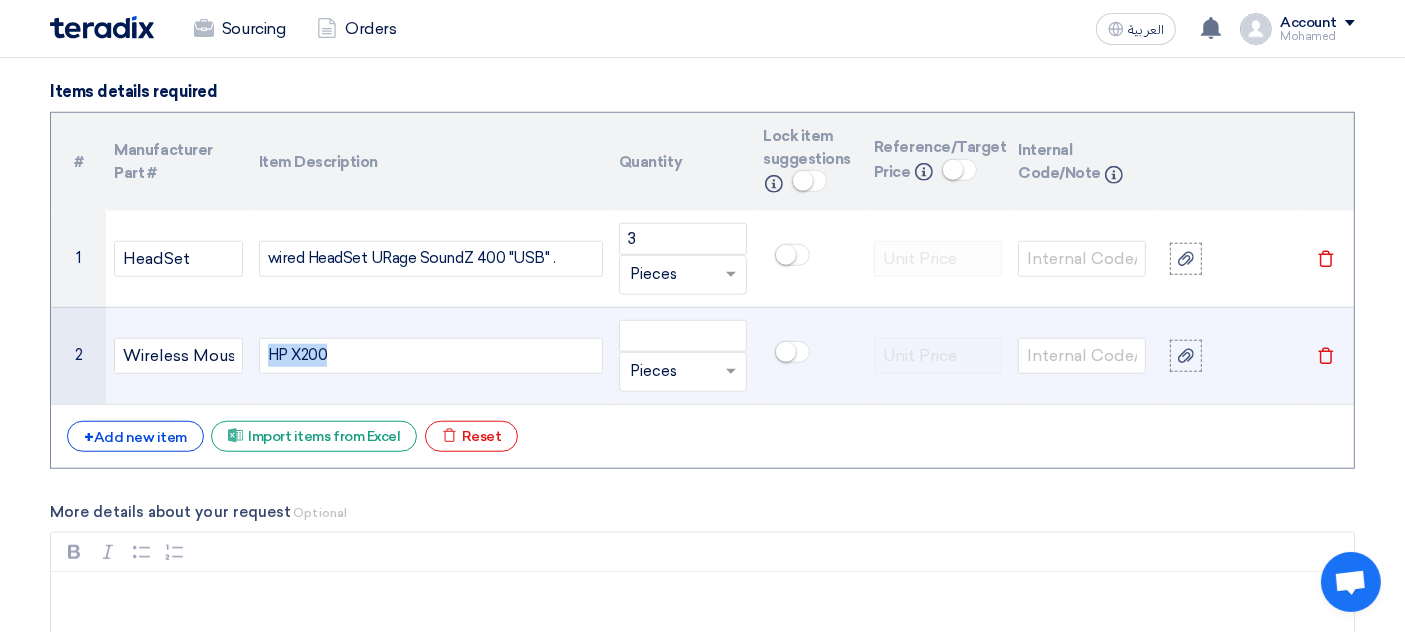 click on "HP X200" 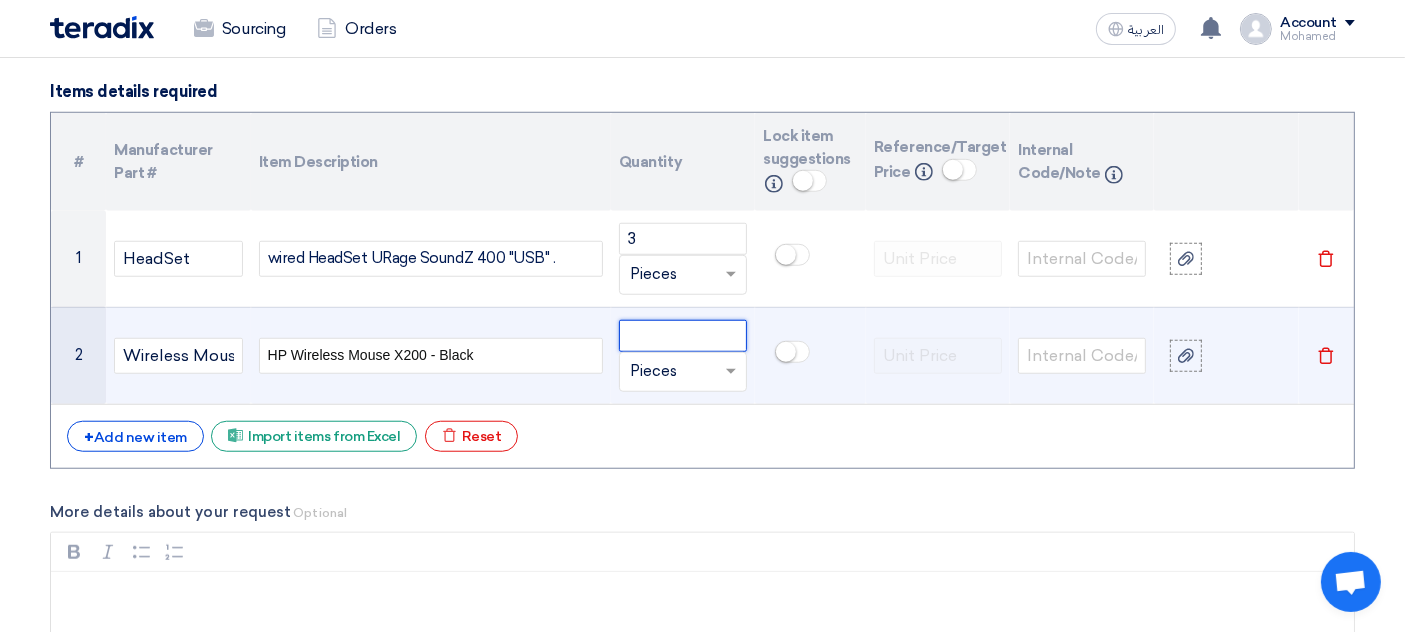 click 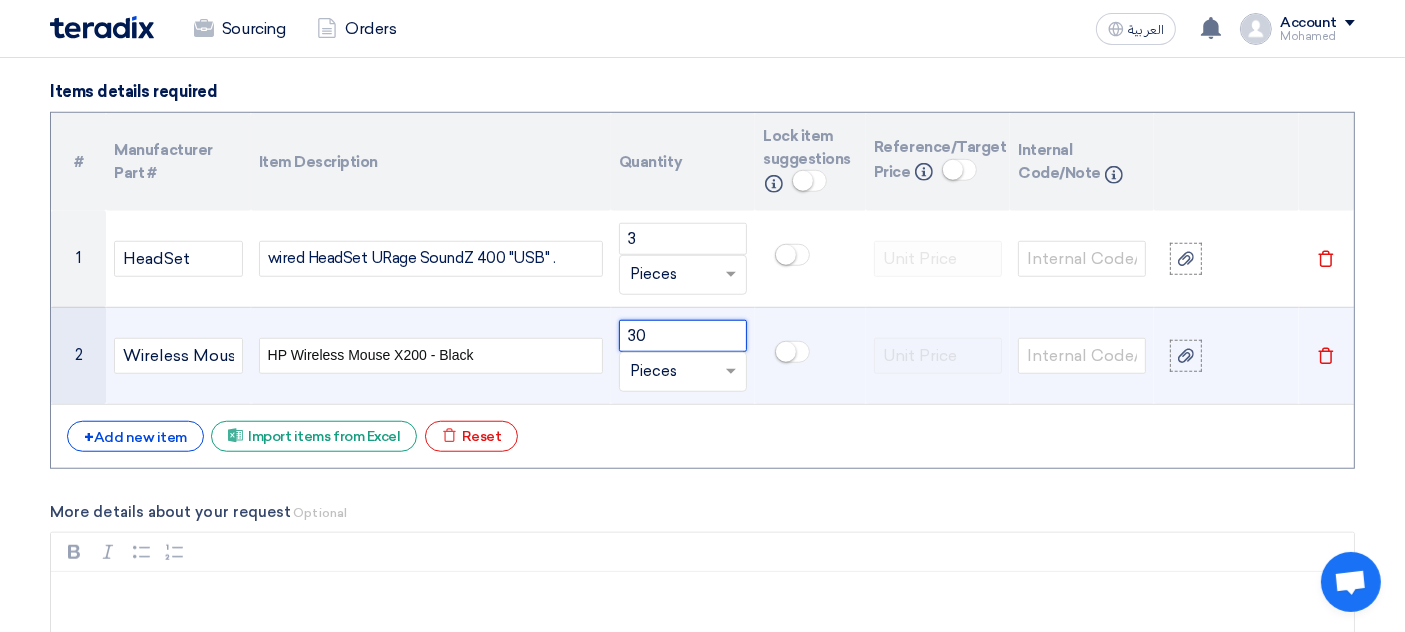 type on "30" 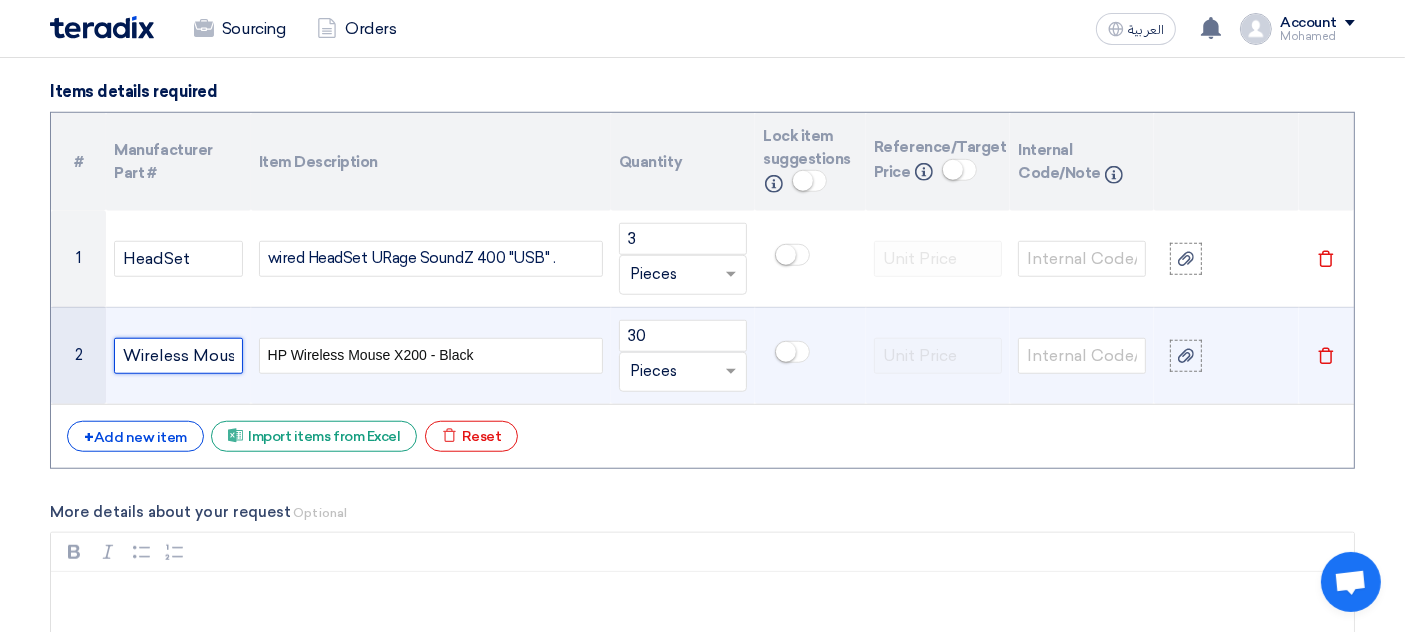 click on "Wireless Mouse." 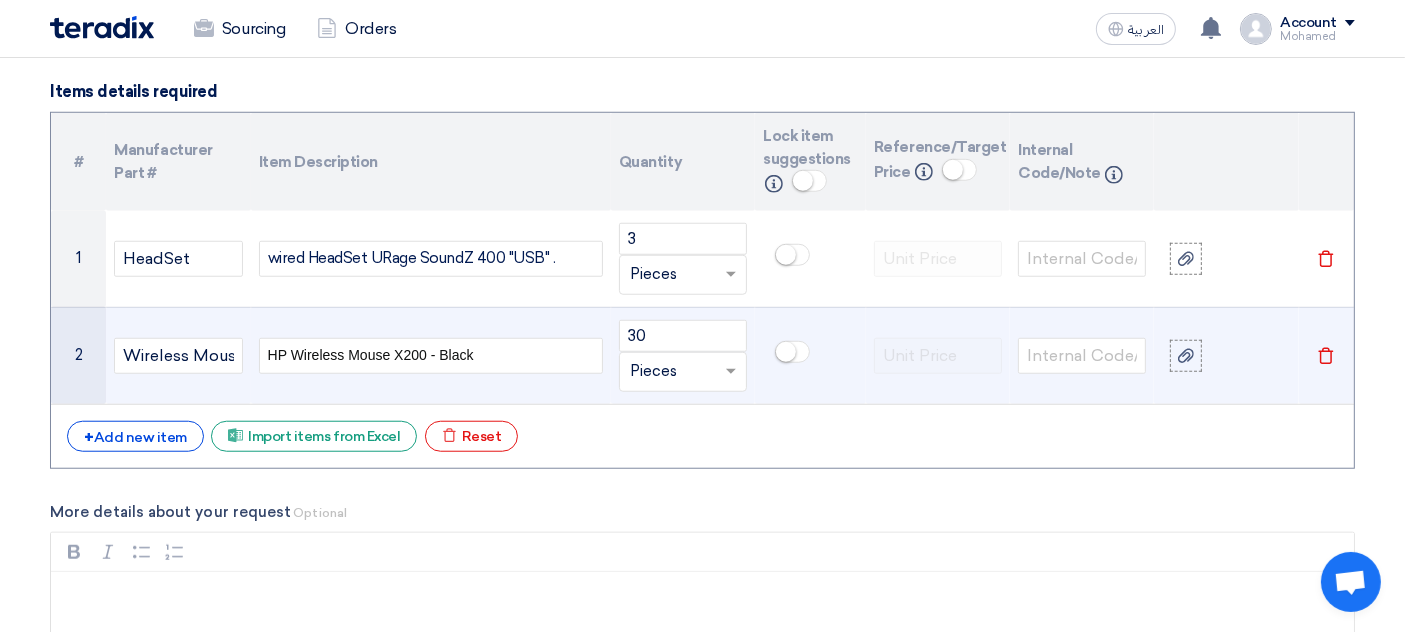click on "HP Wireless Mouse X200 - Black" 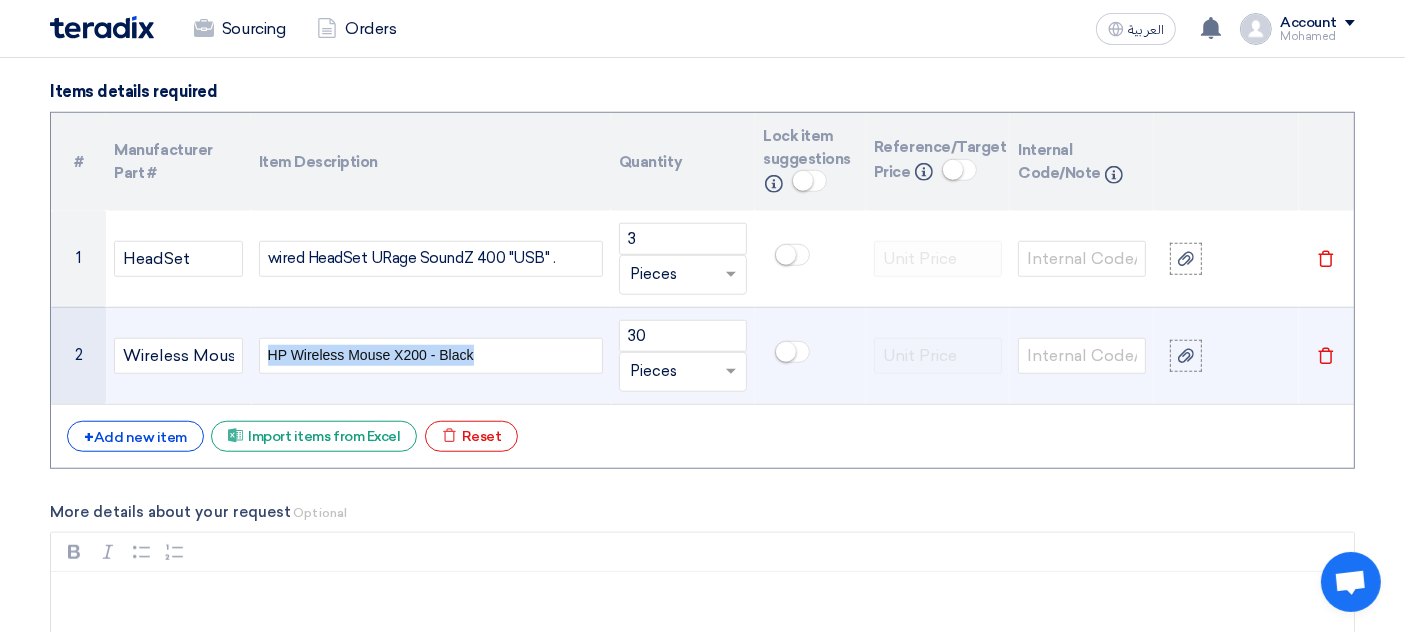 drag, startPoint x: 501, startPoint y: 352, endPoint x: 219, endPoint y: 329, distance: 282.9364 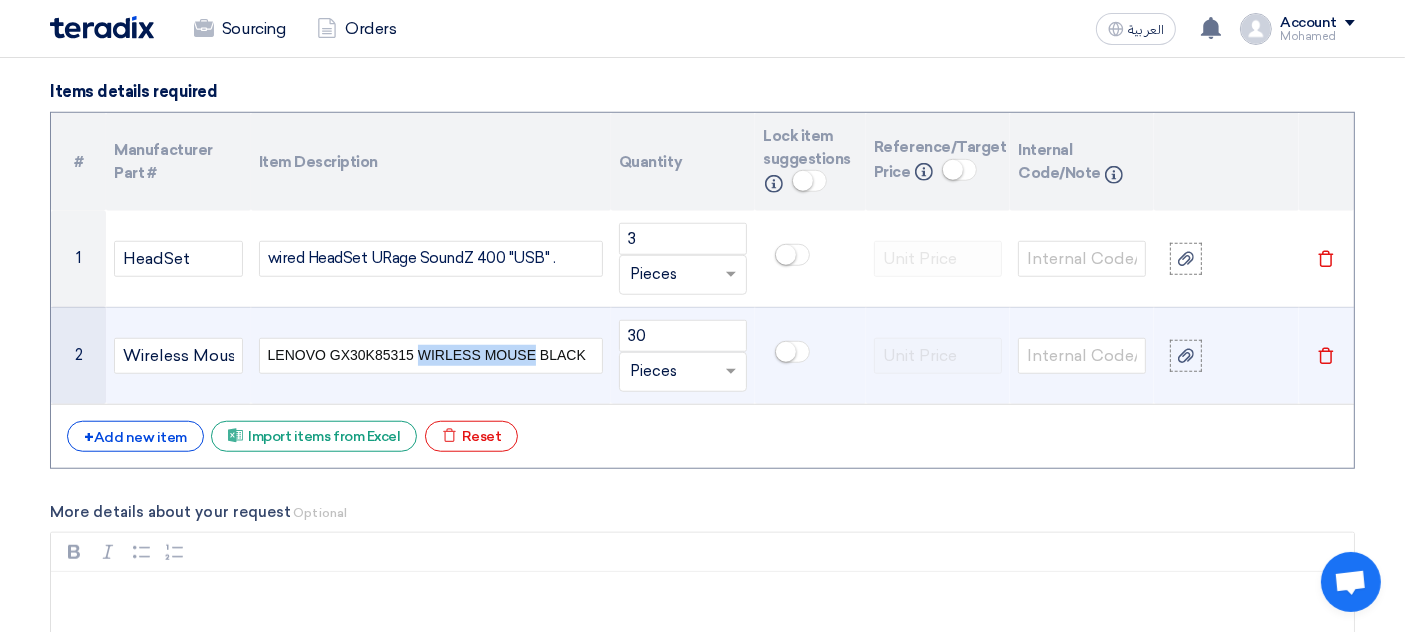 drag, startPoint x: 535, startPoint y: 349, endPoint x: 419, endPoint y: 348, distance: 116.00431 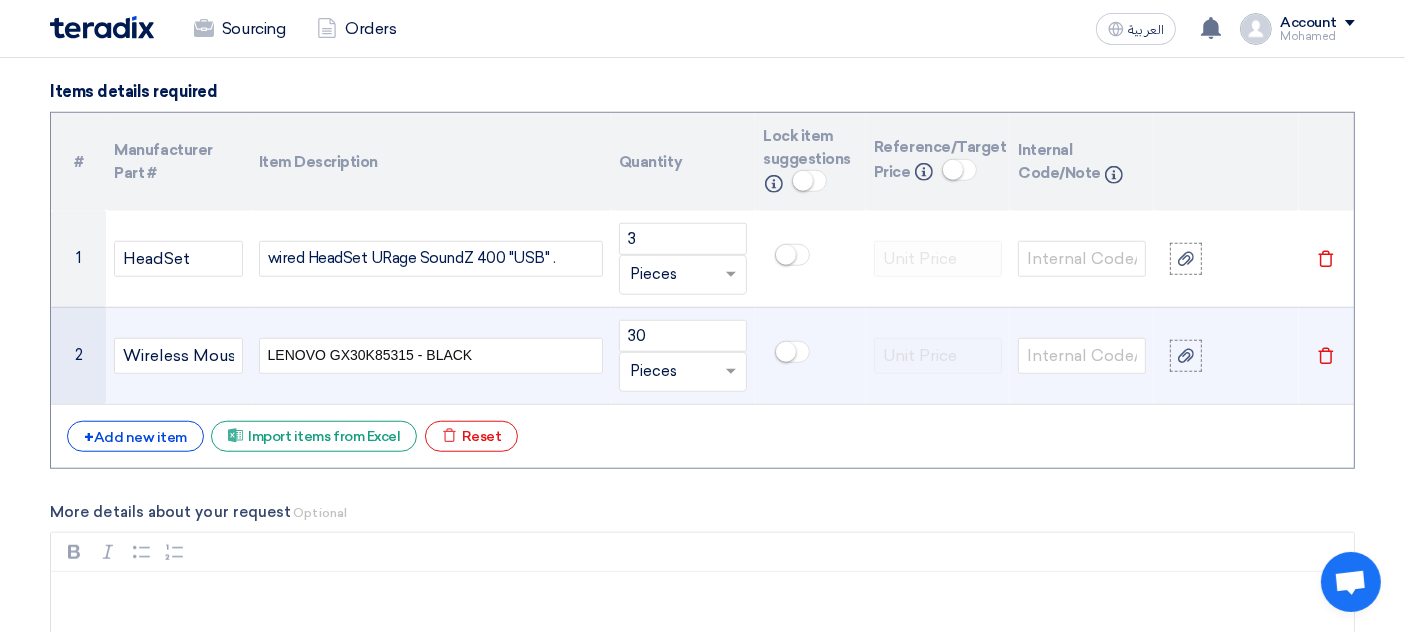 click on "LENOVO GX30K85315 - BLACK" 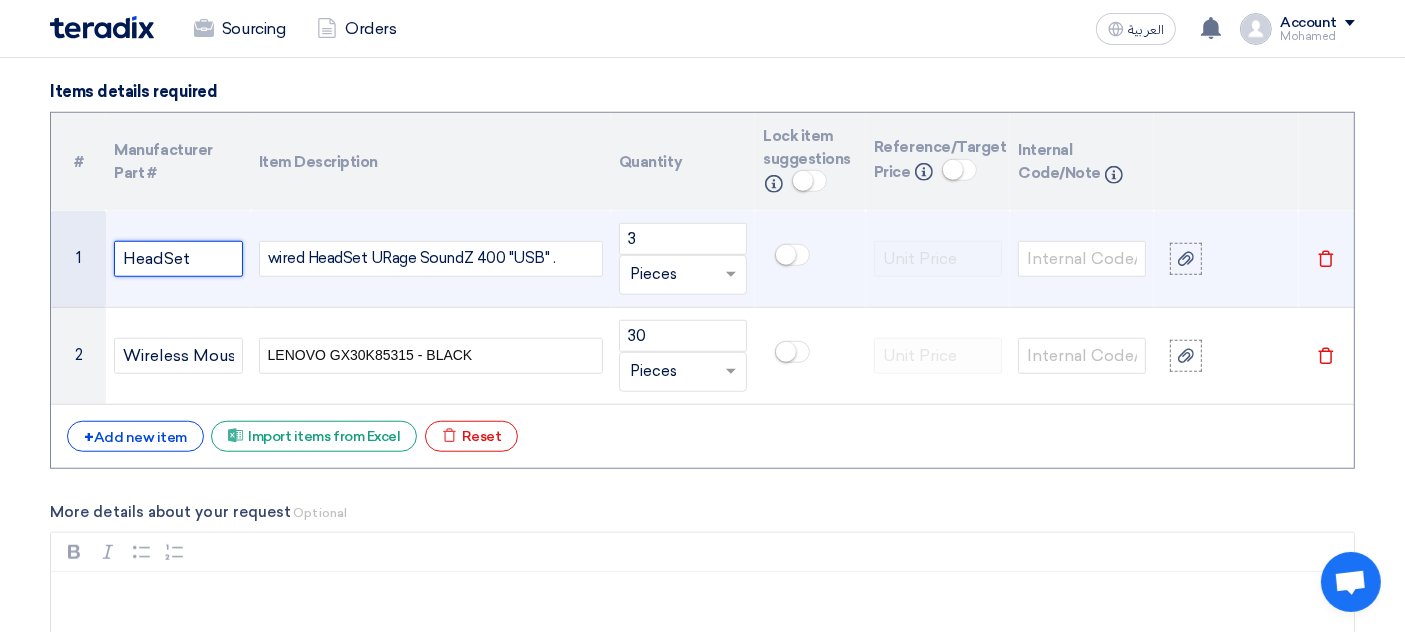 click on "HeadSet" 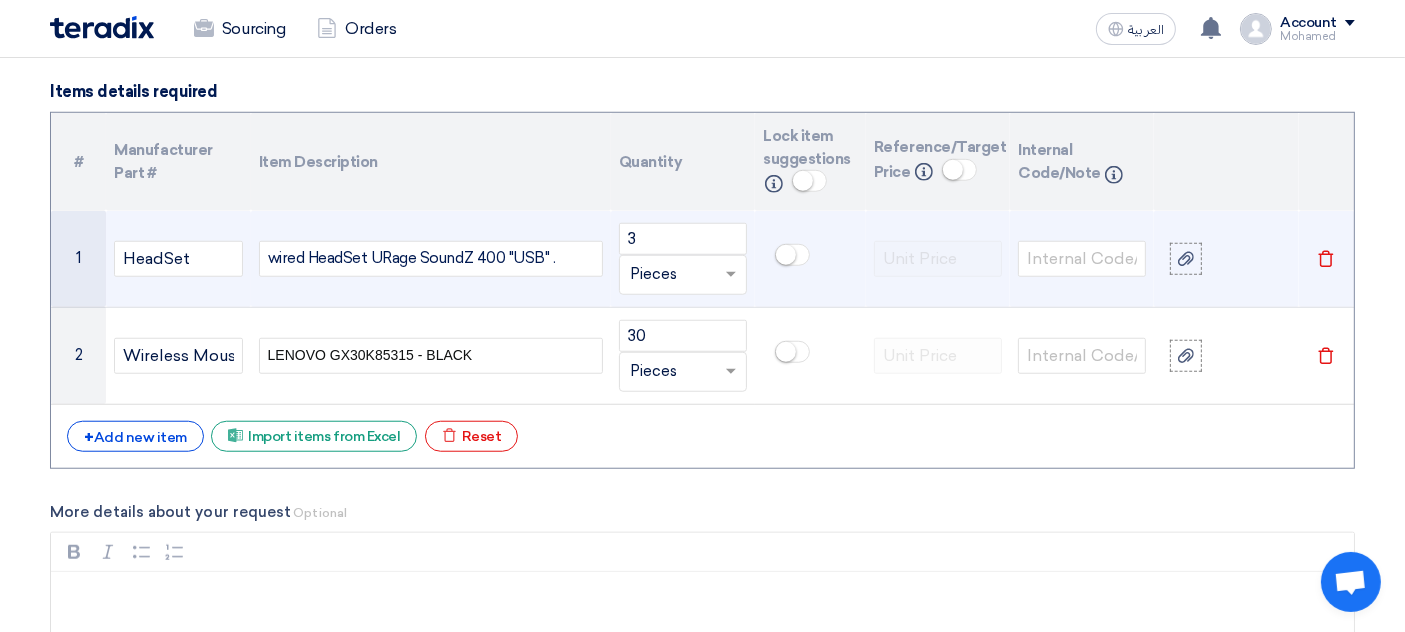 click on "wired HeadSet URage SoundZ 400 "USB" ." 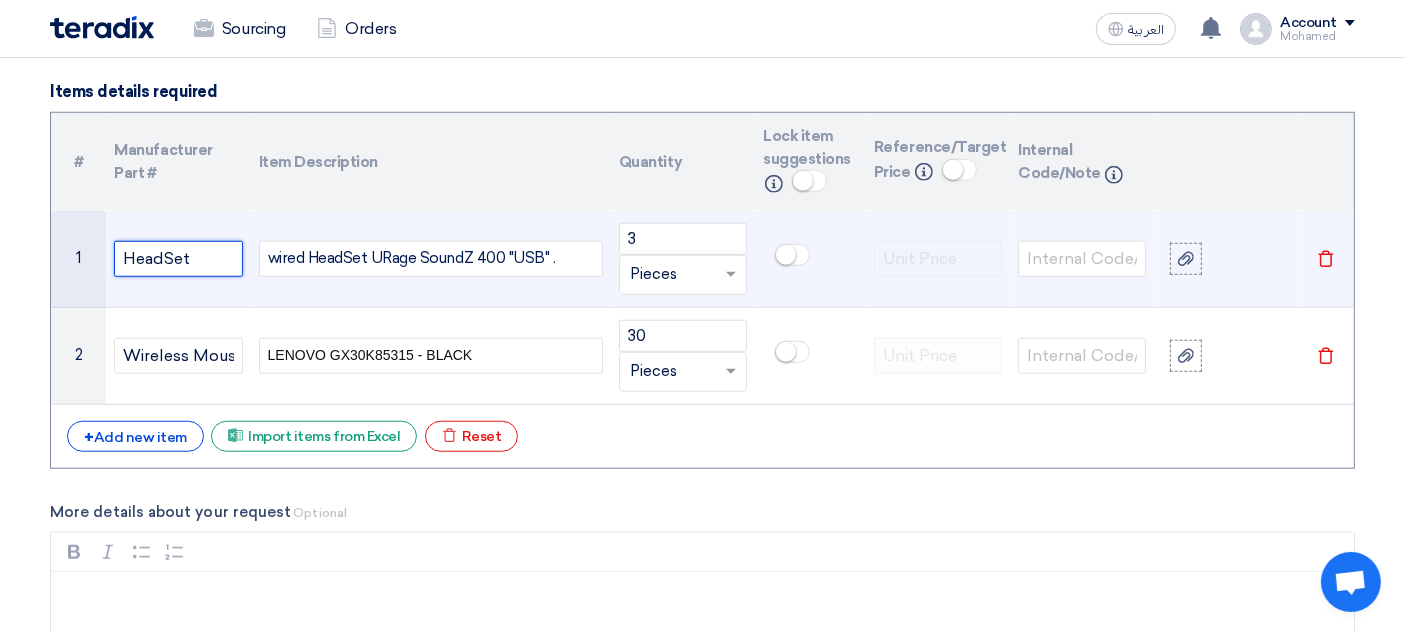 click on "HeadSet" 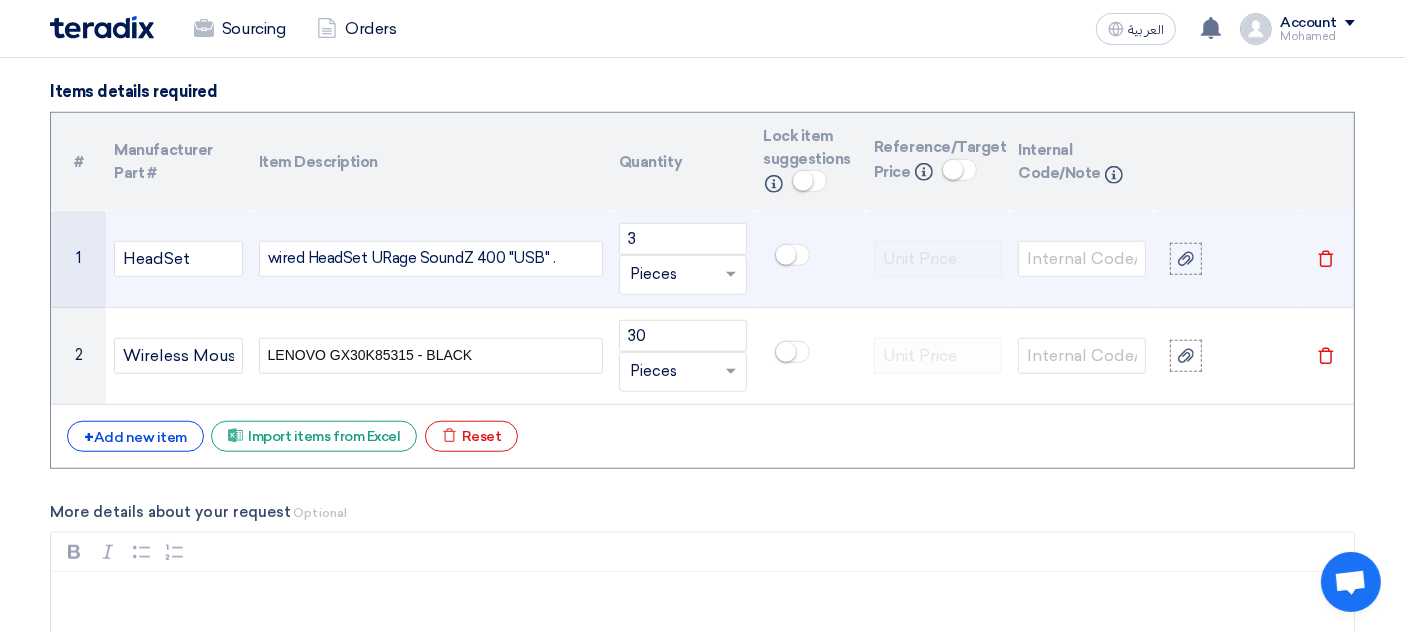 click on "wired HeadSet URage SoundZ 400 "USB" ." 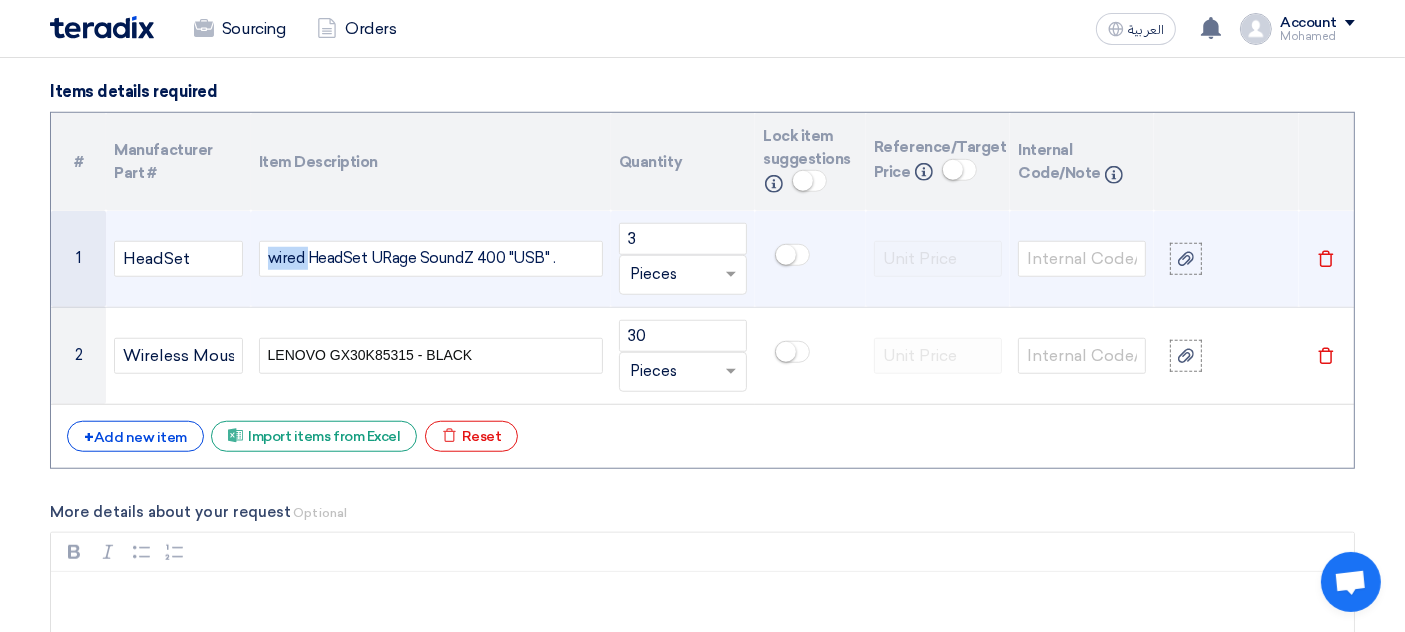 click on "wired HeadSet URage SoundZ 400 "USB" ." 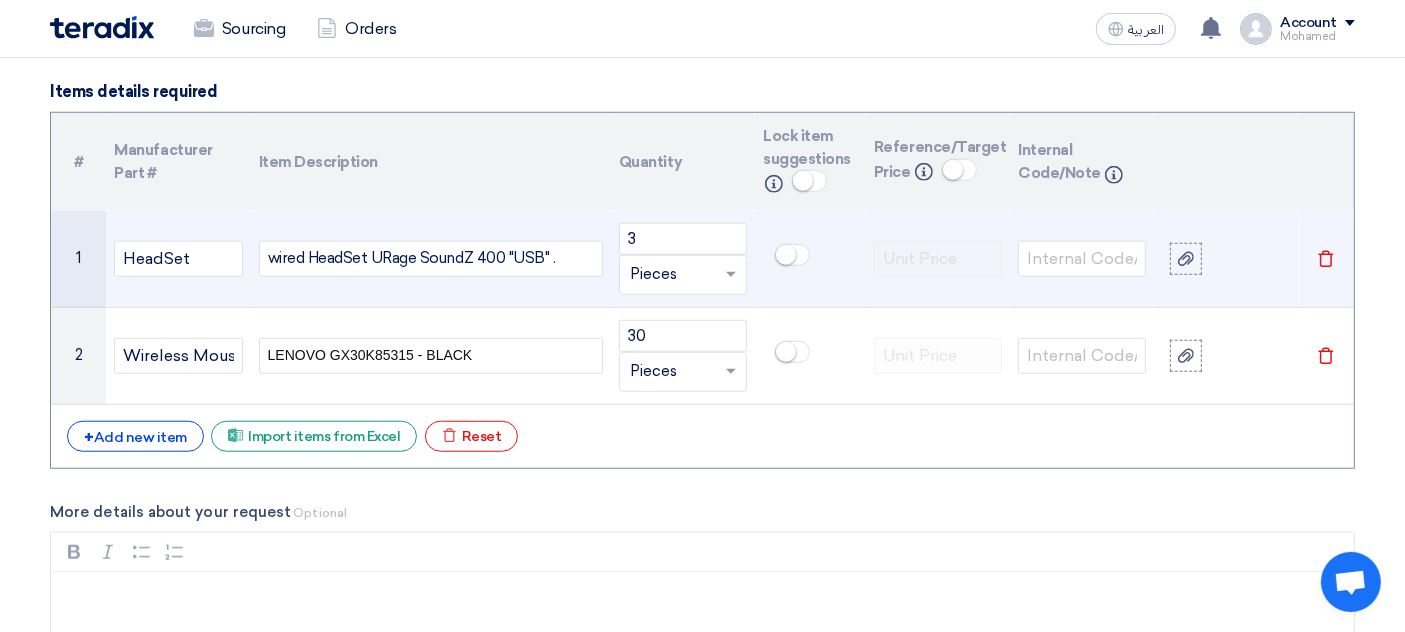 click on "wired HeadSet URage SoundZ 400 "USB" ." 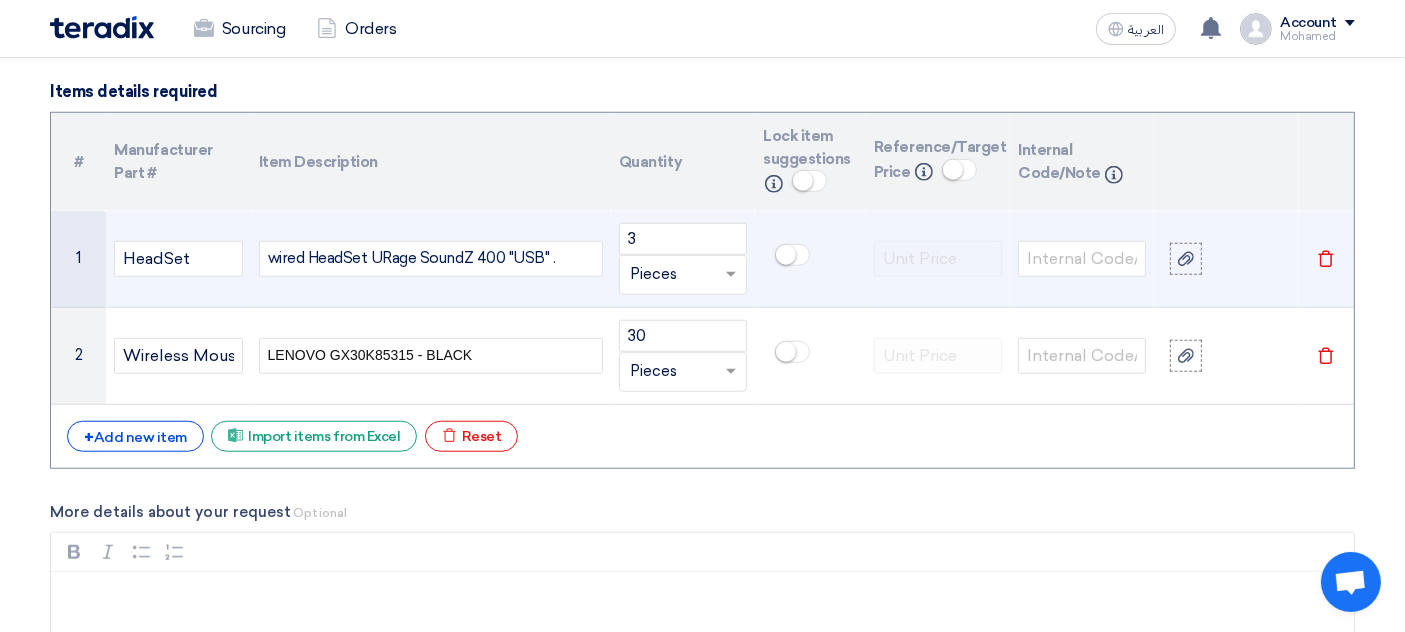 drag, startPoint x: 554, startPoint y: 249, endPoint x: 311, endPoint y: 263, distance: 243.40295 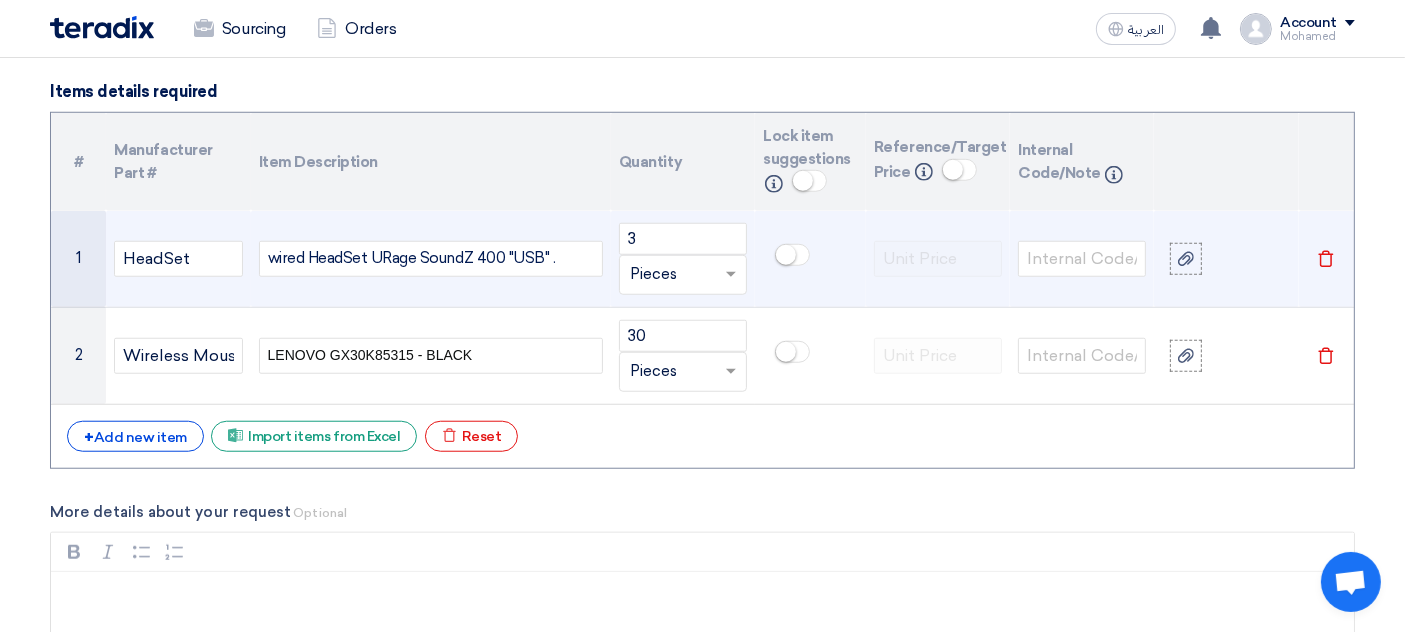 click on "wired HeadSet URage SoundZ 400 "USB" ." 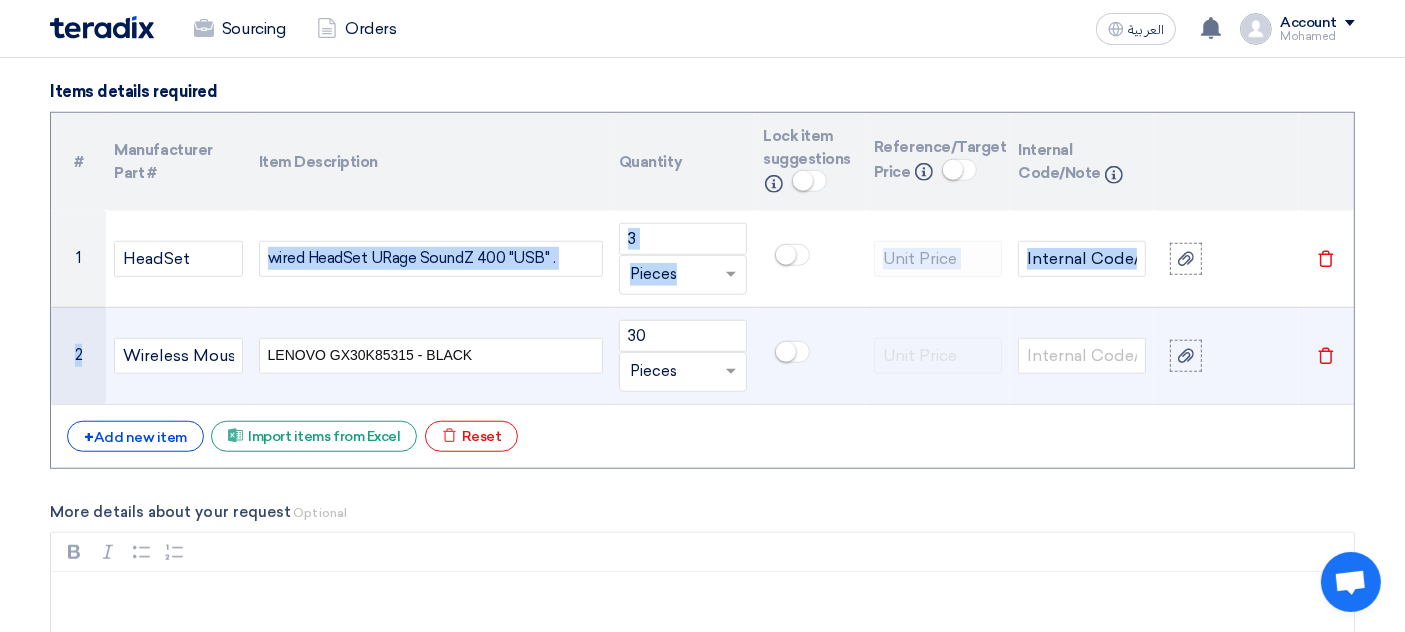 drag, startPoint x: 311, startPoint y: 278, endPoint x: 362, endPoint y: 327, distance: 70.724815 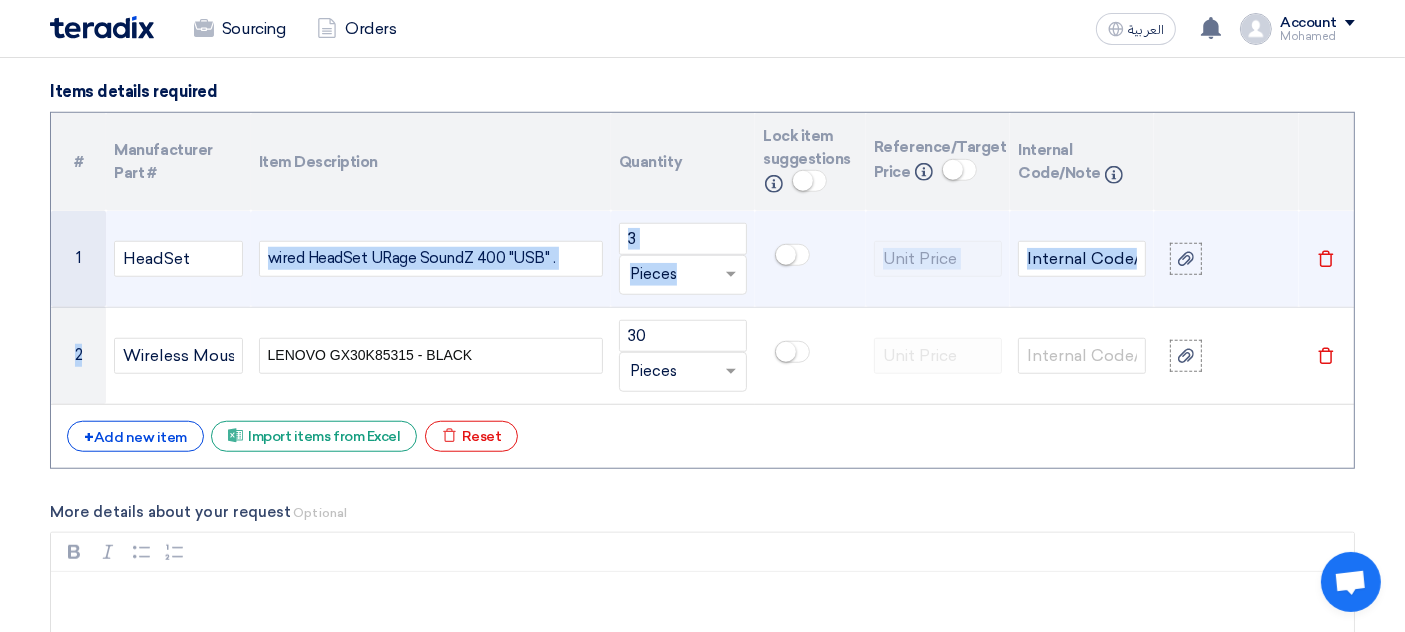 click on "wired HeadSet URage SoundZ 400 "USB" ." 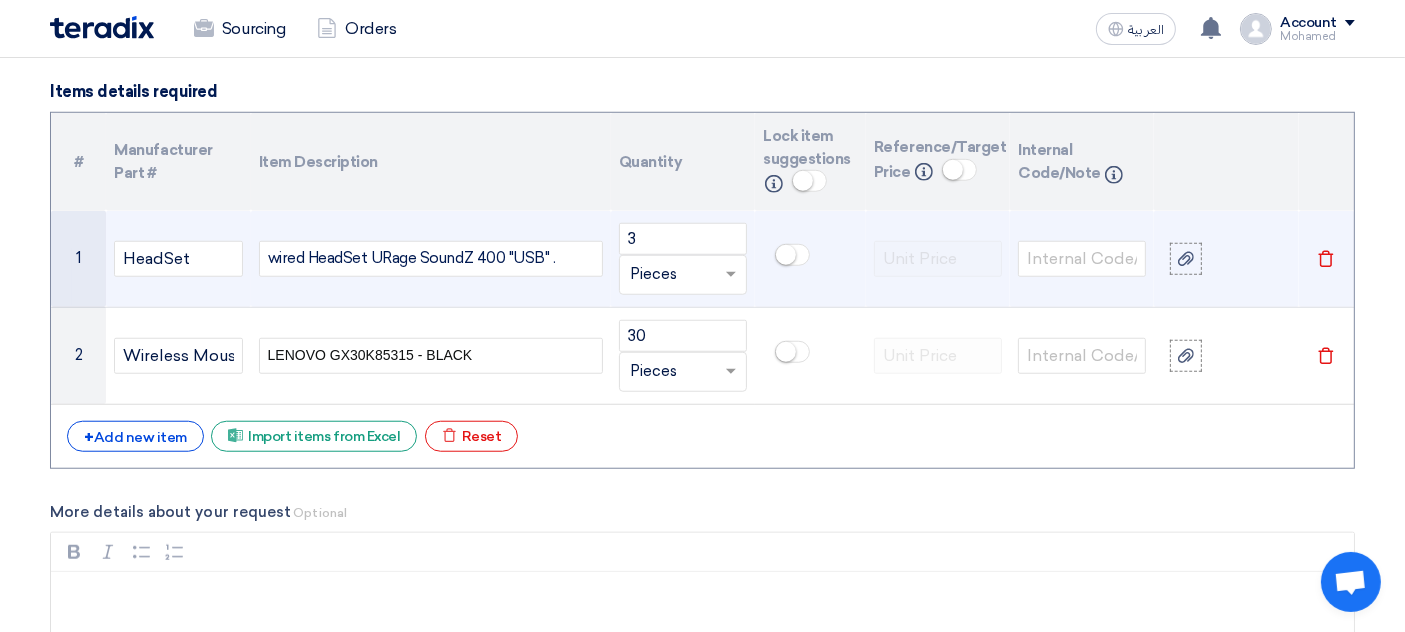 click on "wired HeadSet URage SoundZ 400 "USB" ." 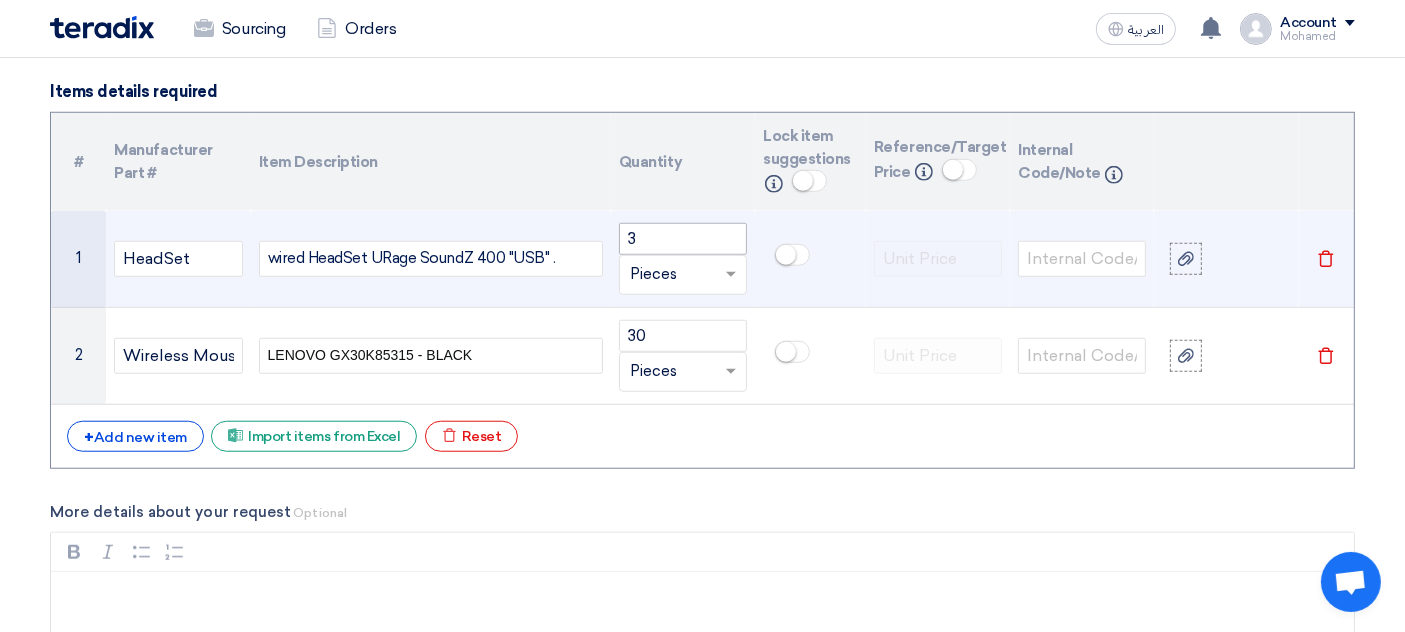 drag, startPoint x: 370, startPoint y: 254, endPoint x: 631, endPoint y: 247, distance: 261.09384 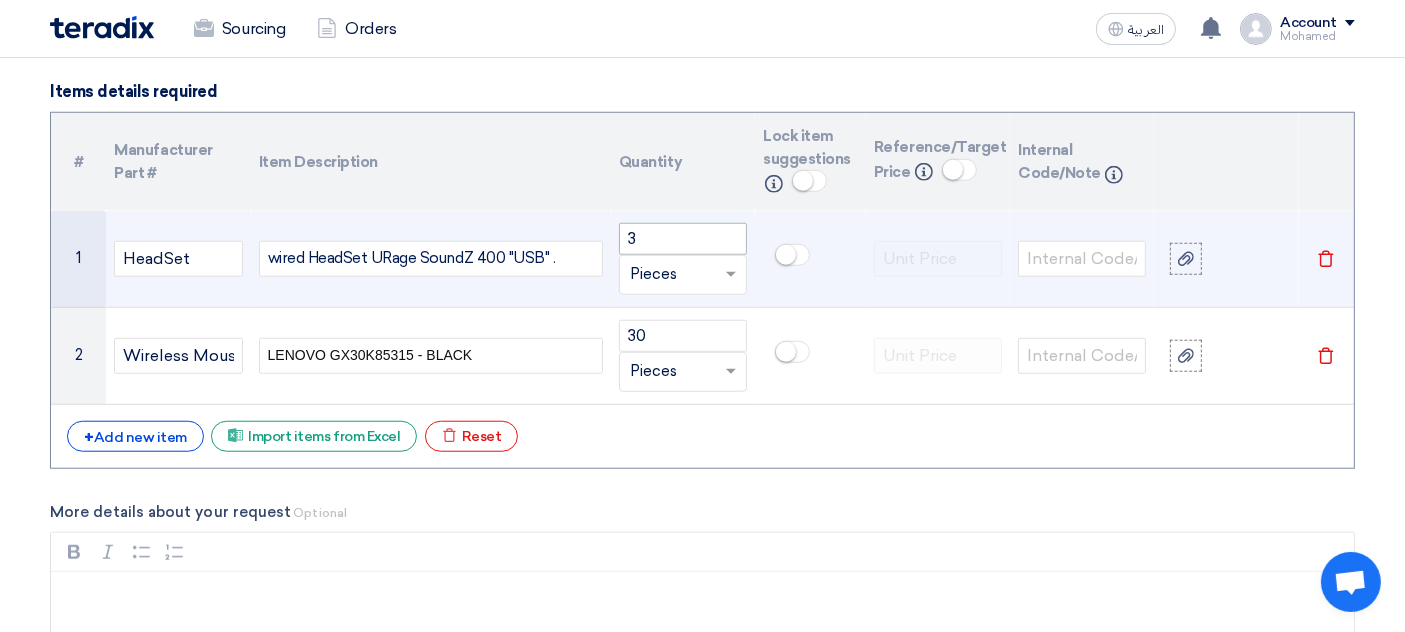 click on "1
HeadSet
wired HeadSet URage SoundZ 400 "USB" .
3
Unit
×
Pieces
Delete" 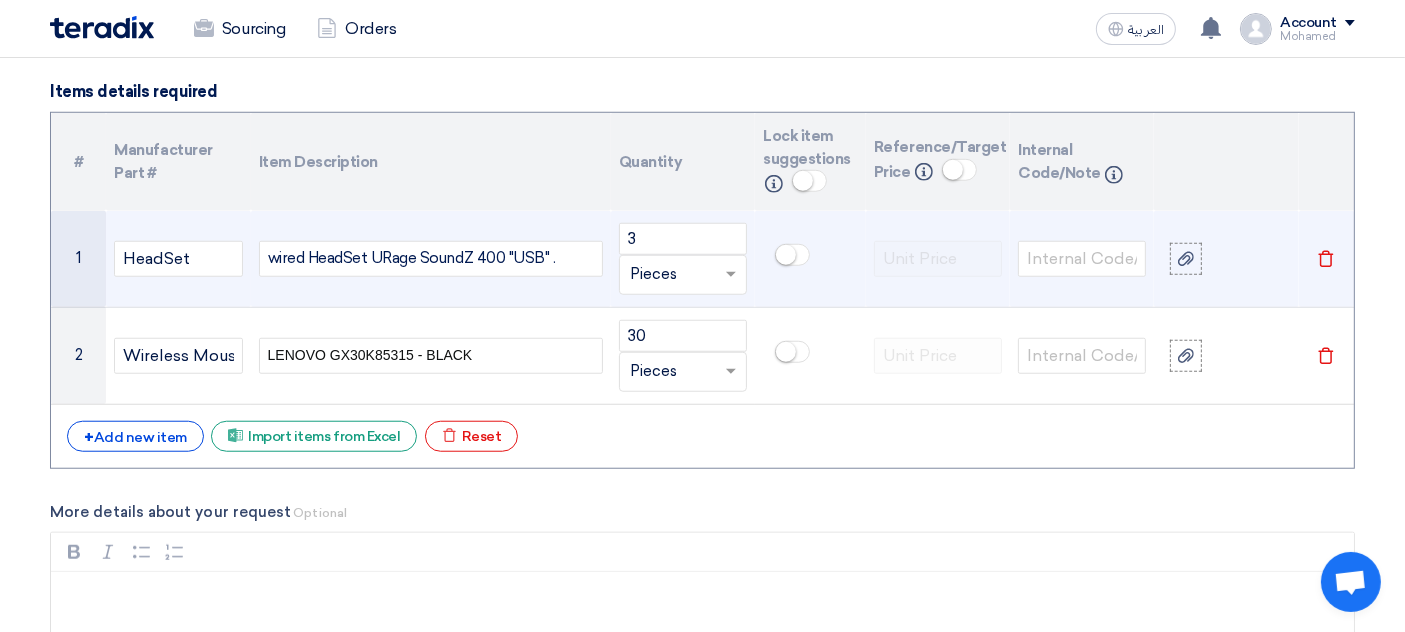 scroll, scrollTop: 1602, scrollLeft: 0, axis: vertical 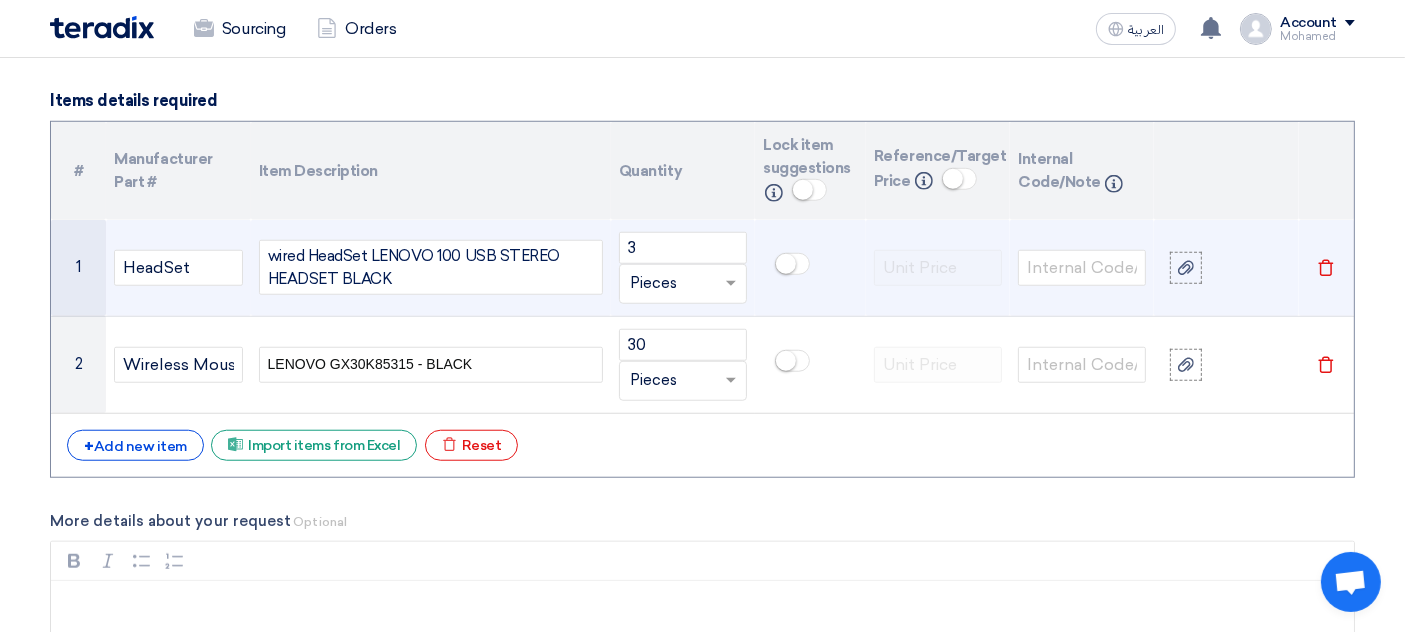 click on "wired HeadSet LENOVO 100 USB STEREO HEADSET BLACK" 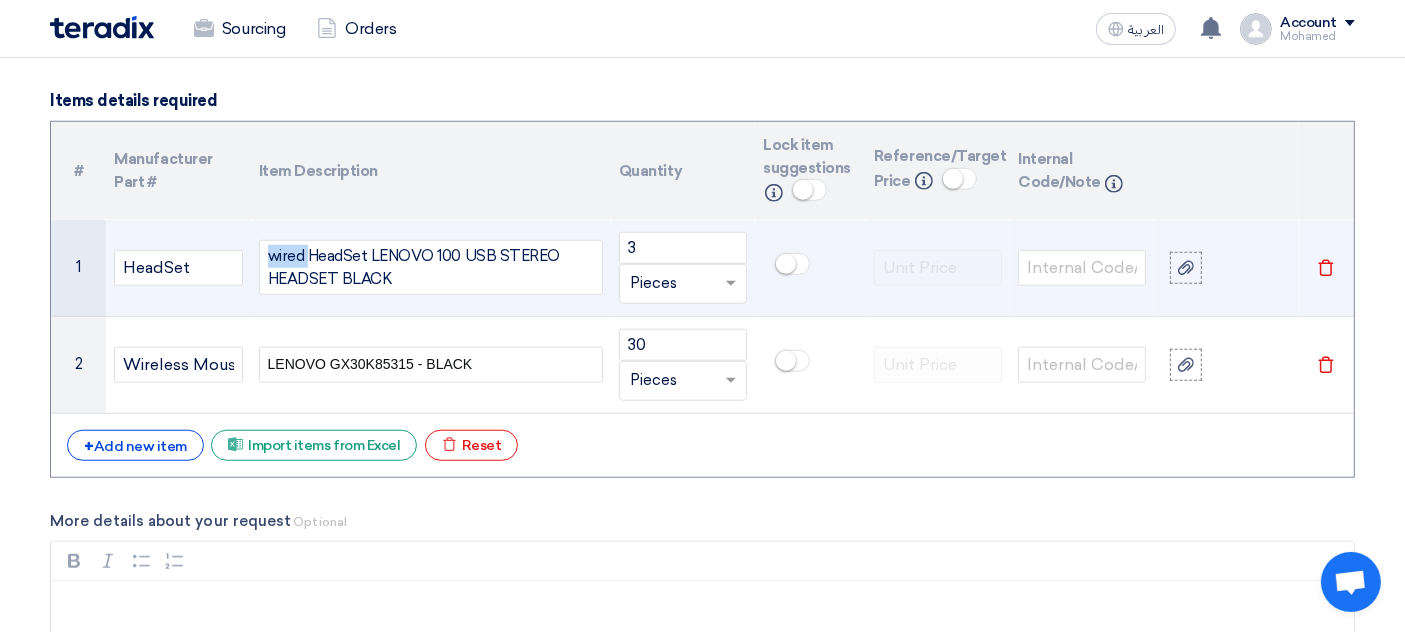 click on "wired HeadSet LENOVO 100 USB STEREO HEADSET BLACK" 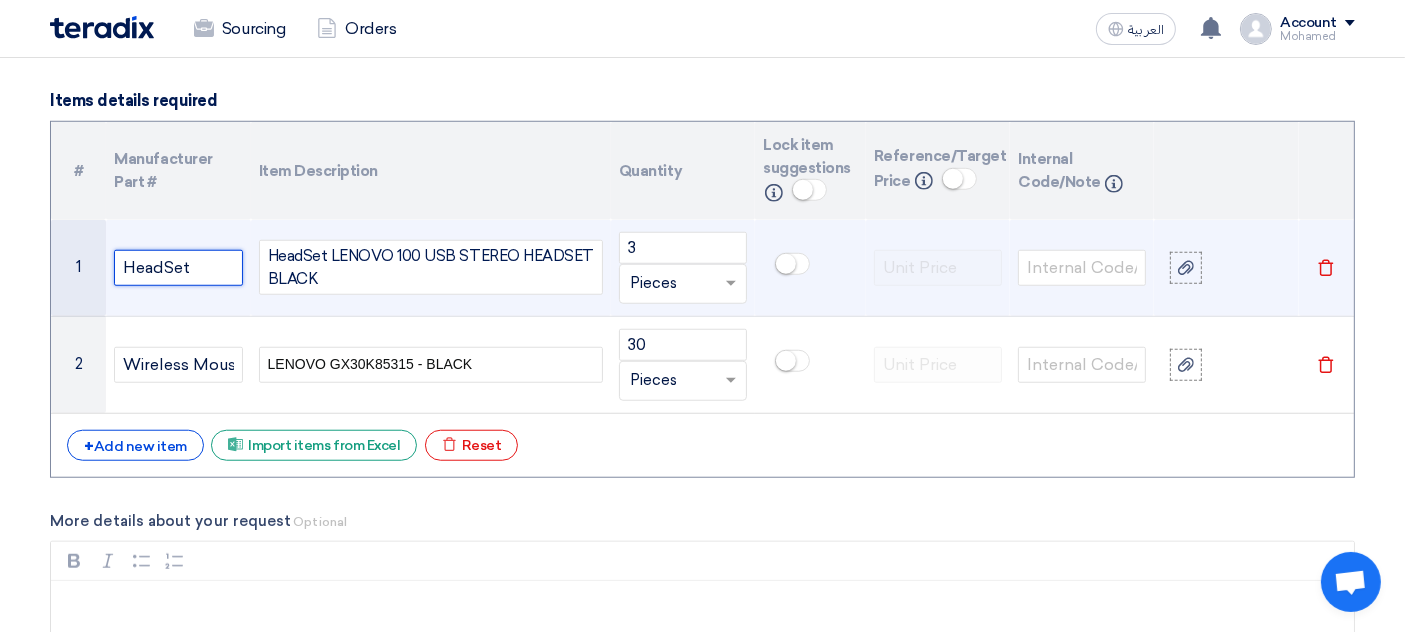 click on "HeadSet" 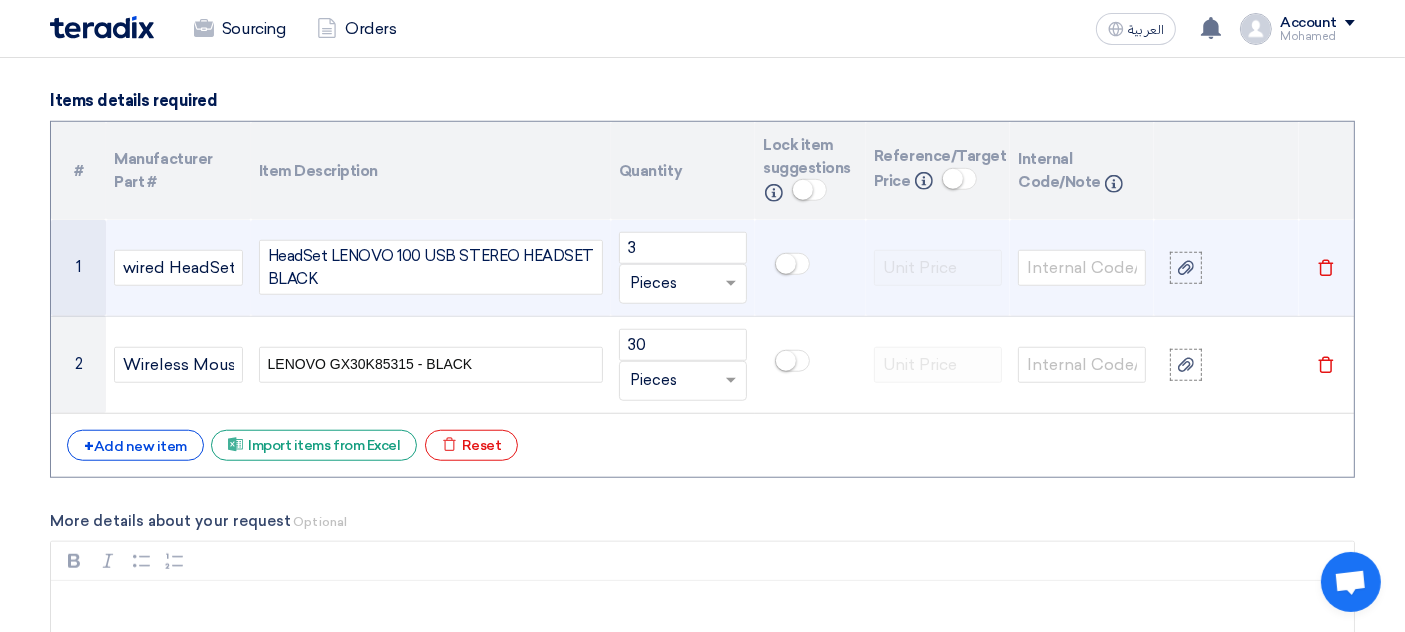 click on "HeadSet LENOVO 100 USB STEREO HEADSET BLACK" 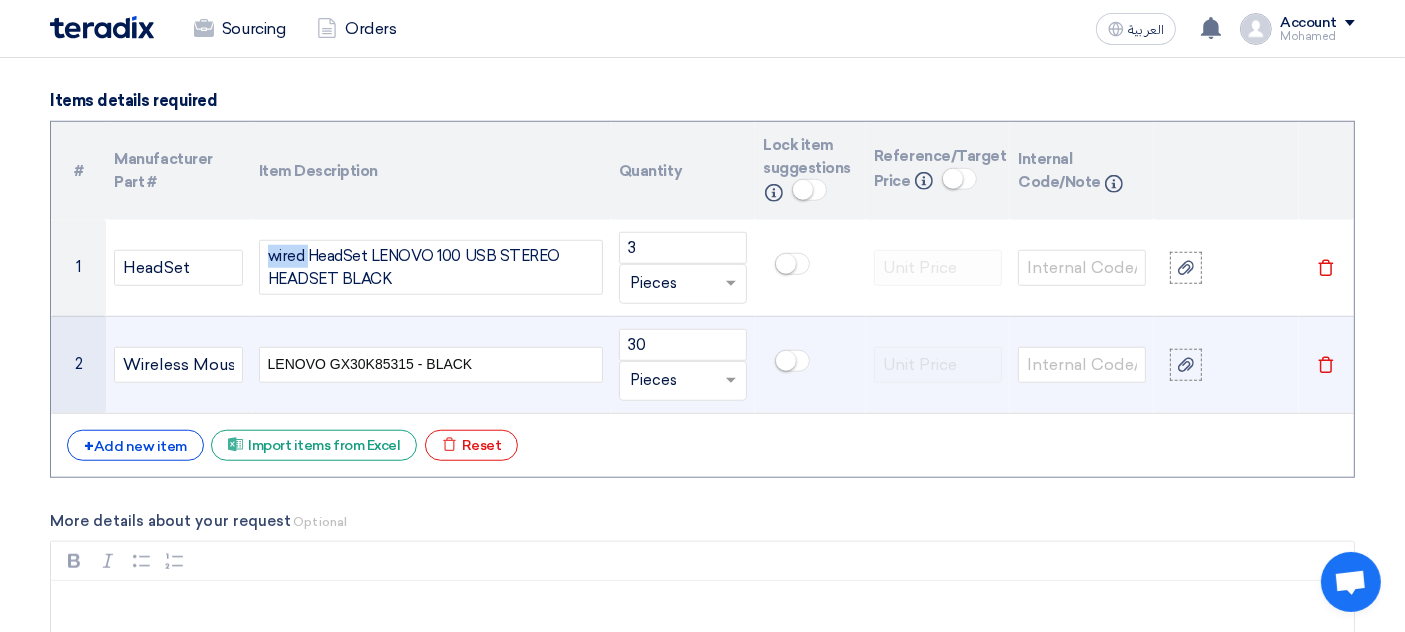 copy on "HeadSe" 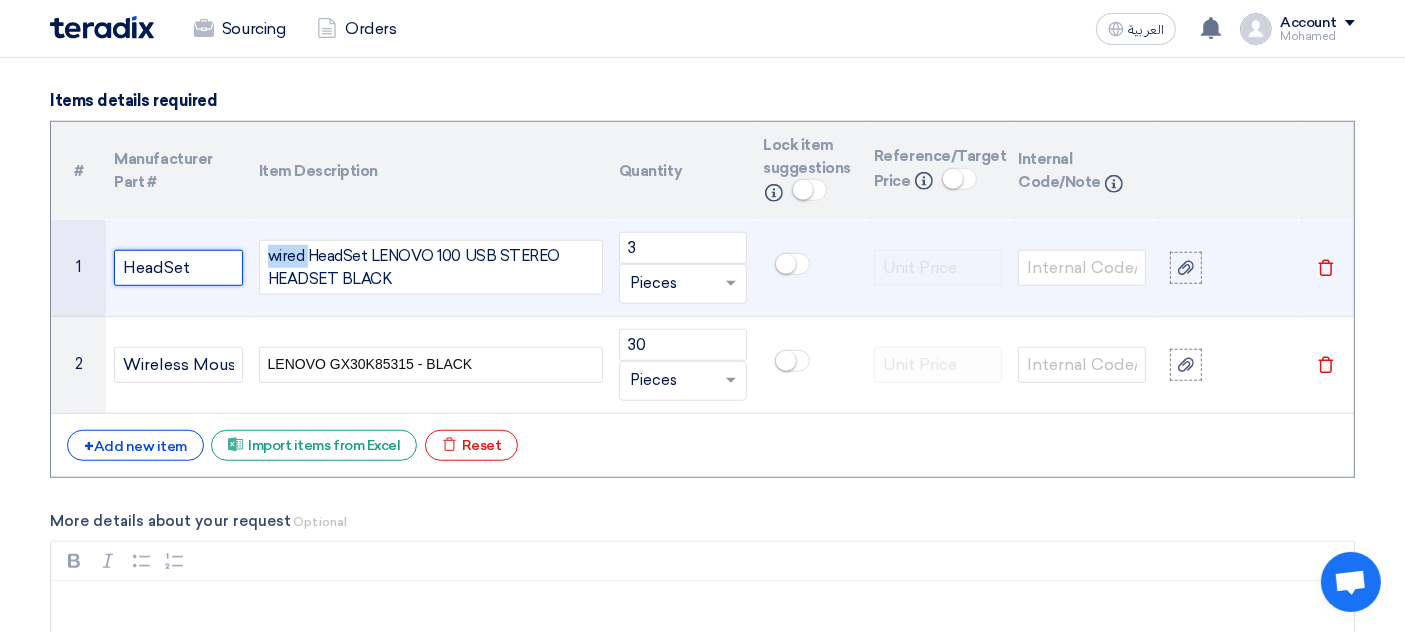 click on "HeadSet" 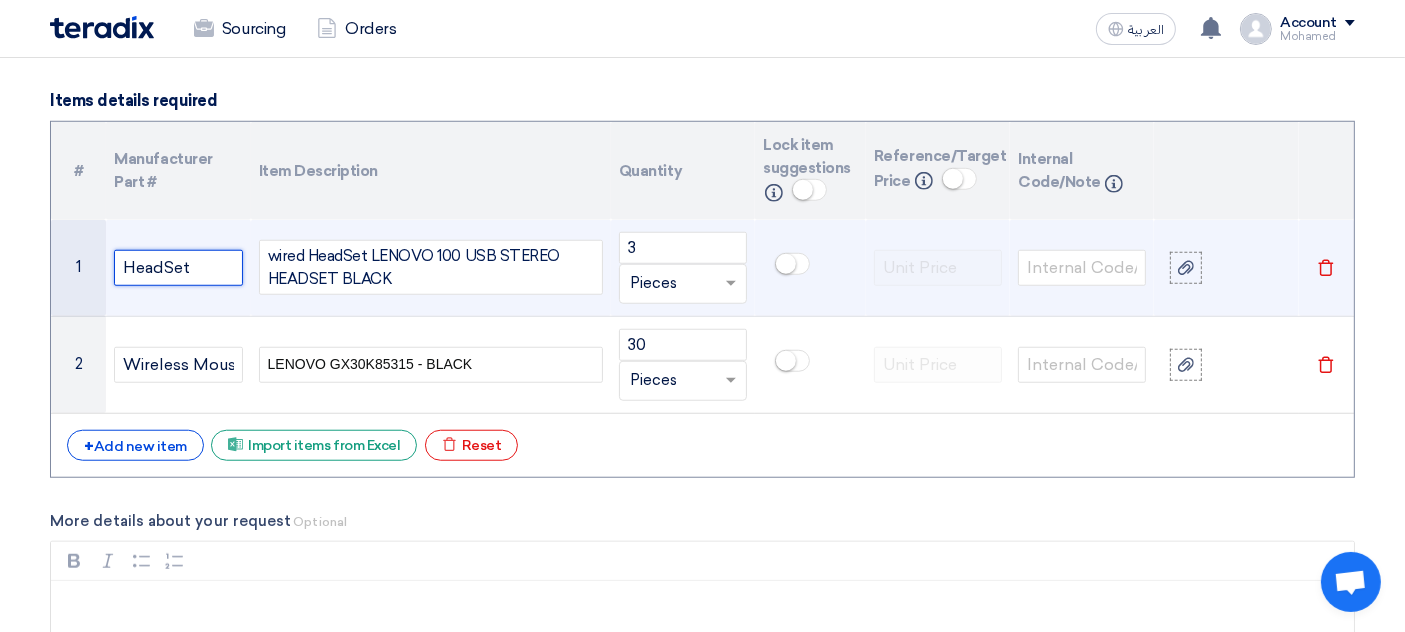 click on "HeadSet" 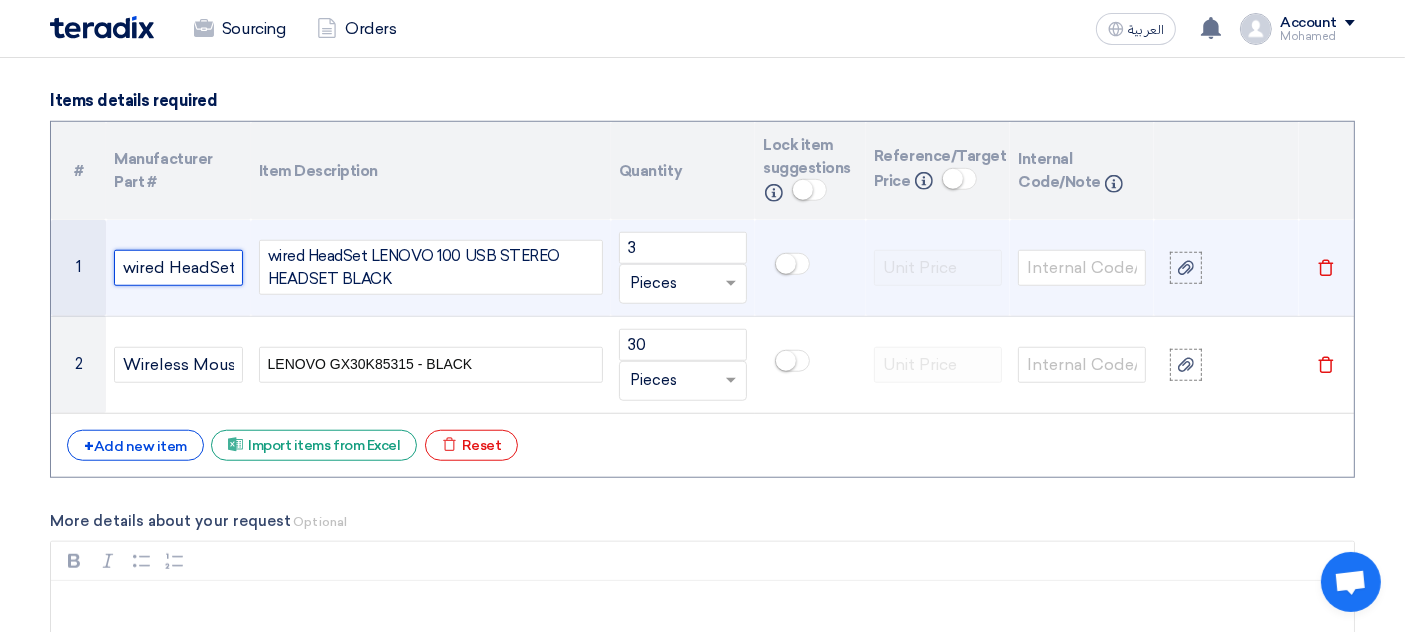 click on "wired HeadSet" 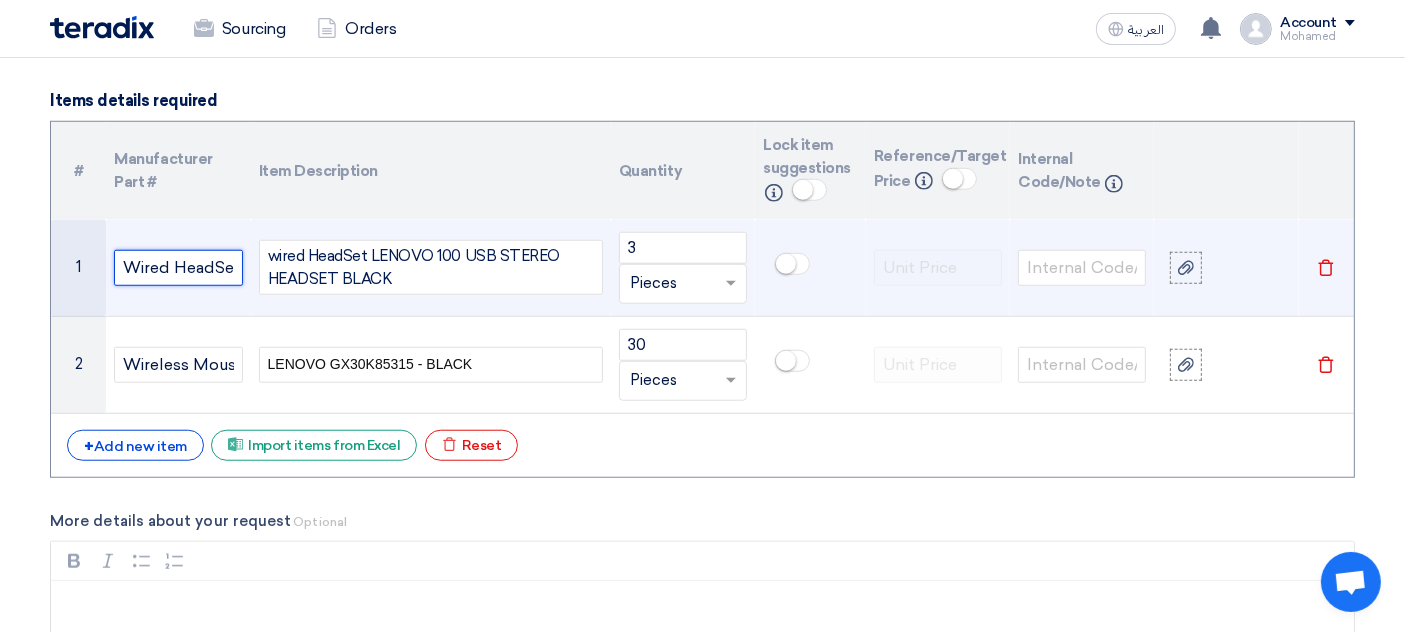type on "Wired HeadSet" 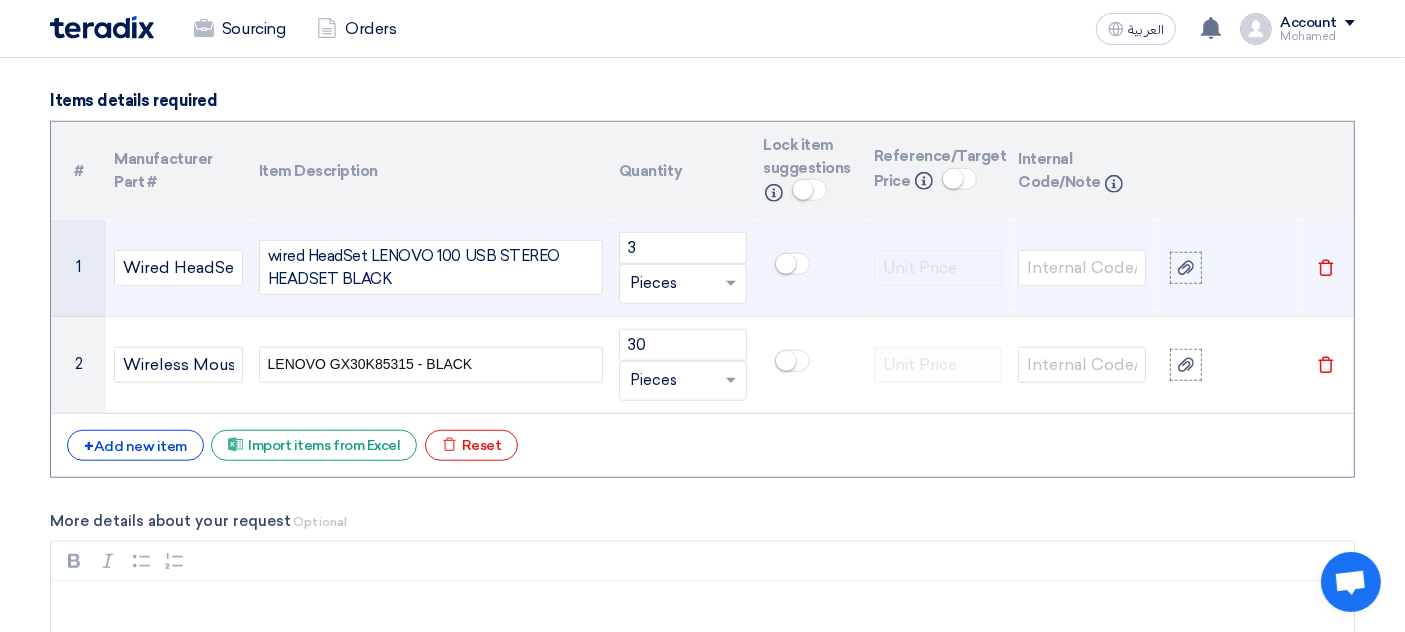 click on "wired HeadSet LENOVO 100 USB STEREO HEADSET BLACK" 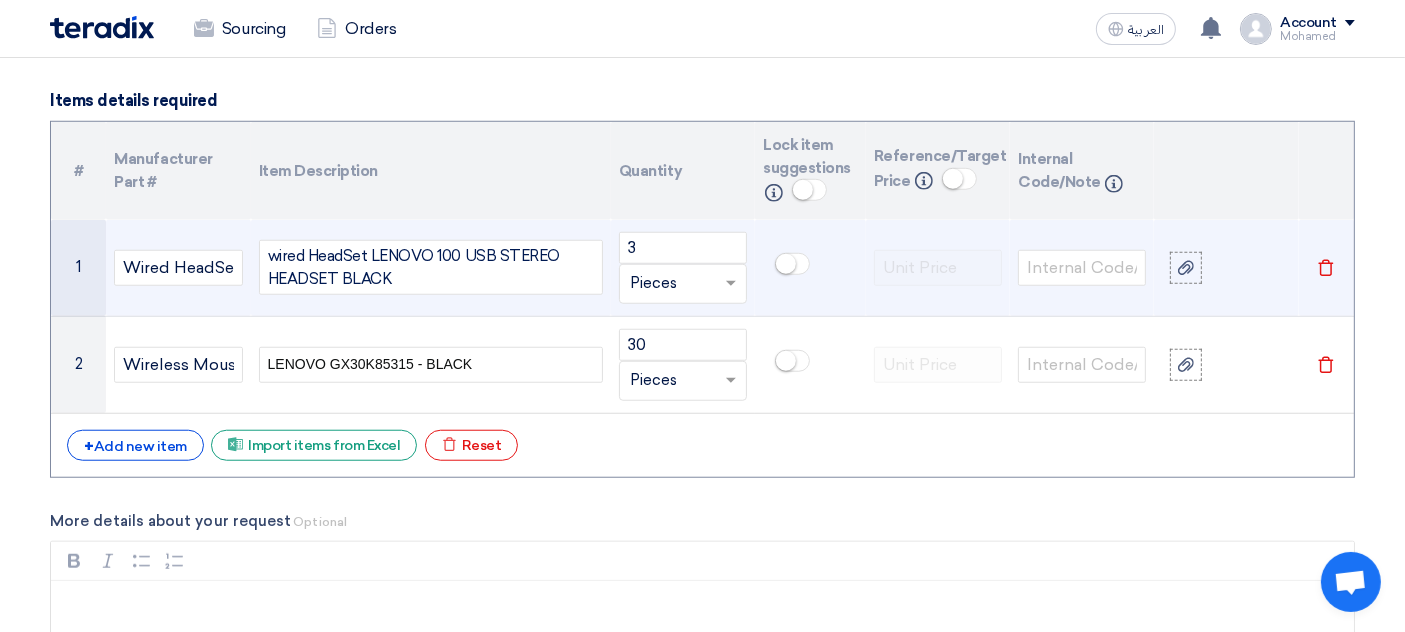 click on "wired HeadSet LENOVO 100 USB STEREO HEADSET BLACK" 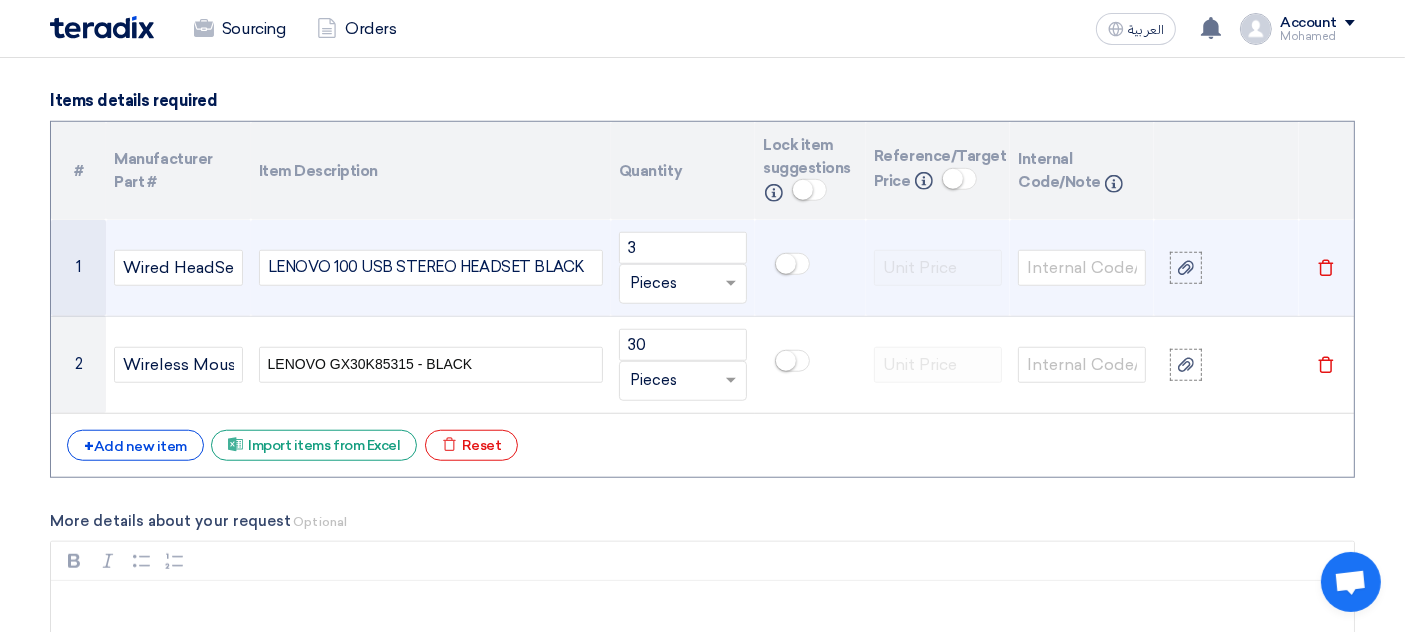 scroll, scrollTop: 1611, scrollLeft: 0, axis: vertical 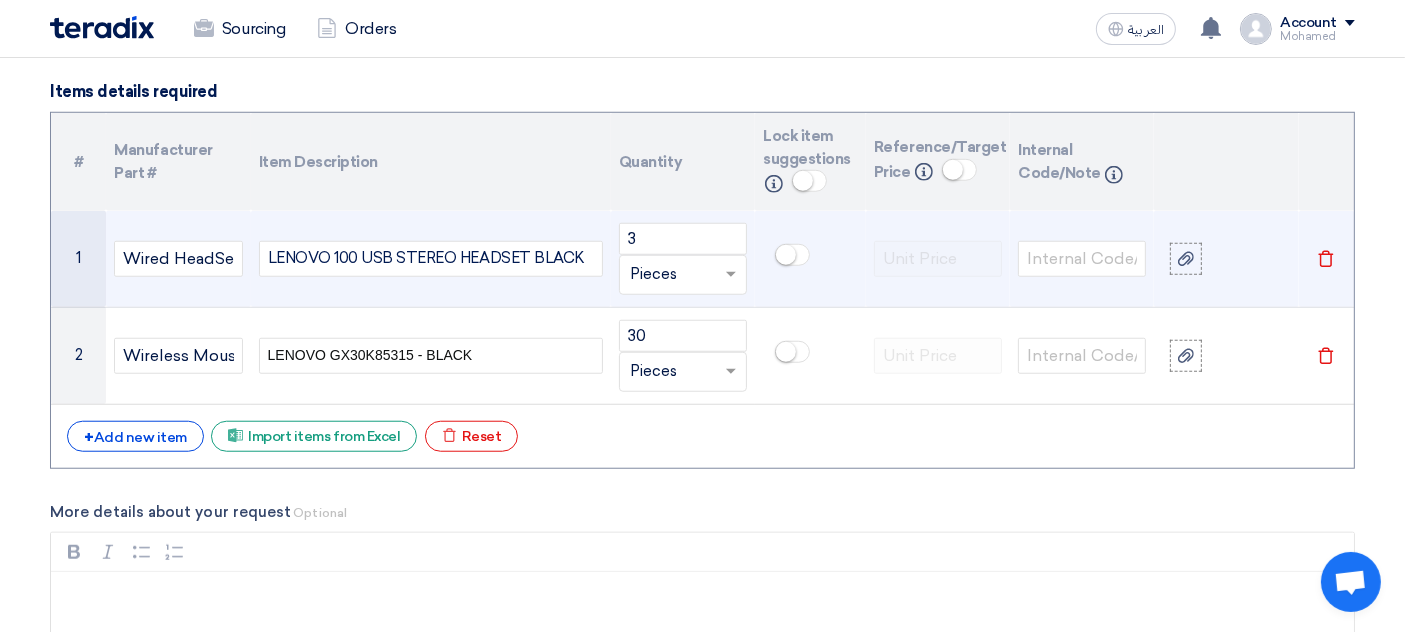 click on "LENOVO 100 USB STEREO HEADSET BLACK" 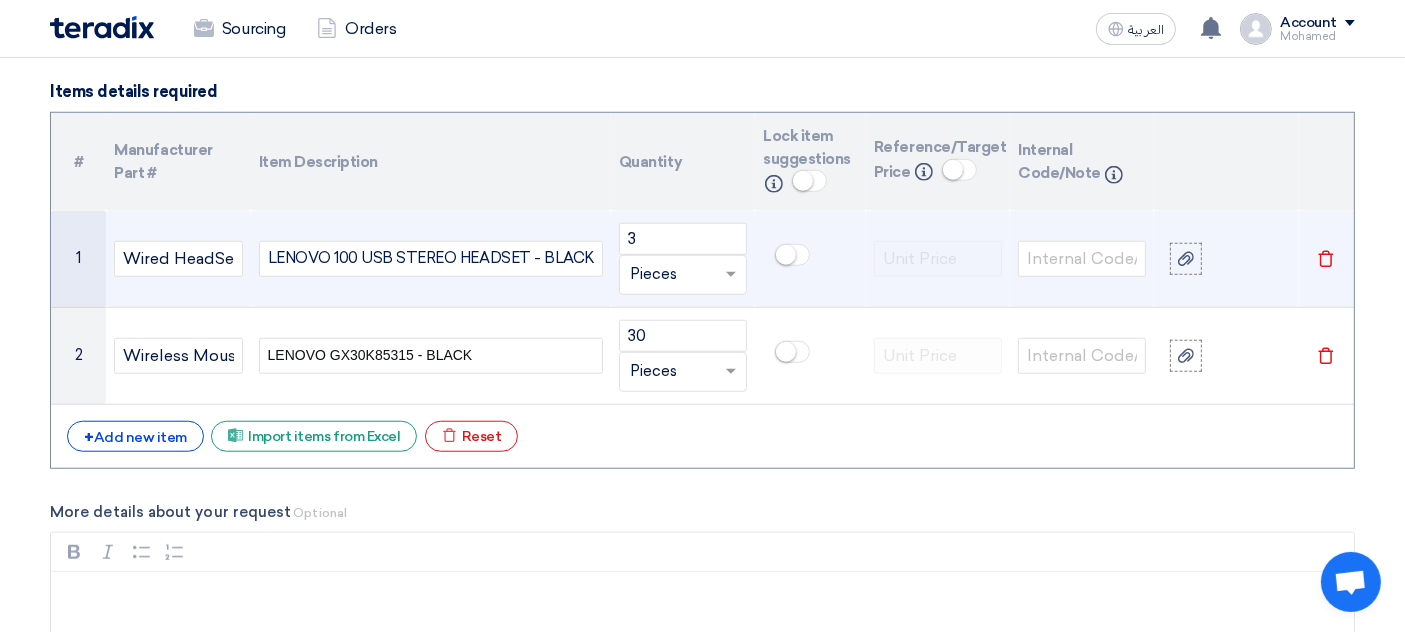 click on "LENOVO 100 USB STEREO HEADSET - BLACK" 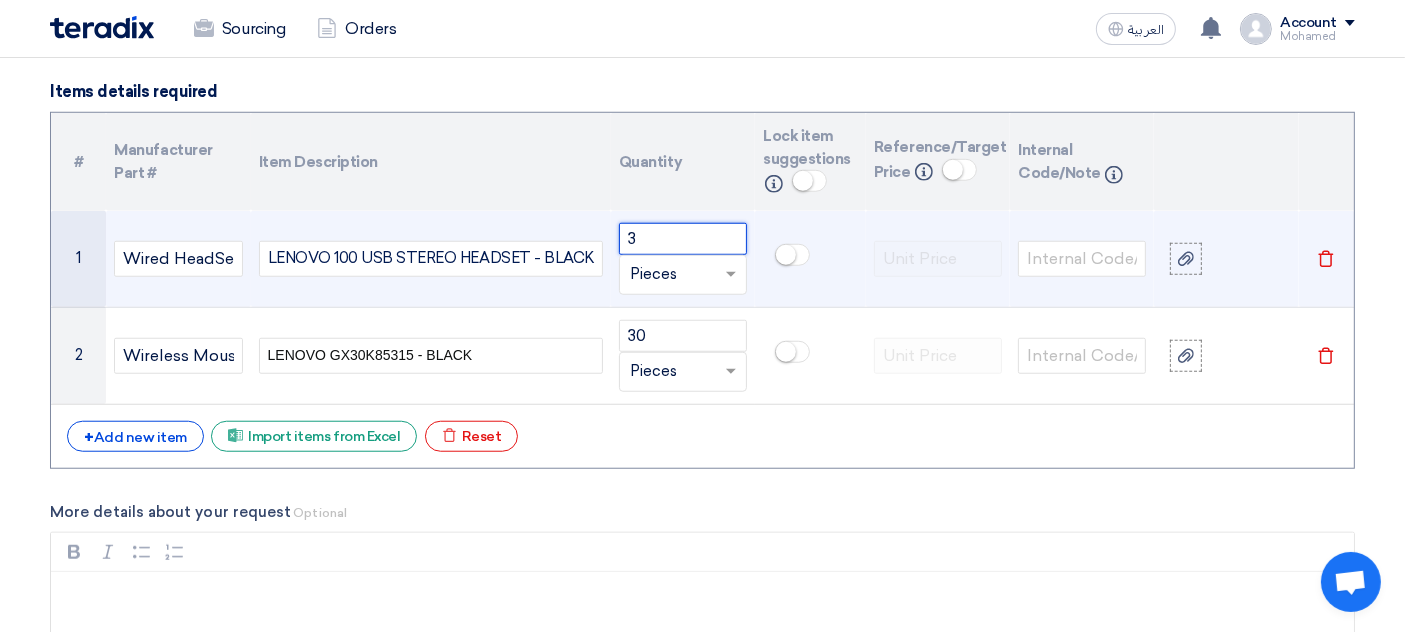 click on "3" 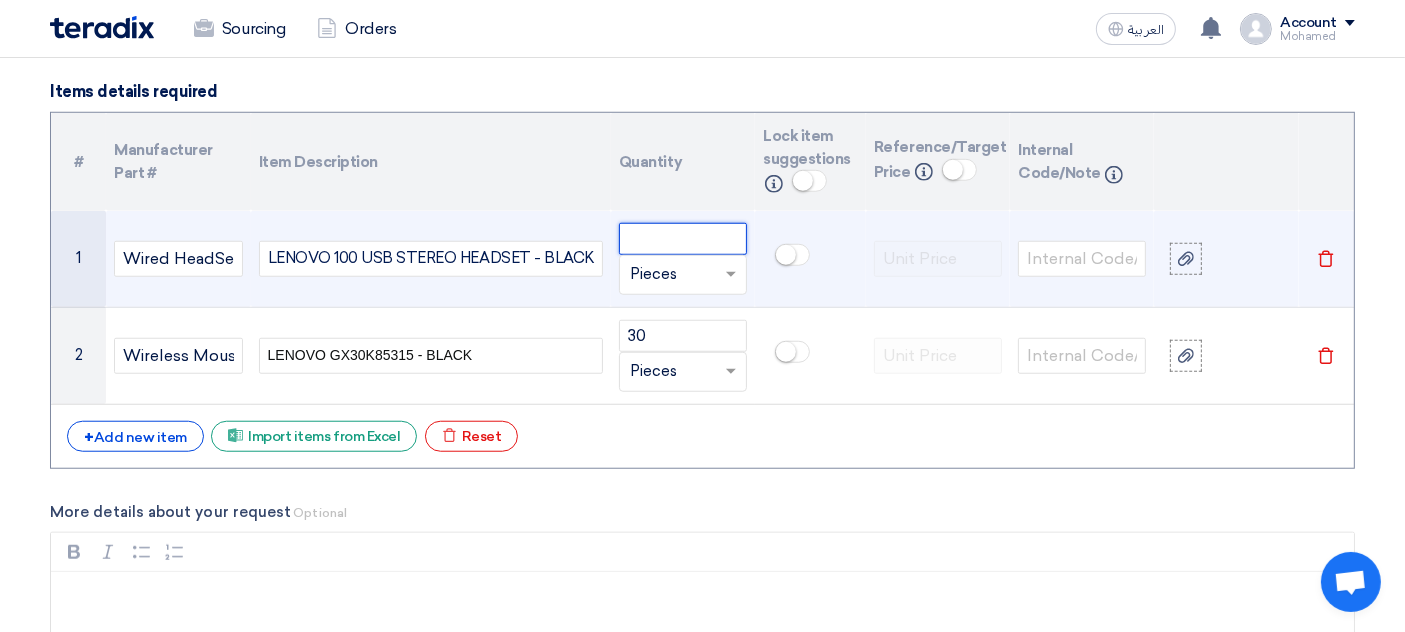 type on "5" 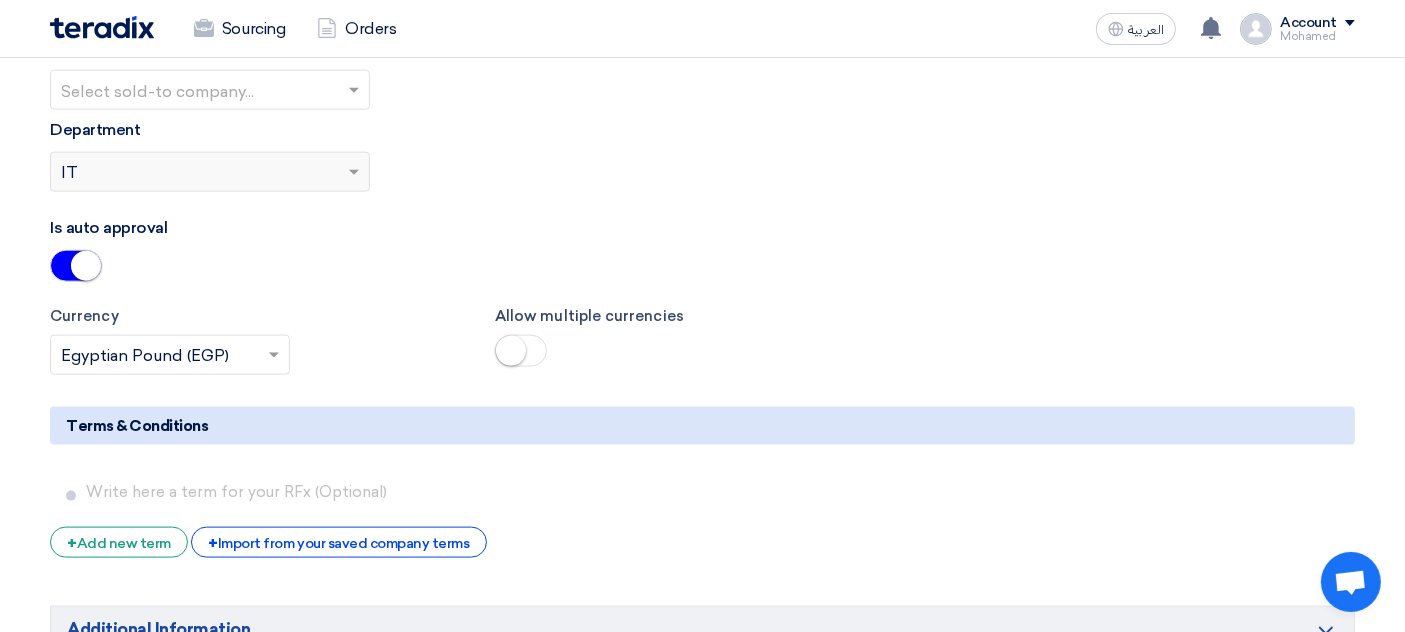 scroll, scrollTop: 2111, scrollLeft: 0, axis: vertical 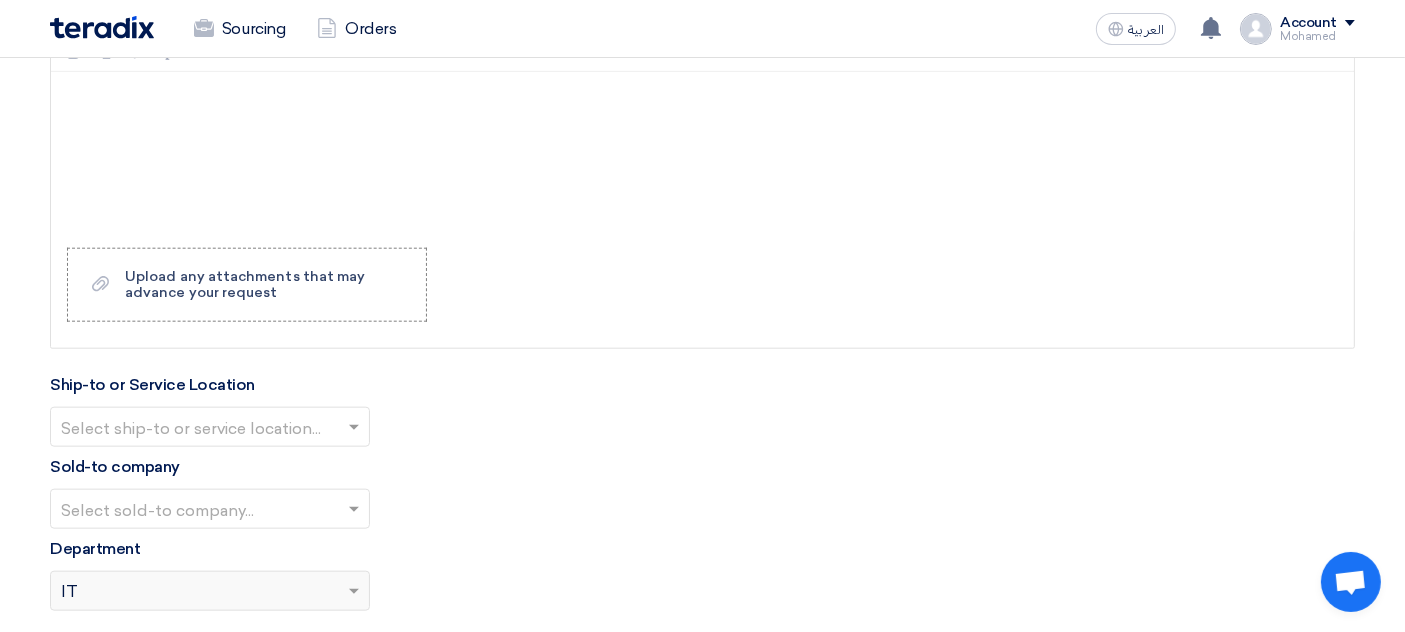 type on "5" 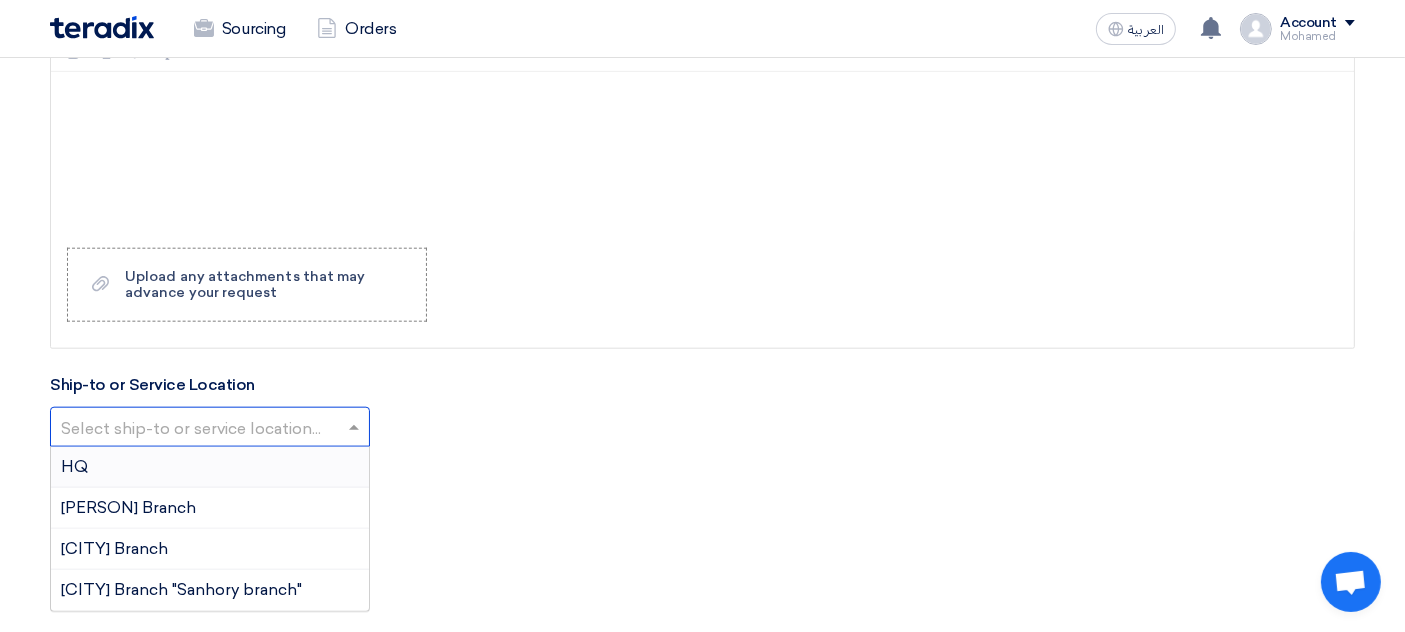 click on "HQ" at bounding box center (210, 467) 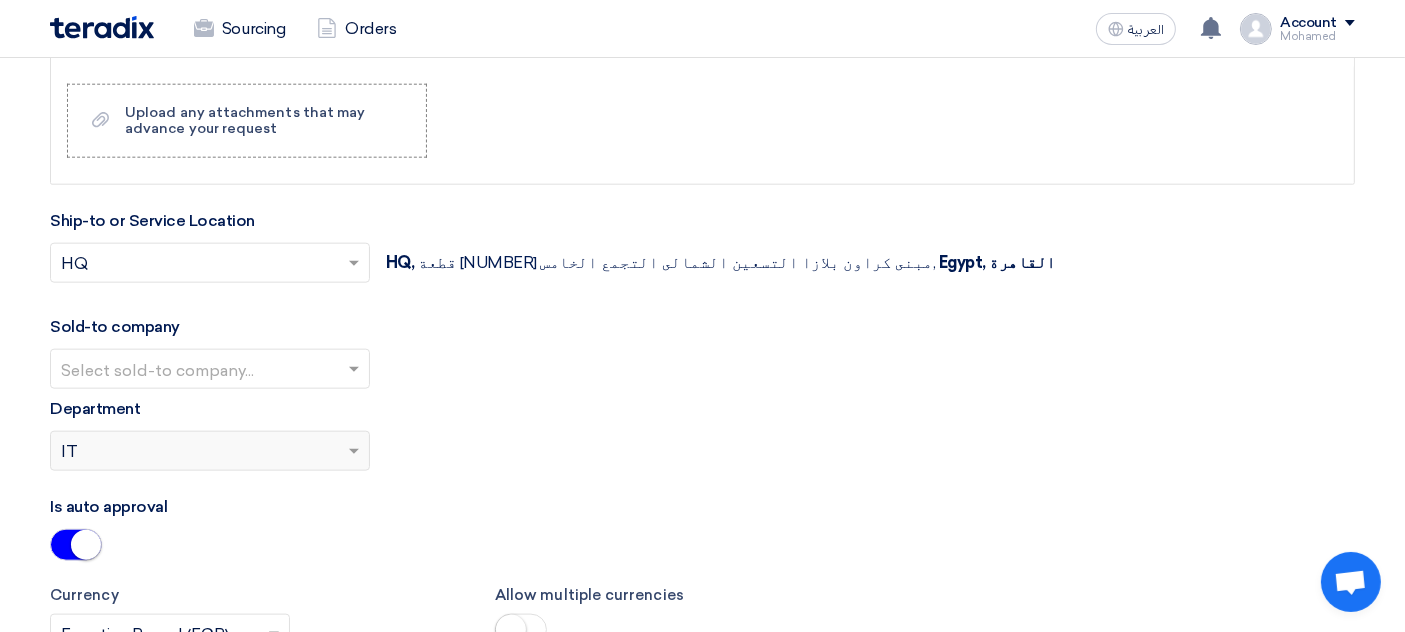 scroll, scrollTop: 2361, scrollLeft: 0, axis: vertical 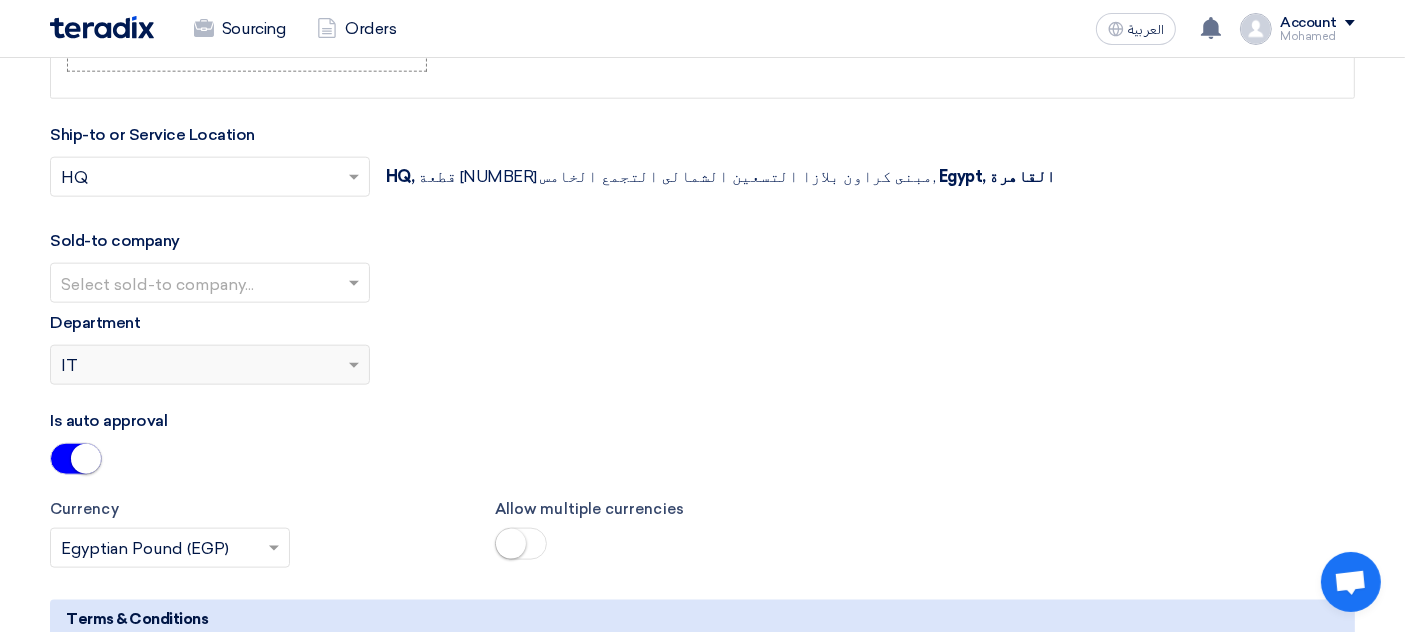 click 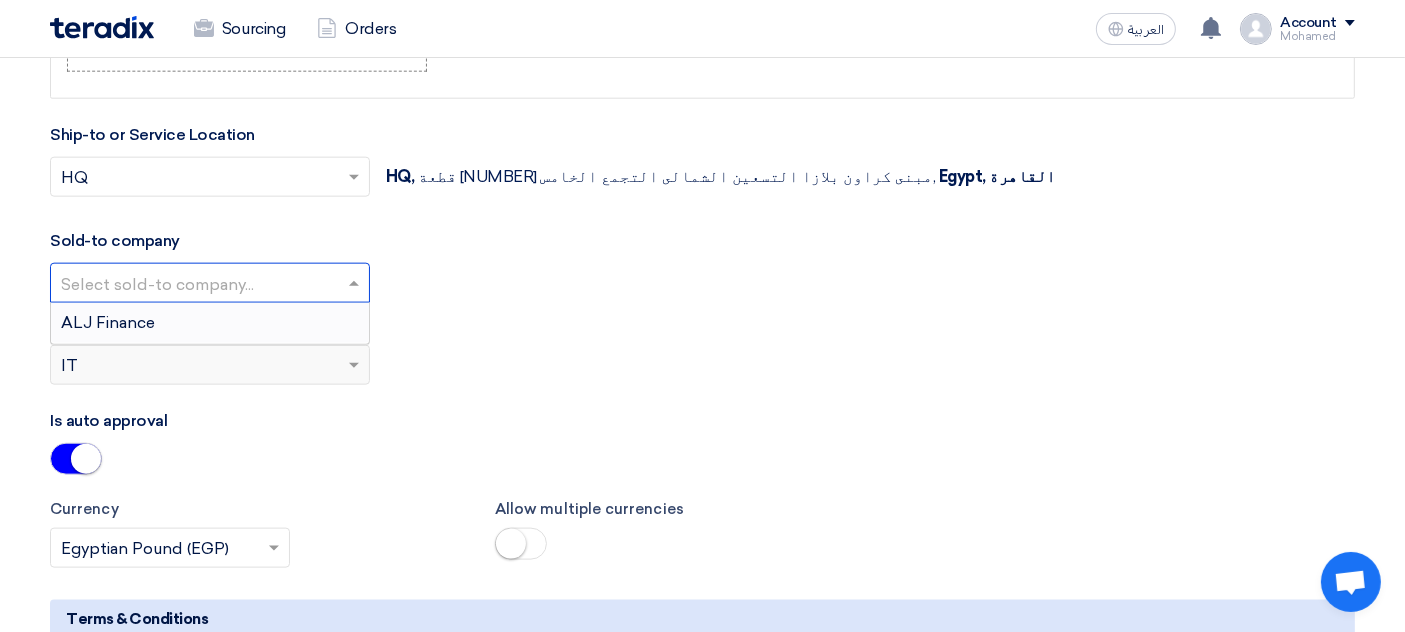 click 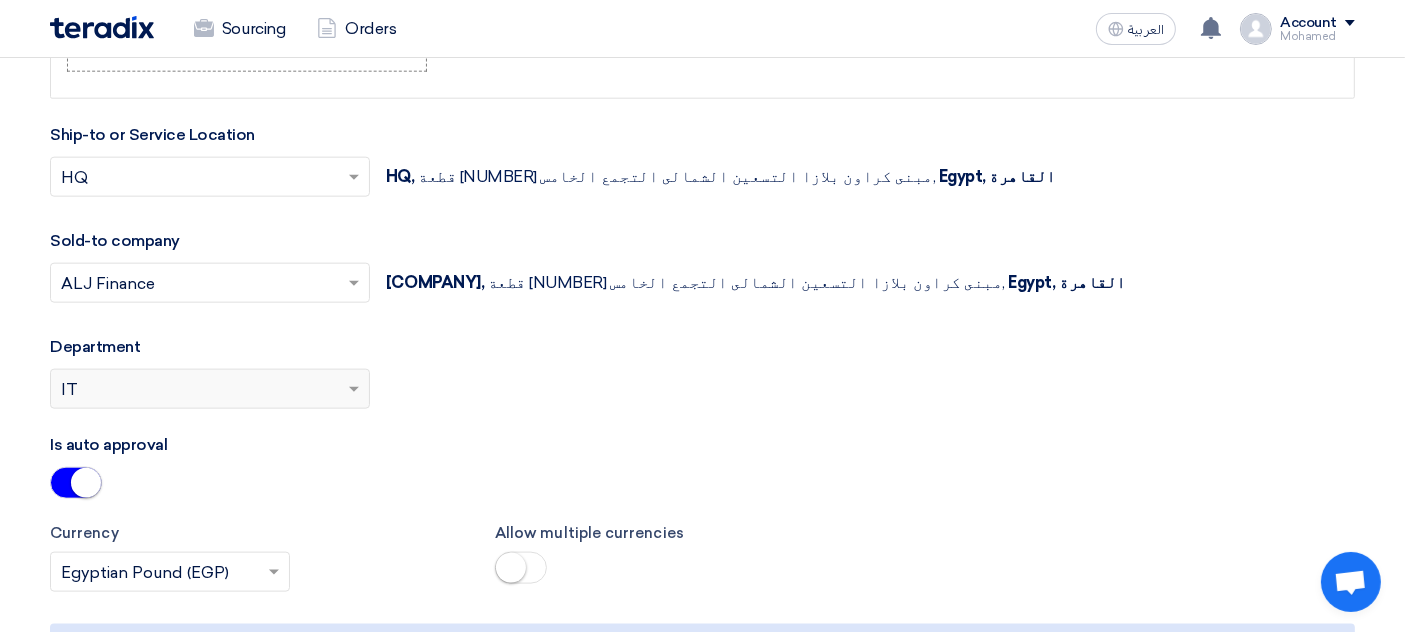click on "Please select department...
×
IT" 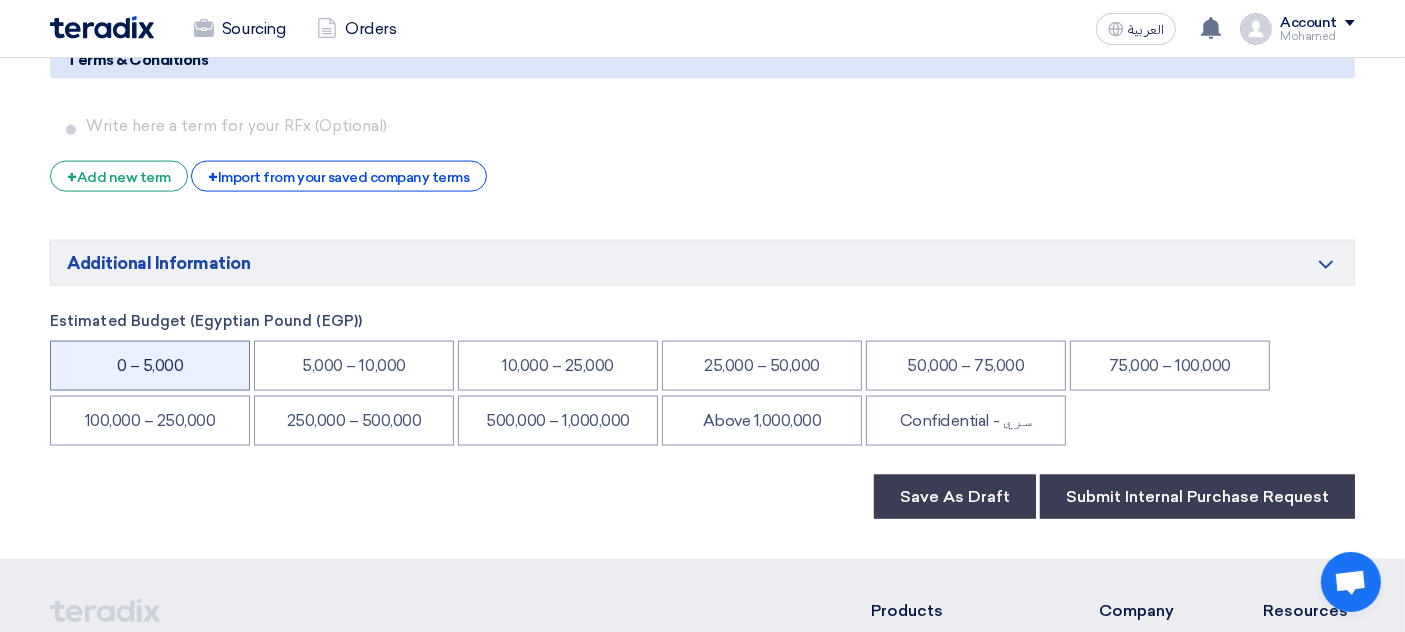 click on "0 – 5,000" at bounding box center (150, 366) 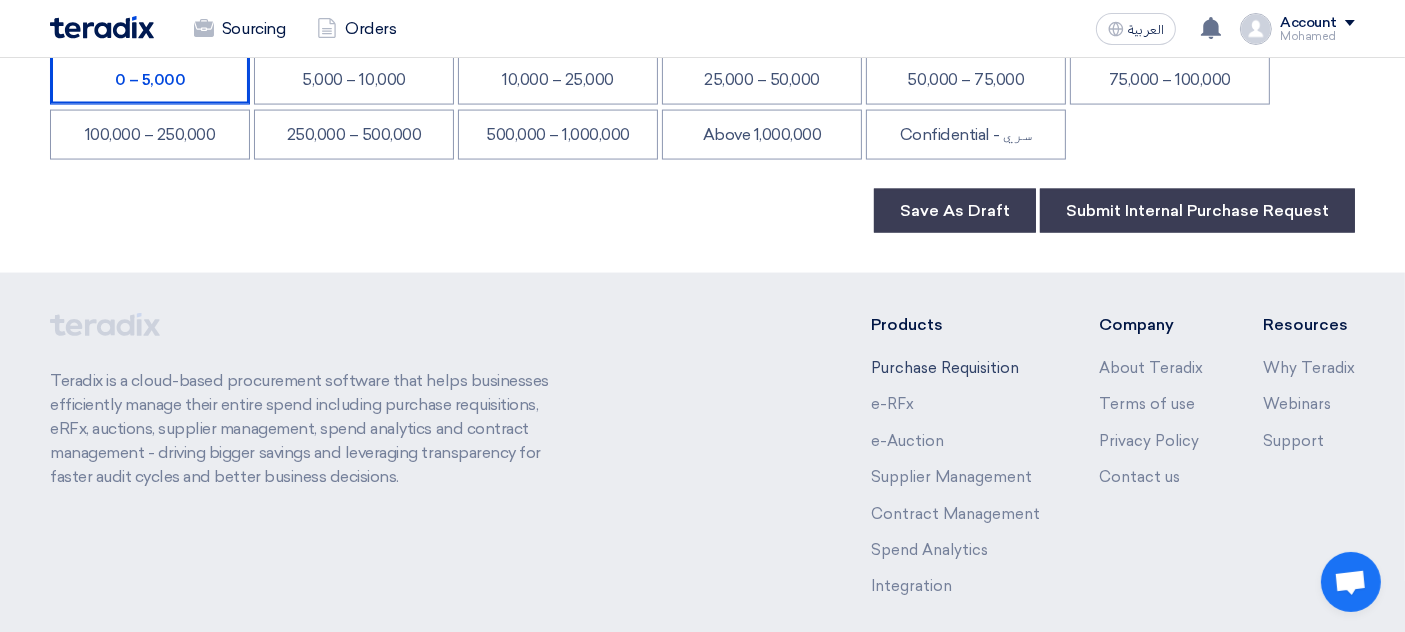 scroll, scrollTop: 3305, scrollLeft: 0, axis: vertical 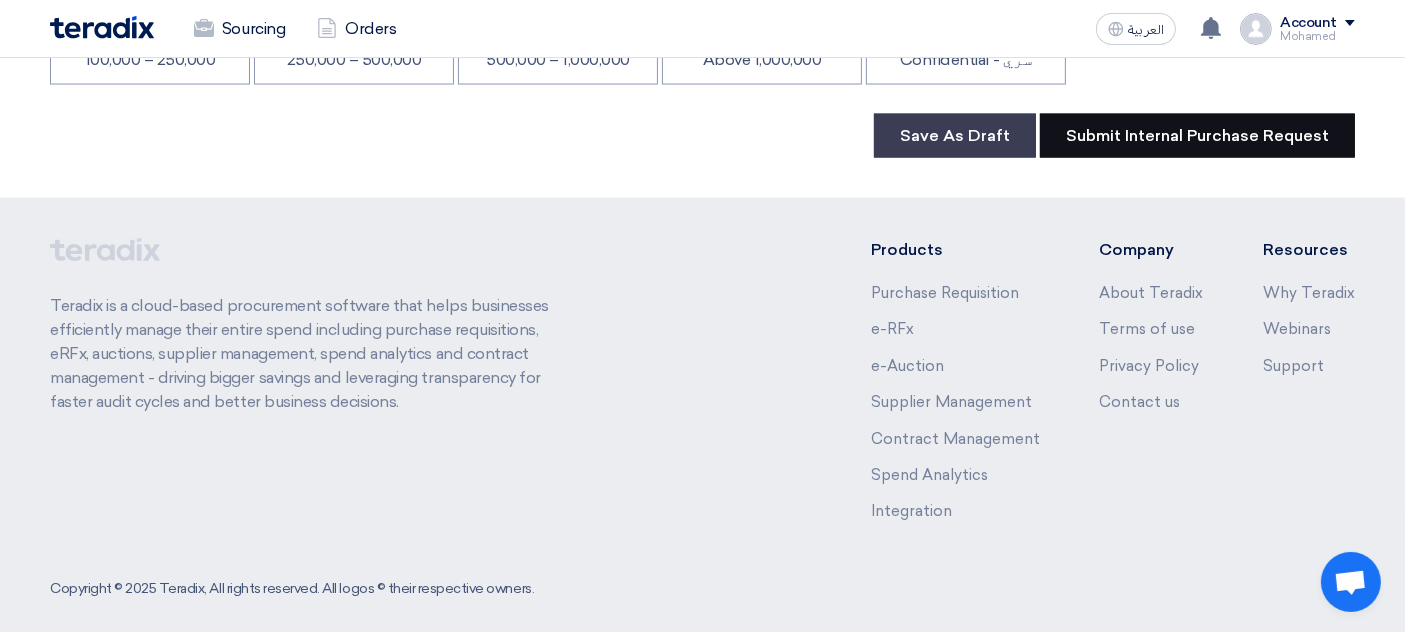 click on "Submit Internal Purchase Request" 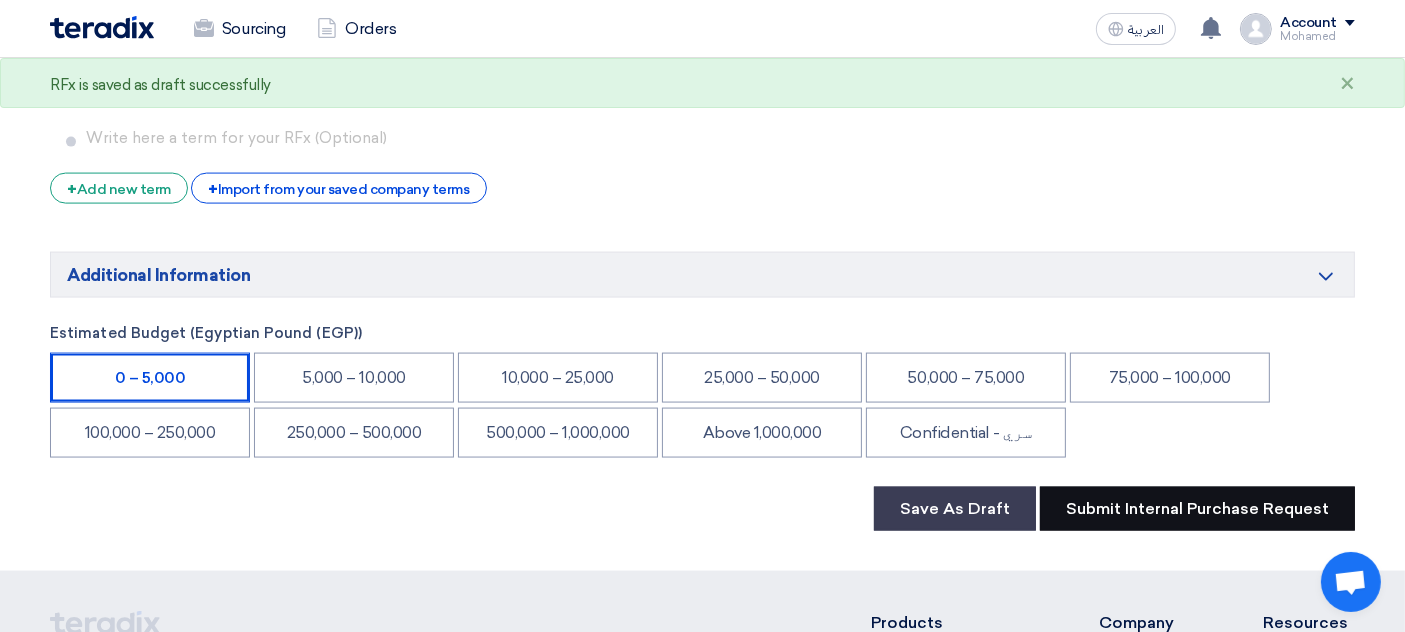 scroll, scrollTop: 2866, scrollLeft: 0, axis: vertical 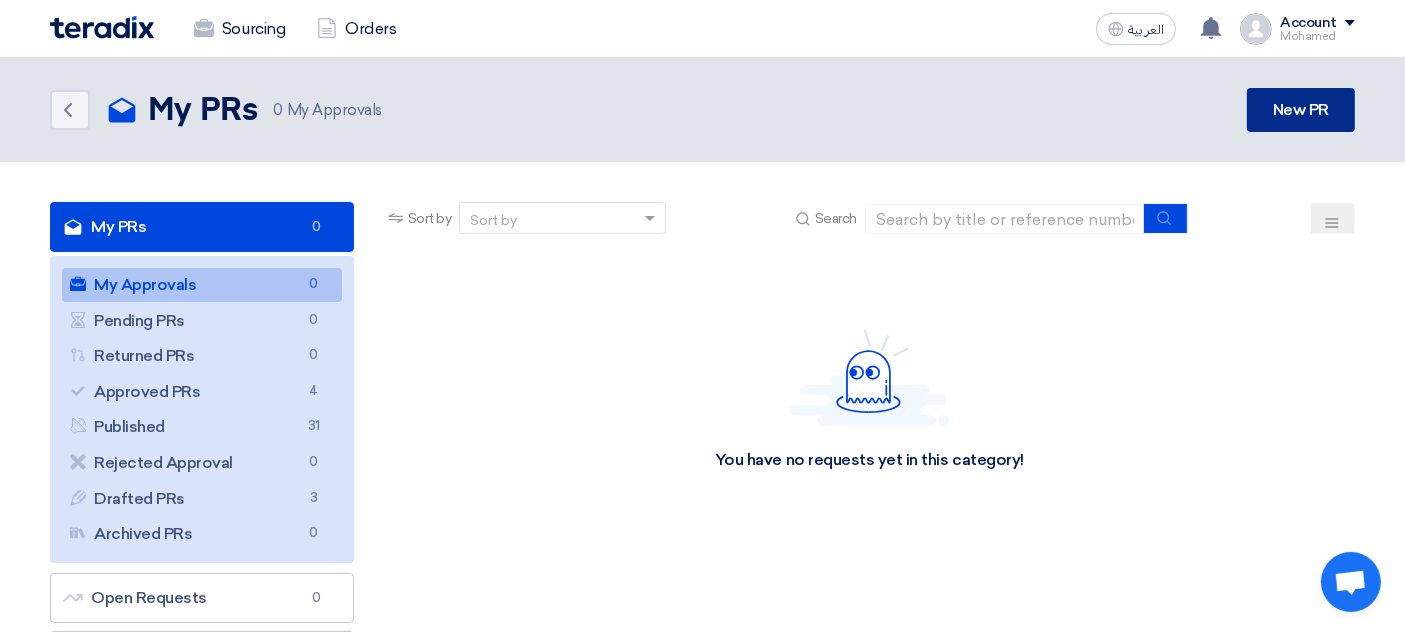 click on "New PR" 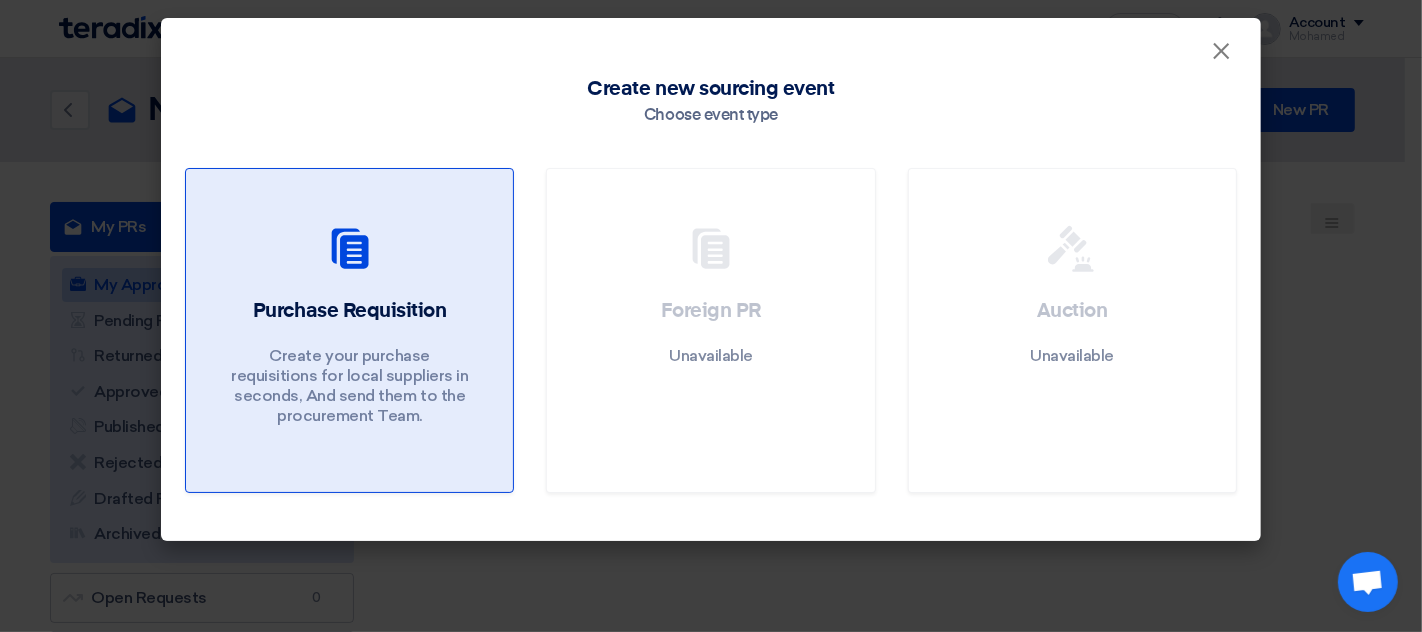 click 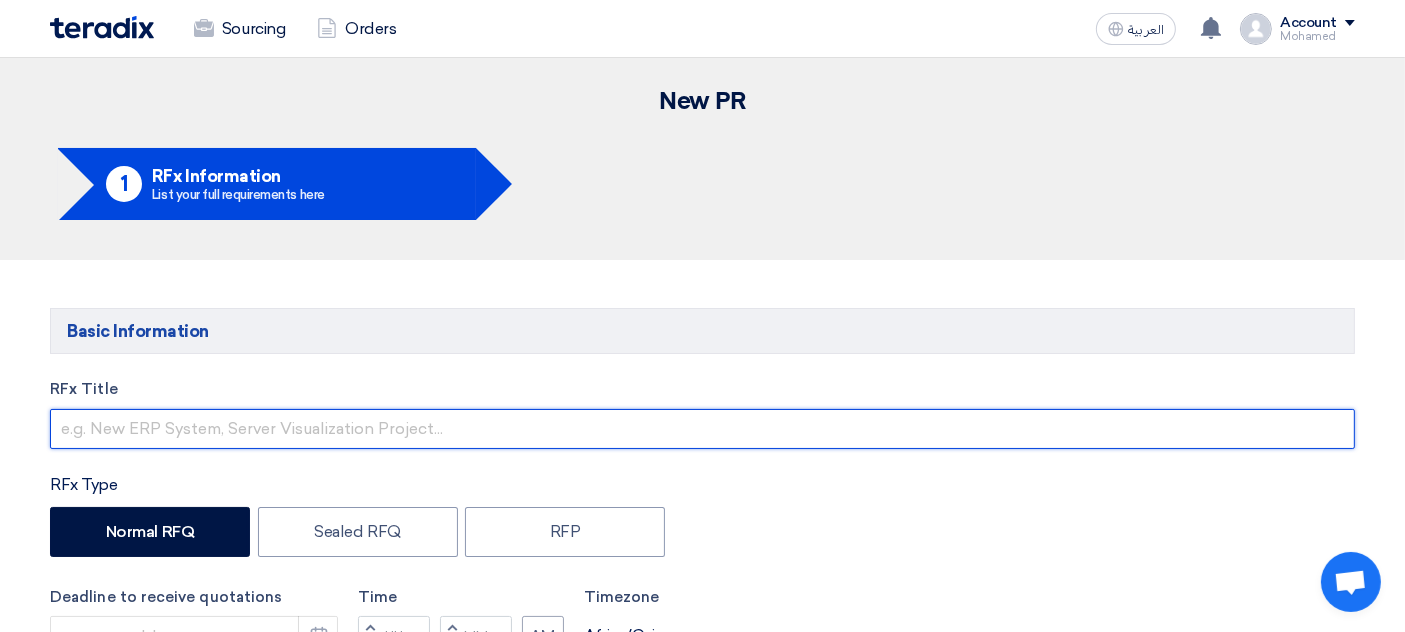 click at bounding box center (702, 429) 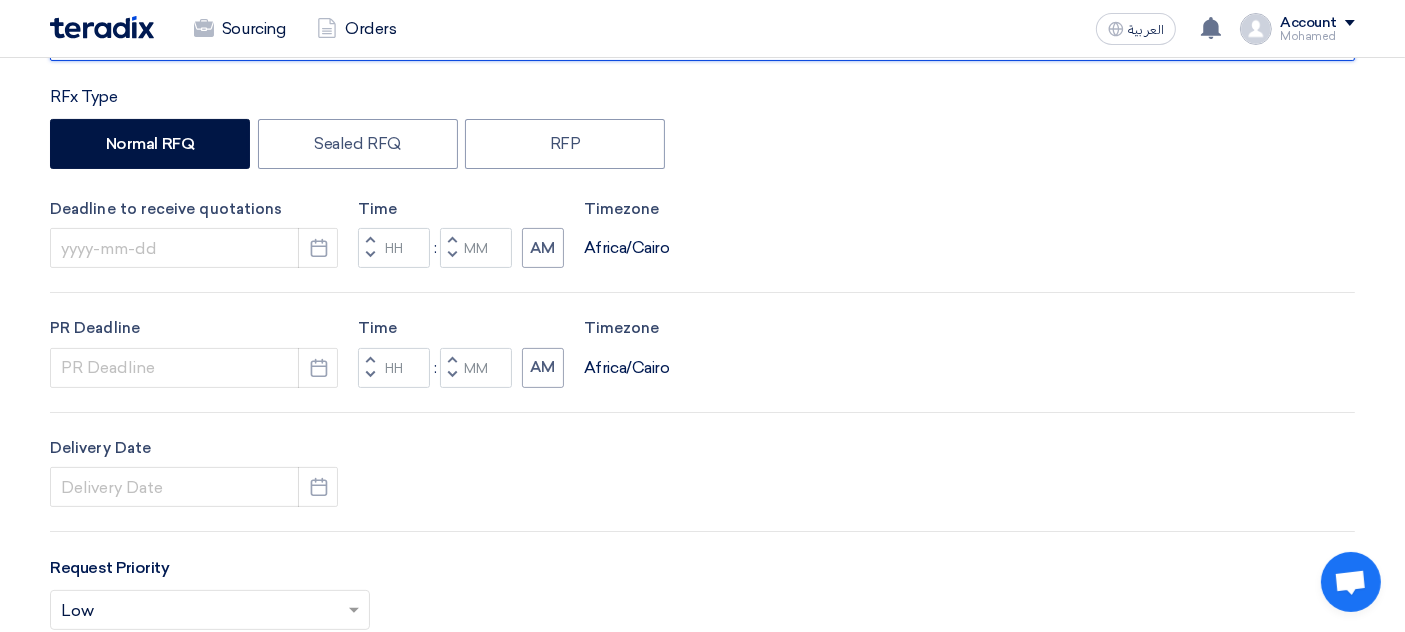 scroll, scrollTop: 388, scrollLeft: 0, axis: vertical 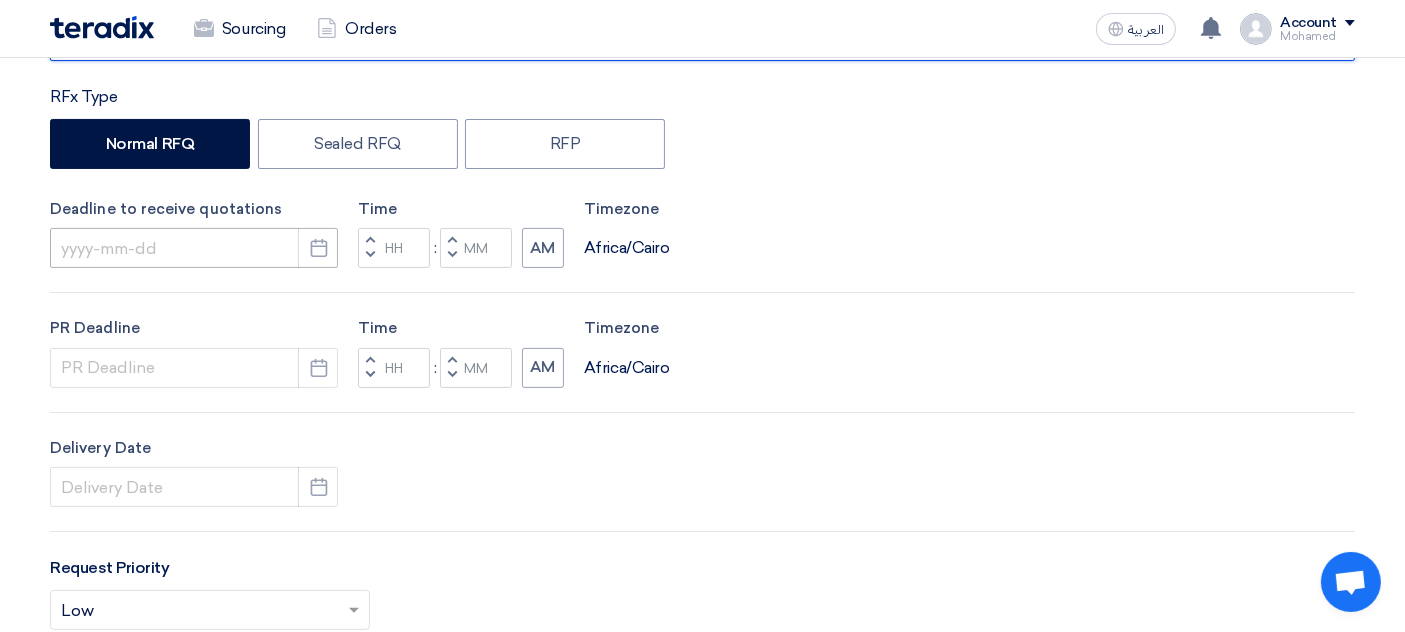 type on "MacBook Air M3 2024" 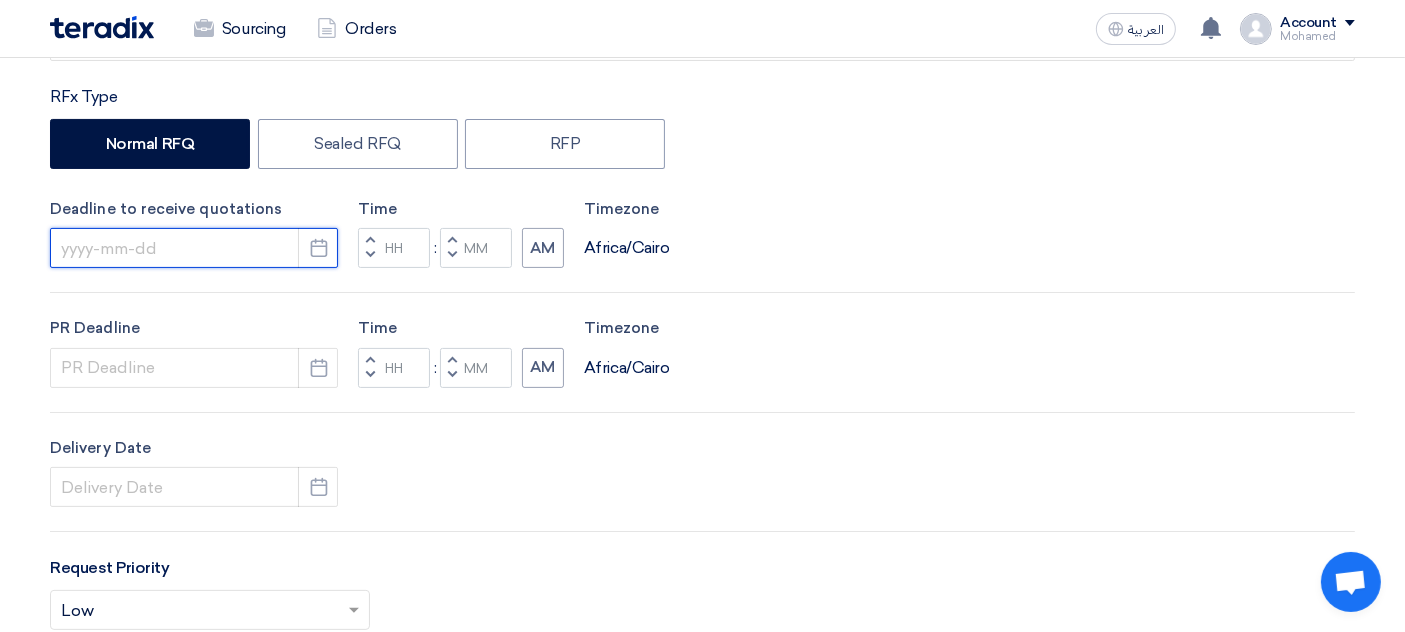 click 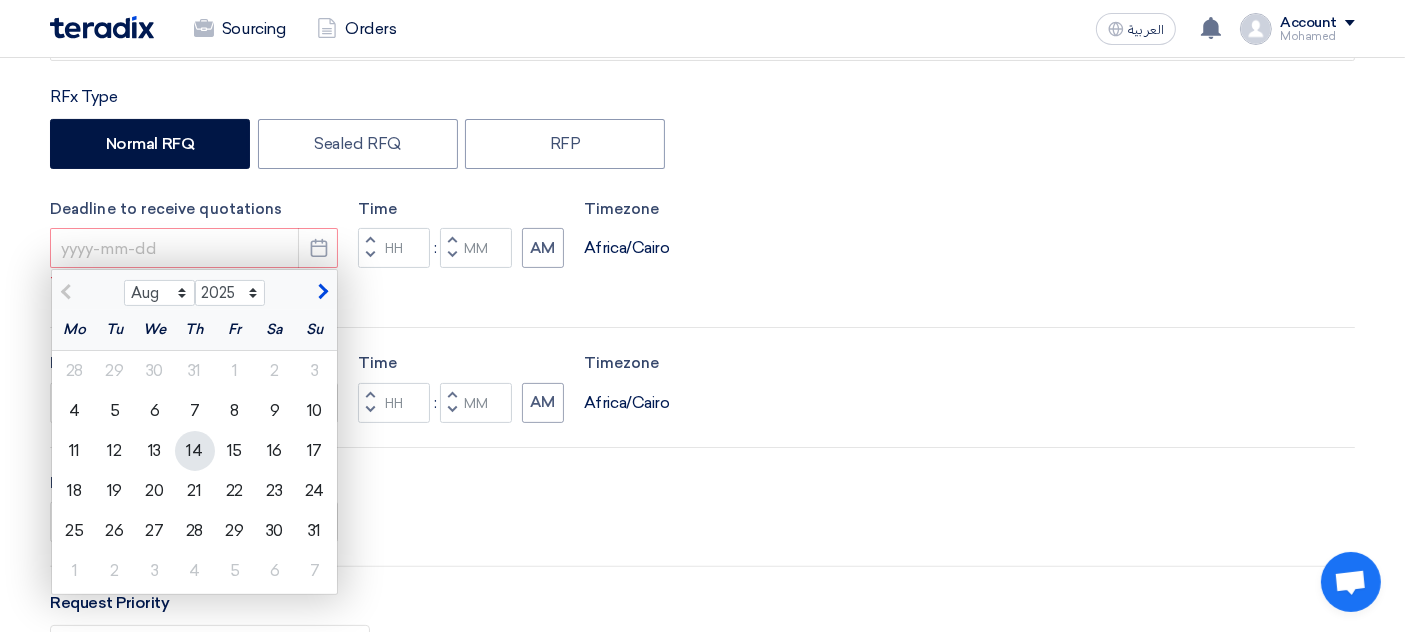 click on "14" 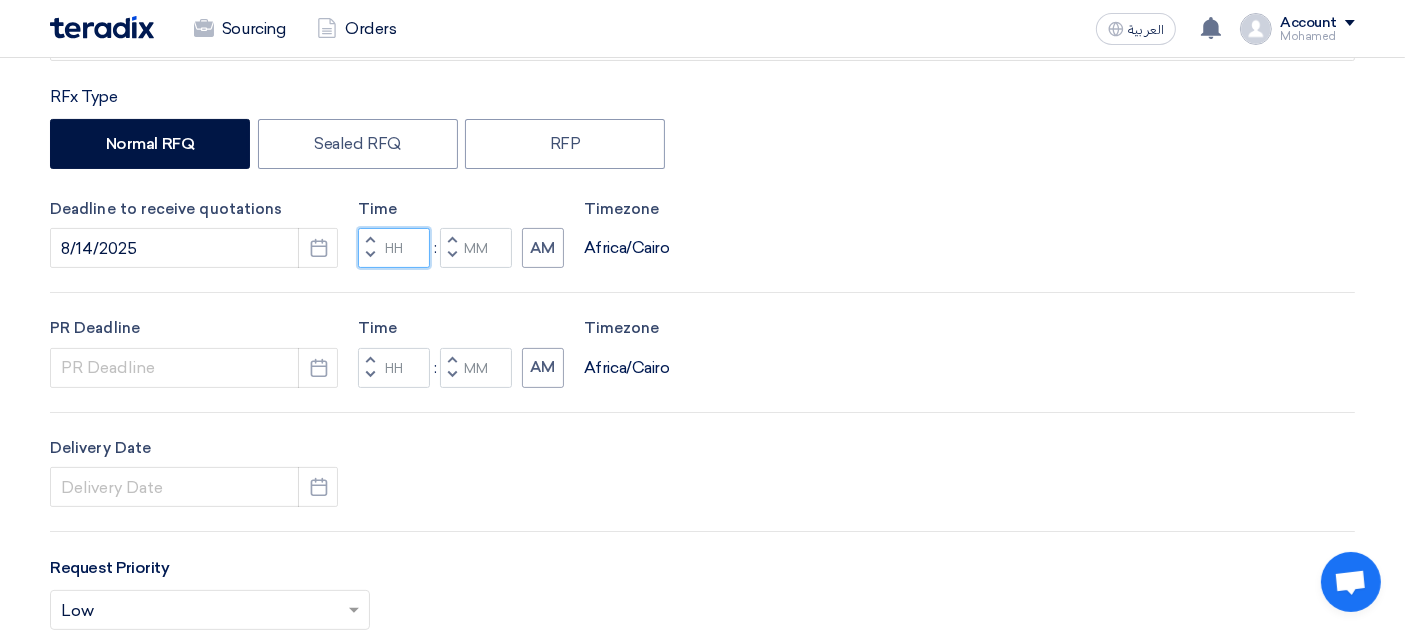 click 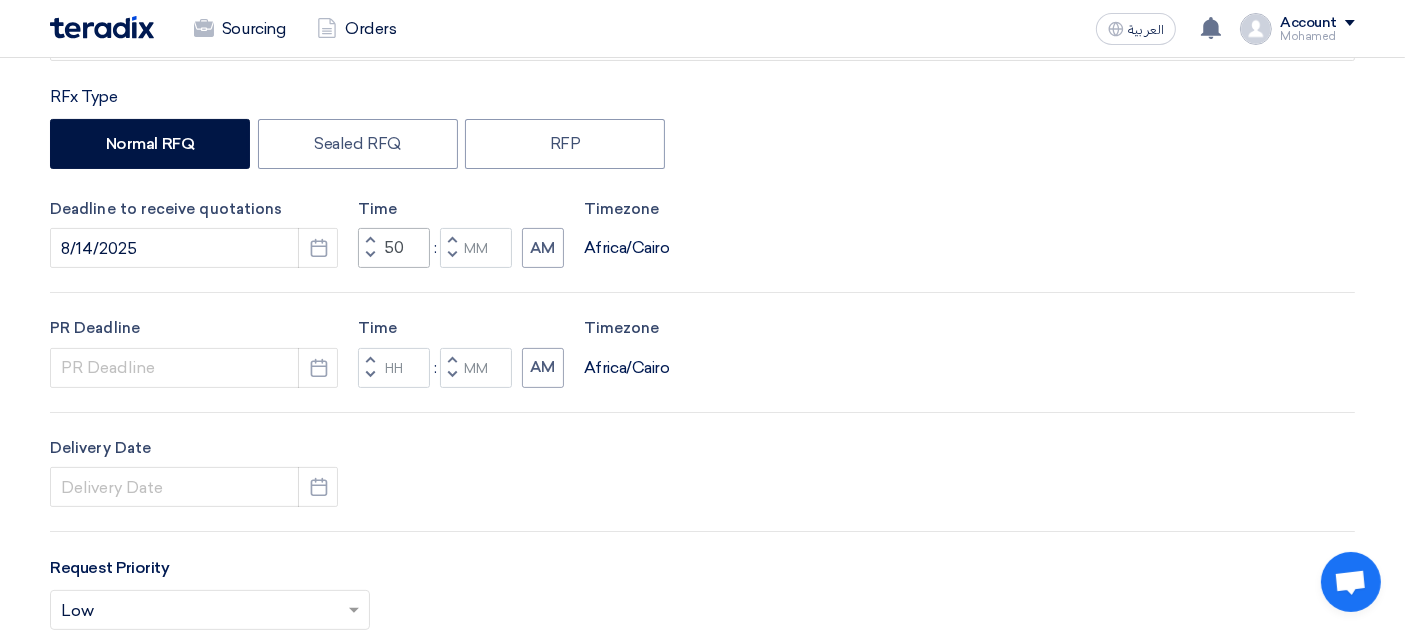 type on "02" 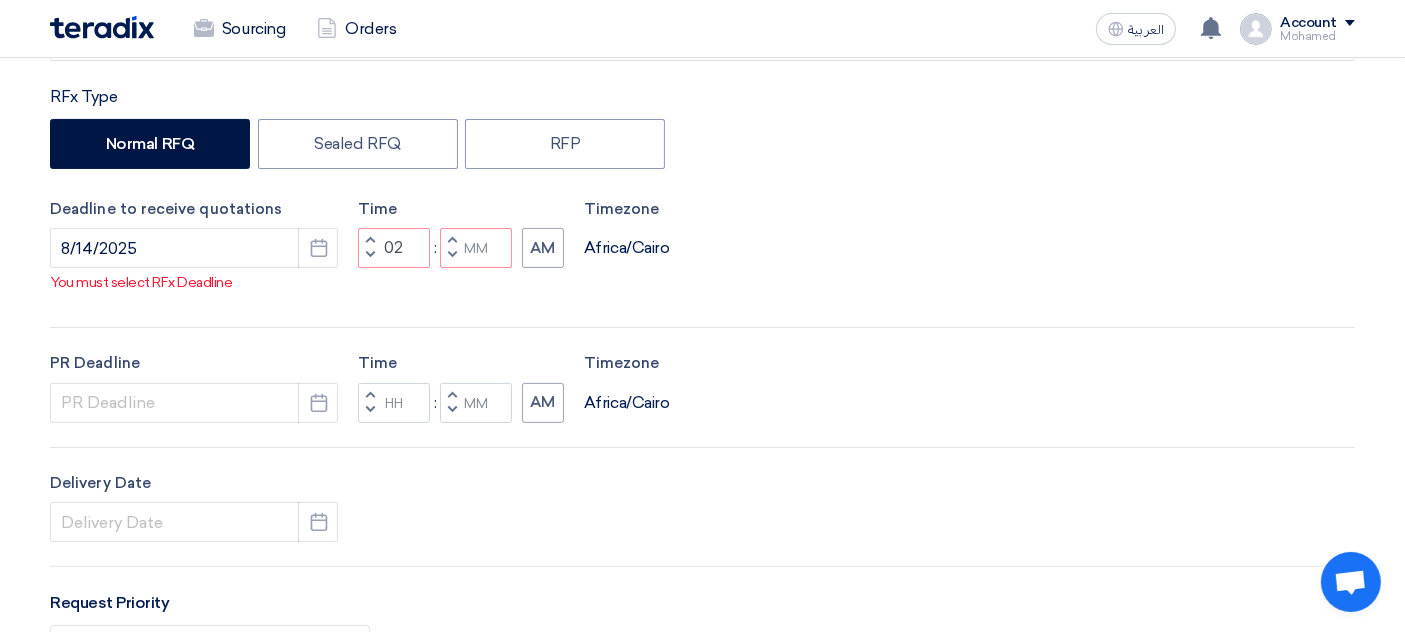 type 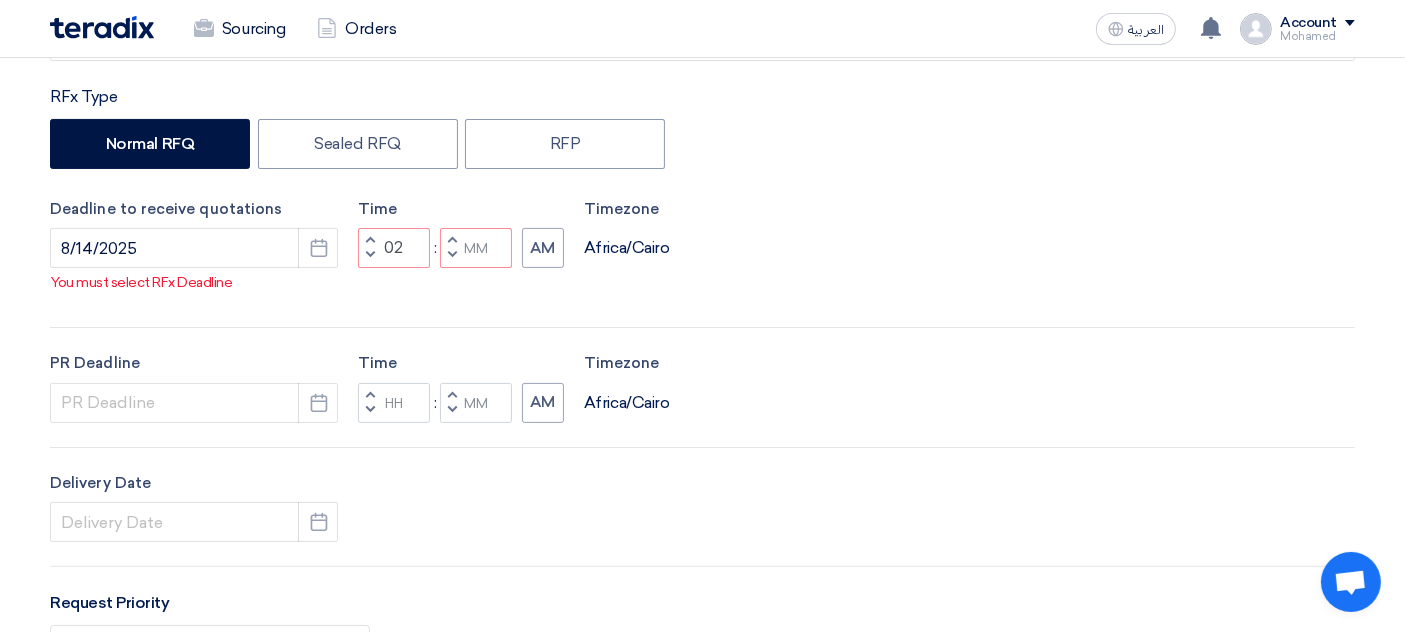 type 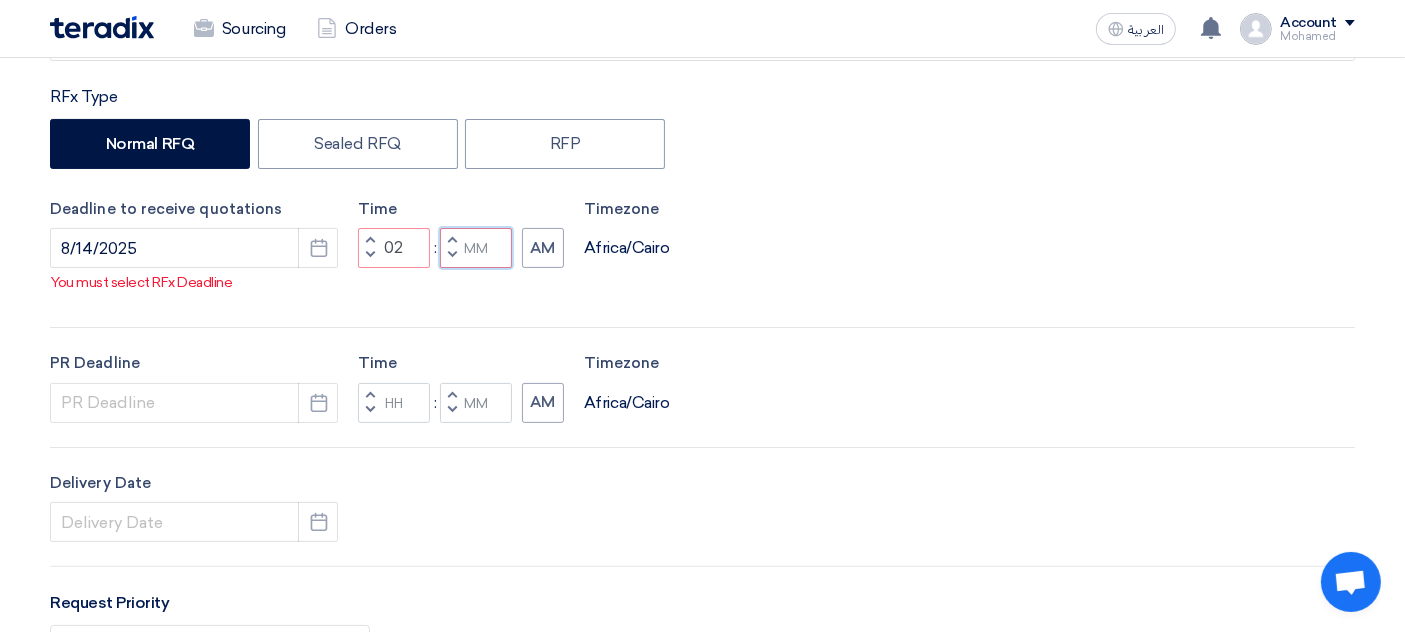 click 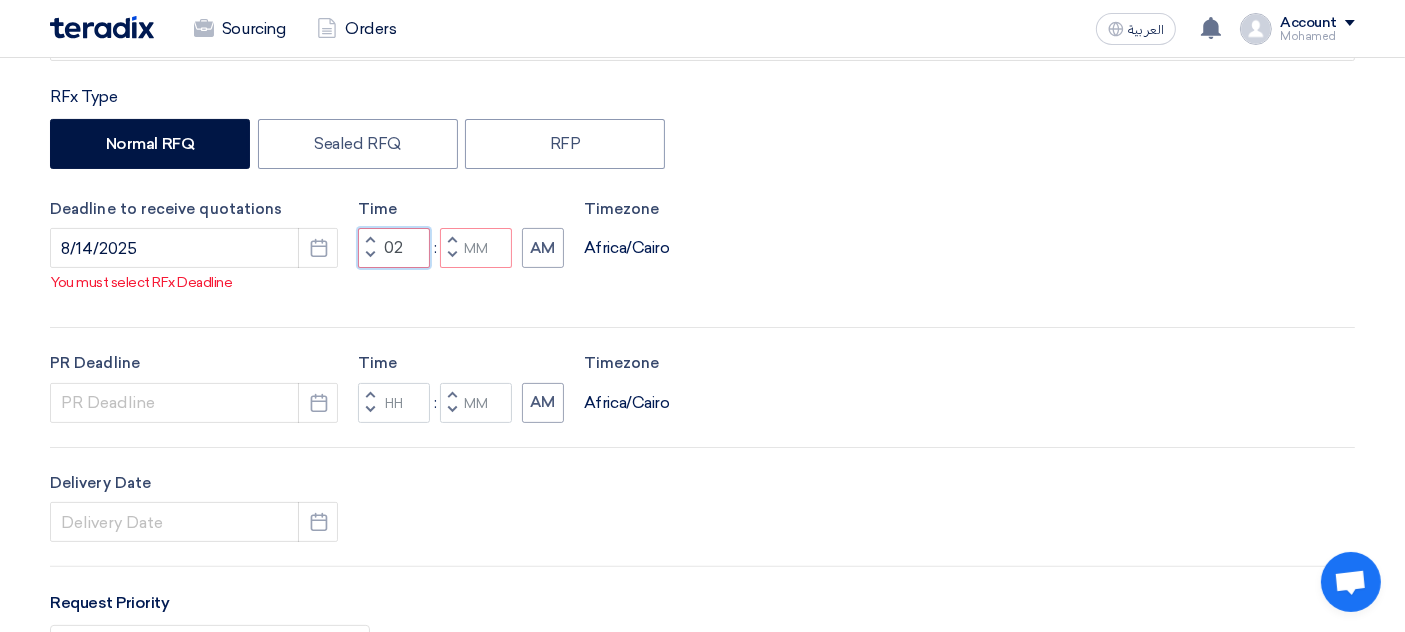 click on "02" 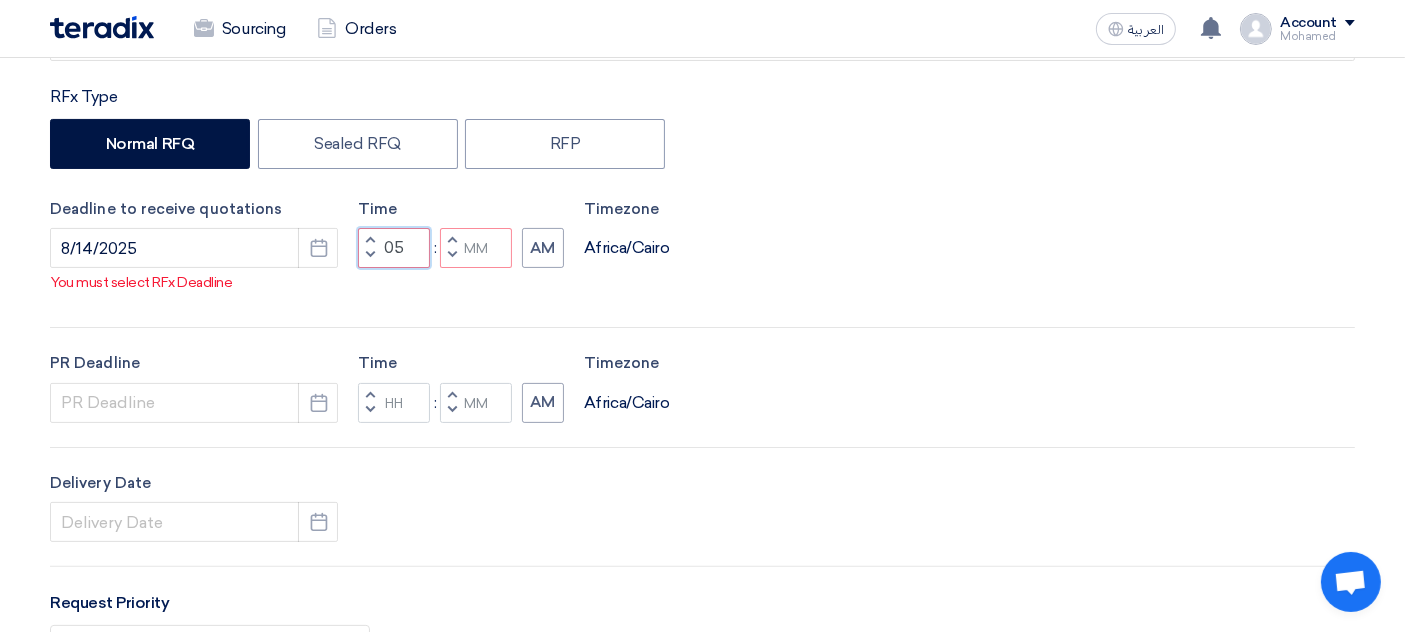 type on "05" 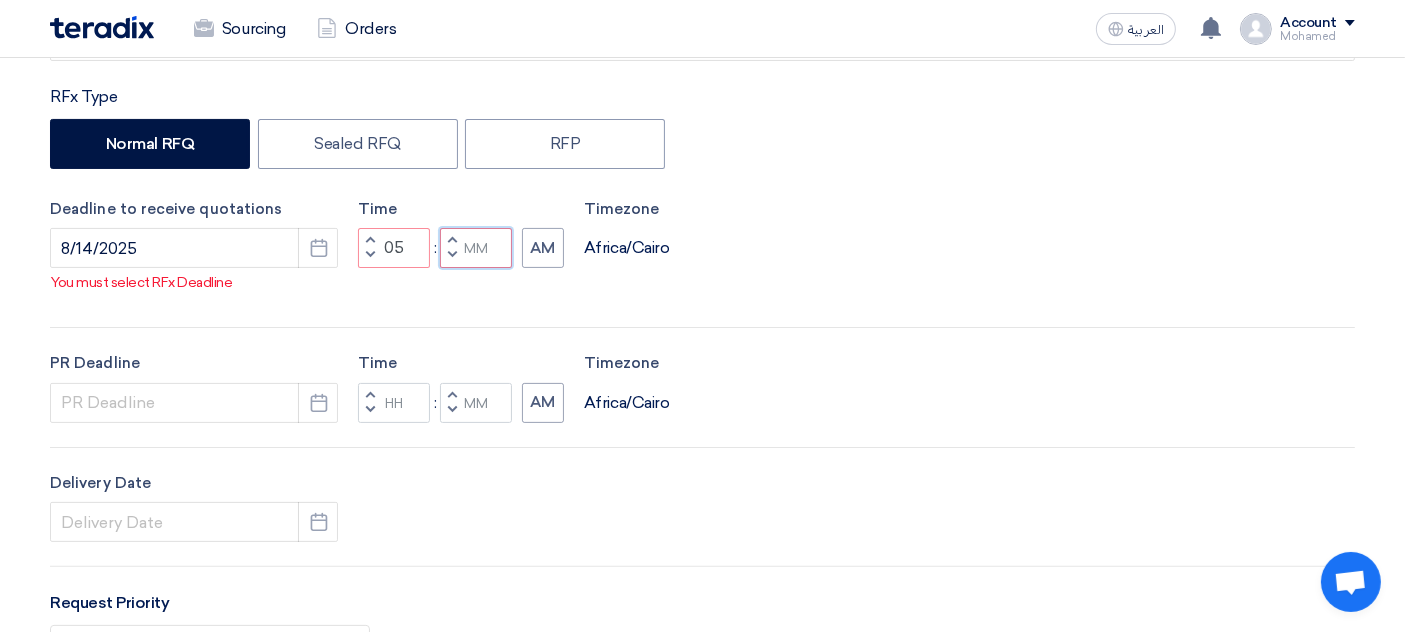 click 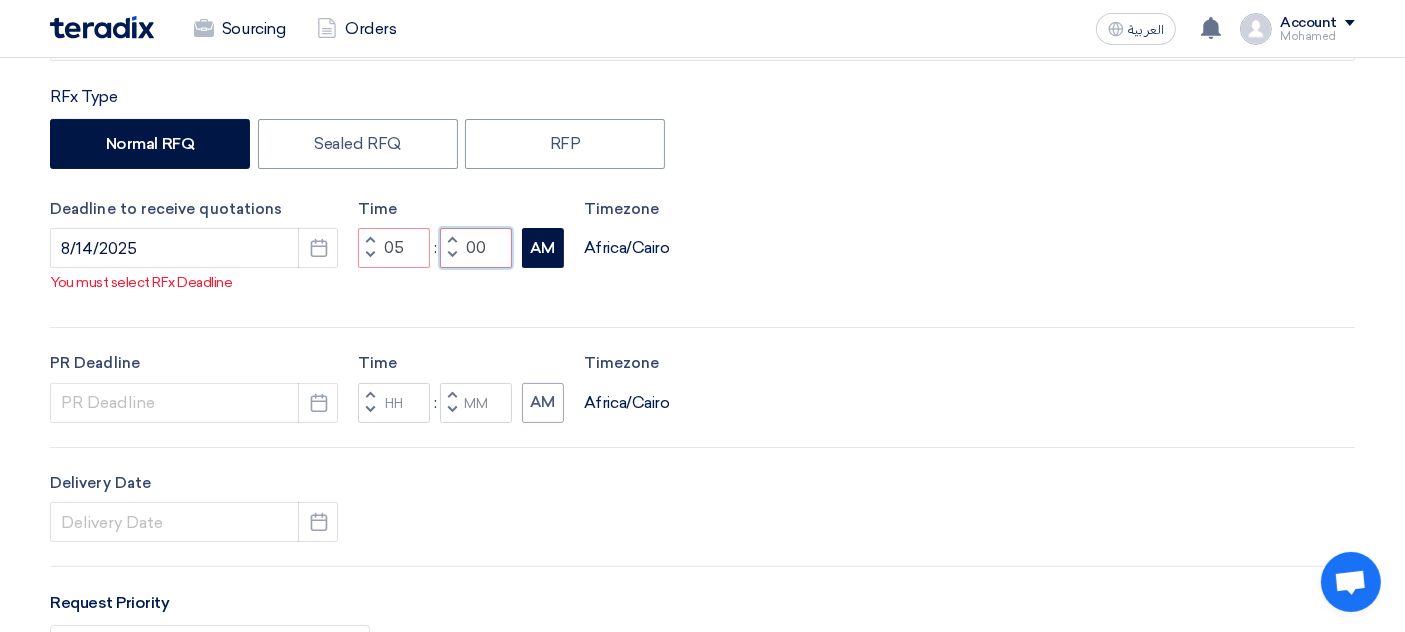type on "00" 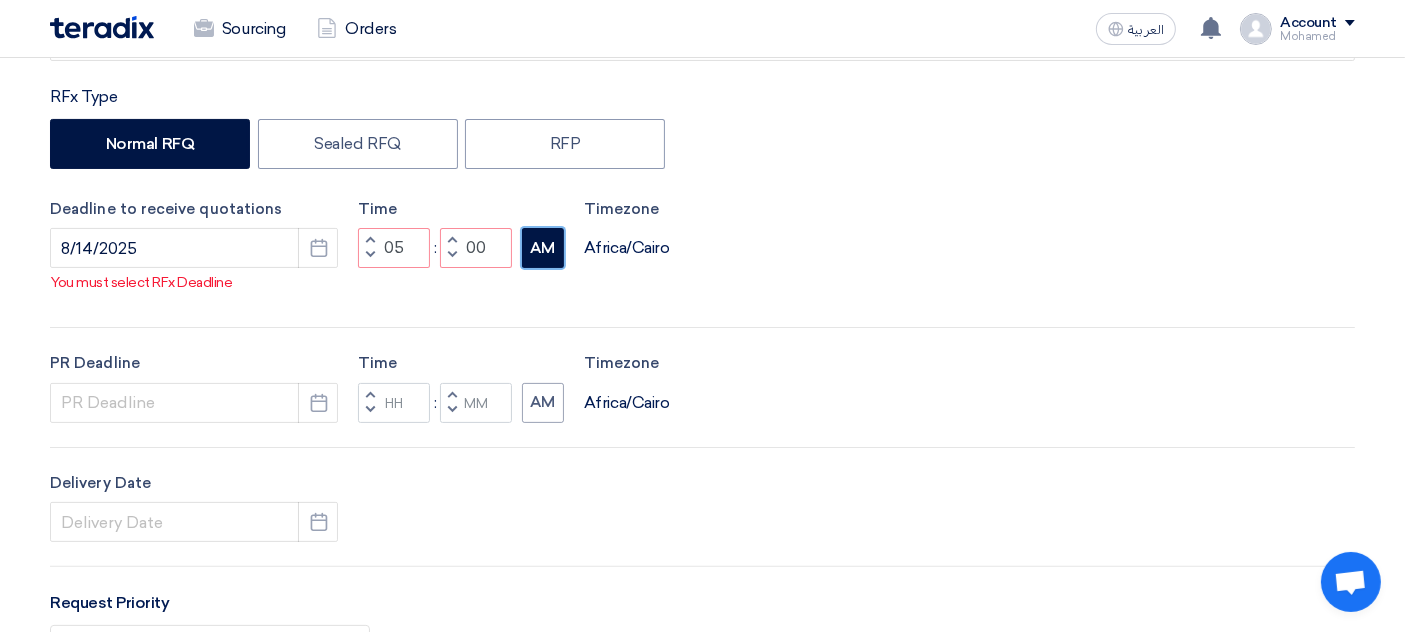 click on "AM" 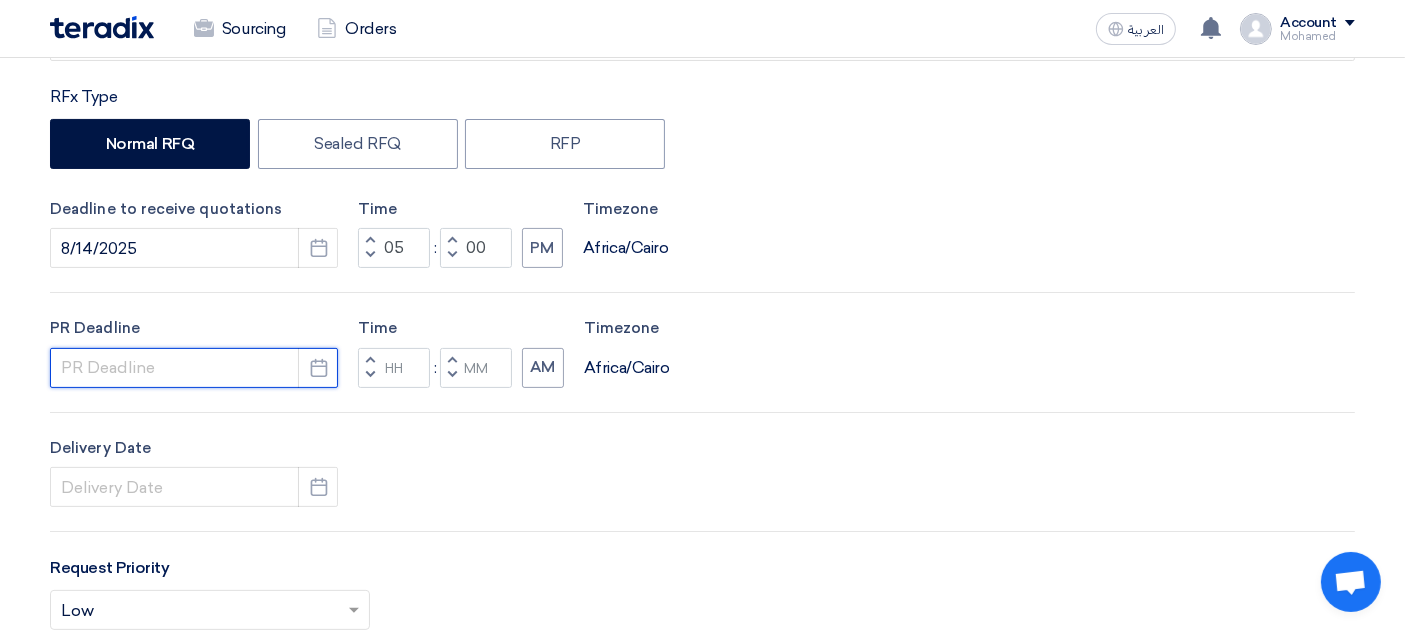 drag, startPoint x: 164, startPoint y: 368, endPoint x: 261, endPoint y: 375, distance: 97.25225 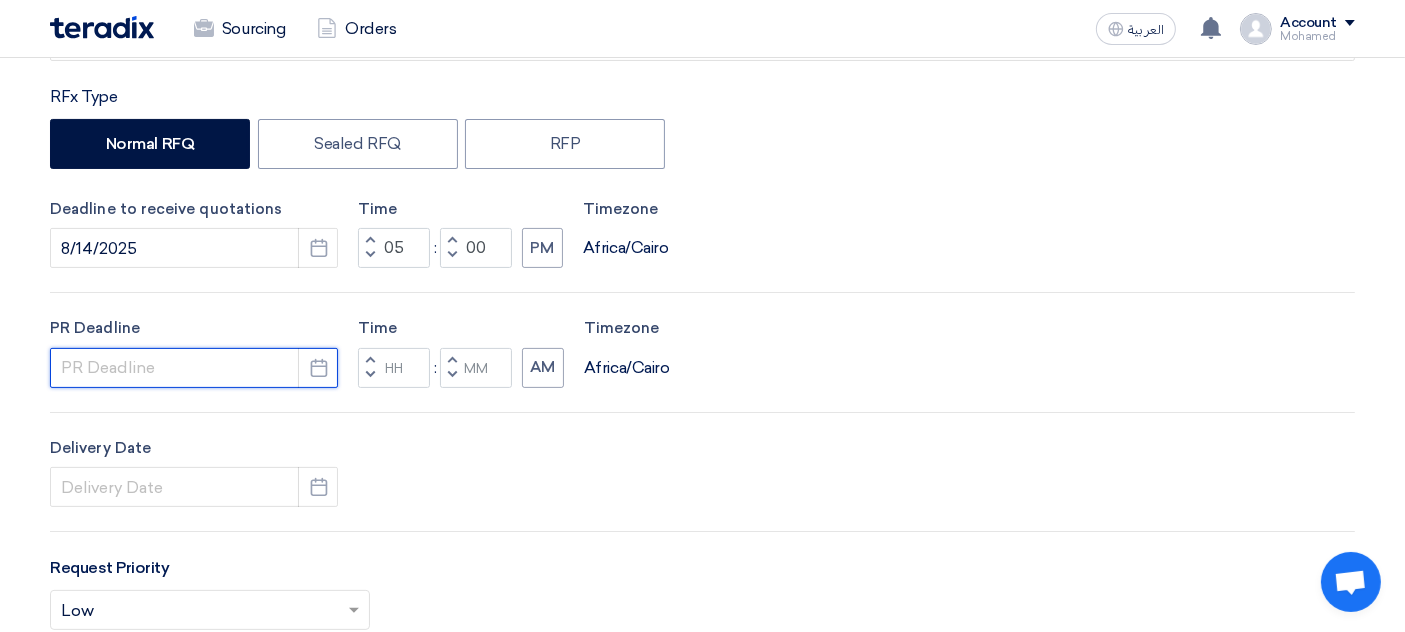 click 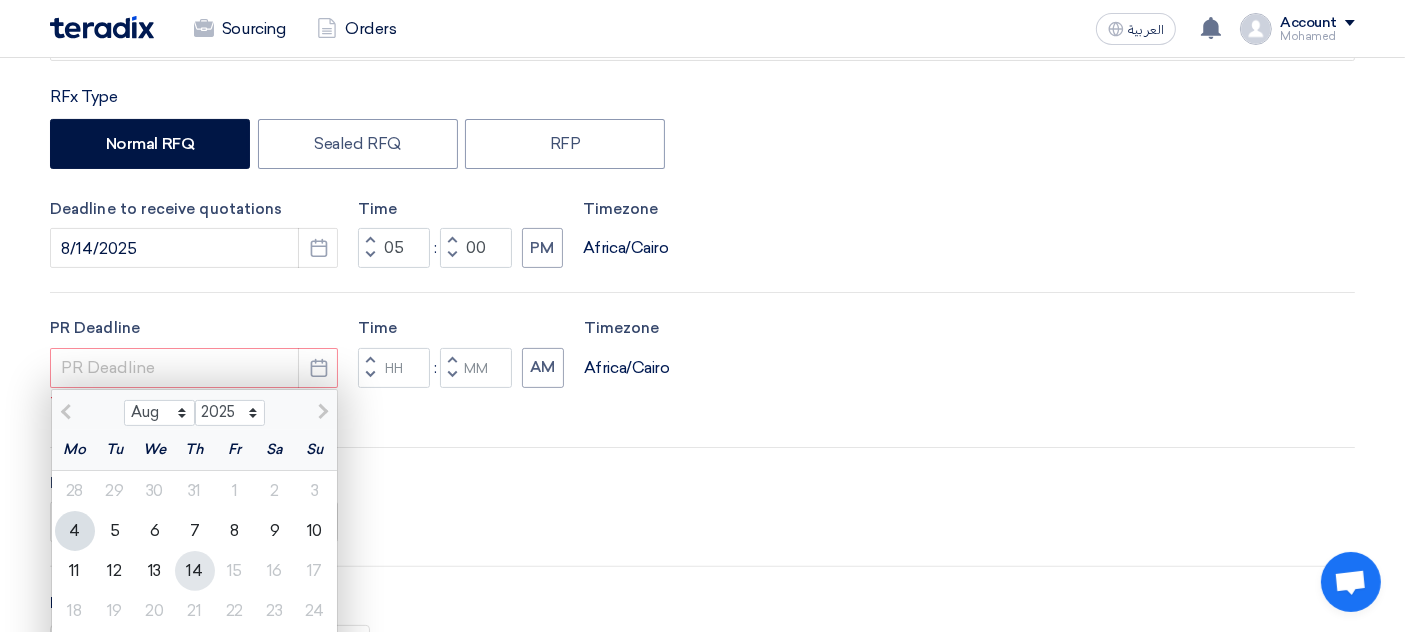 click on "14" 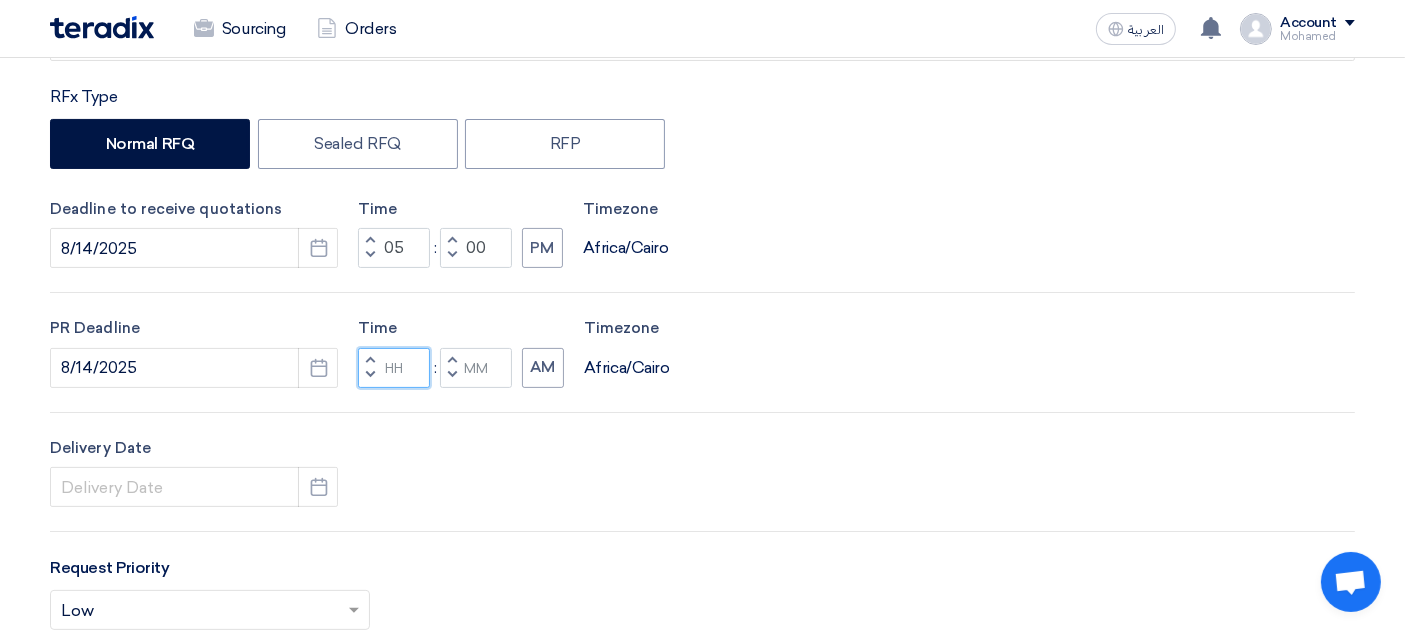 click 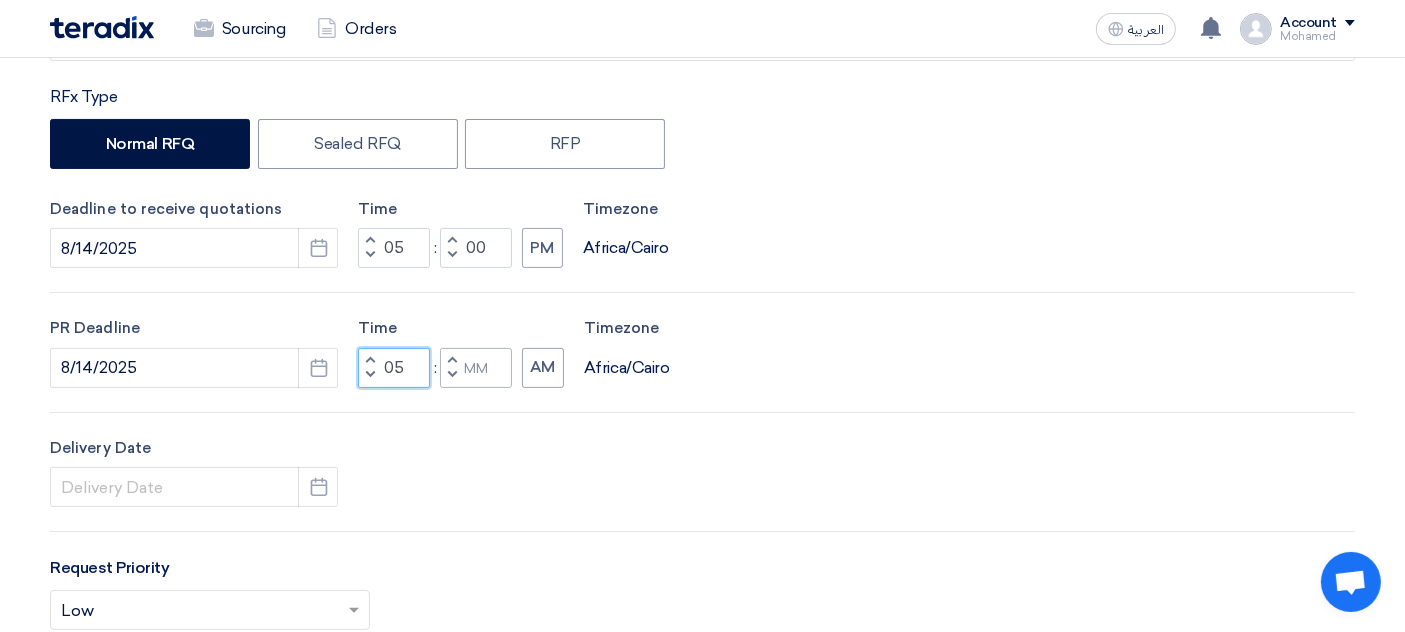 type on "05" 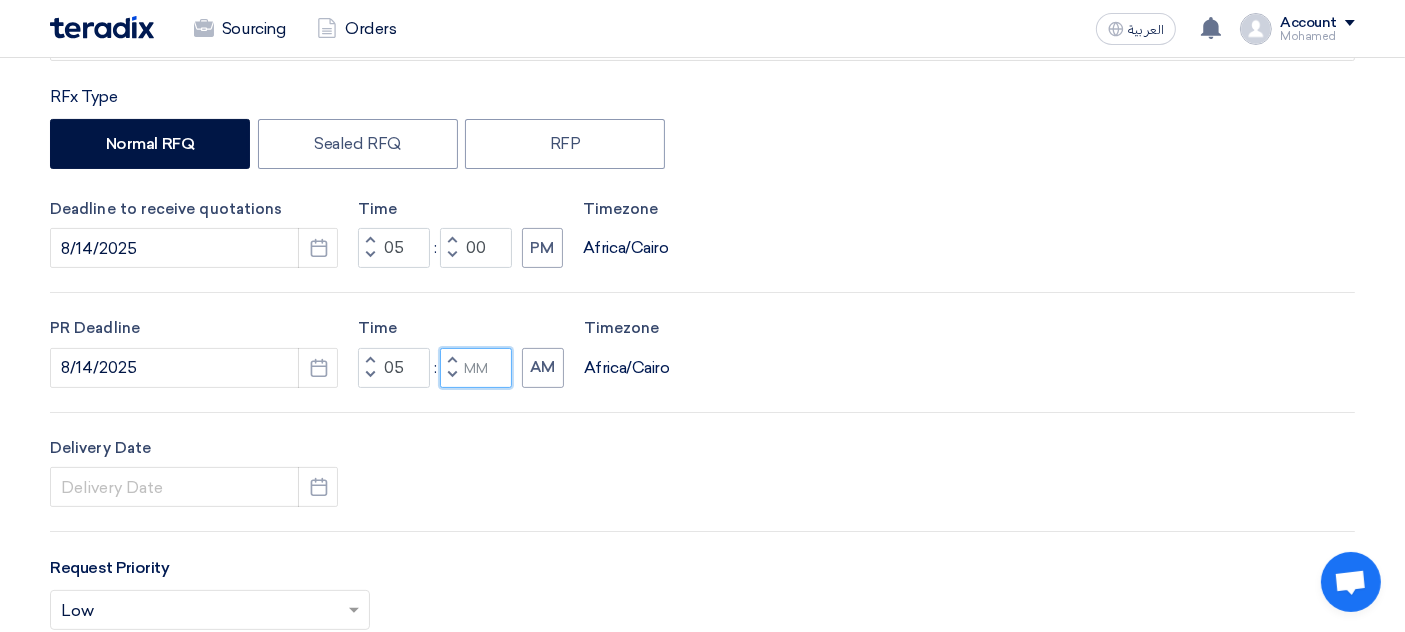 click 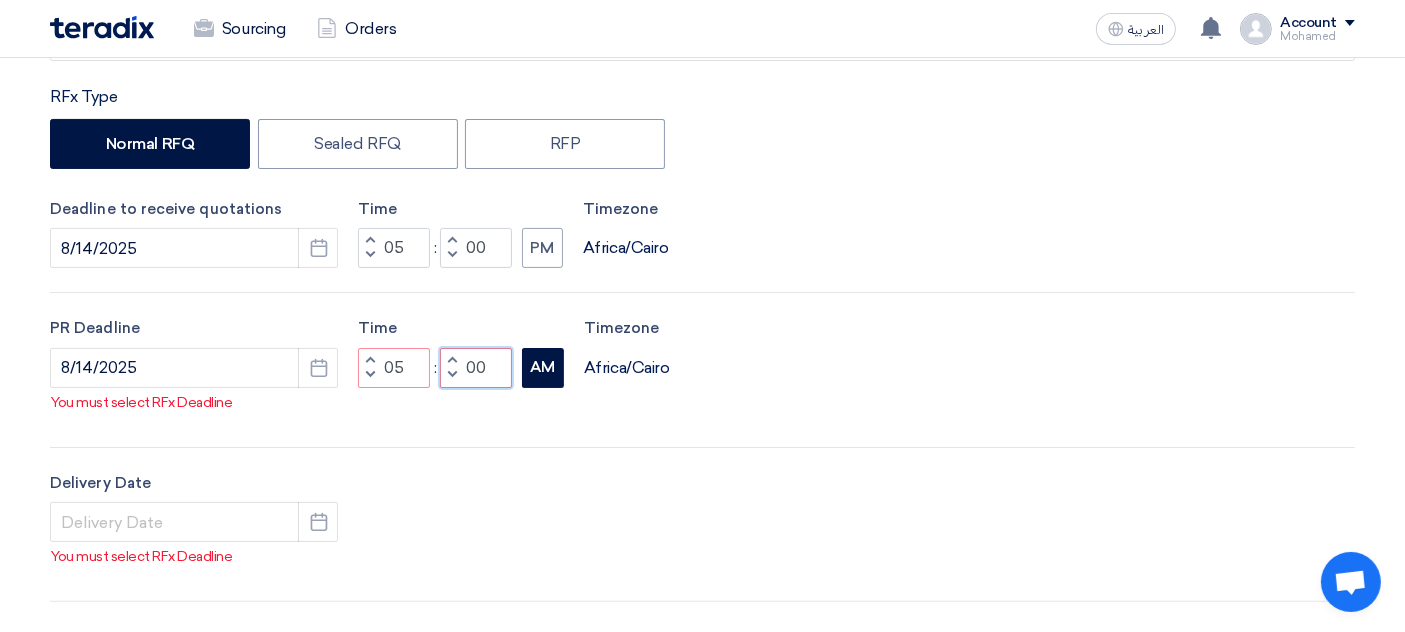 type on "00" 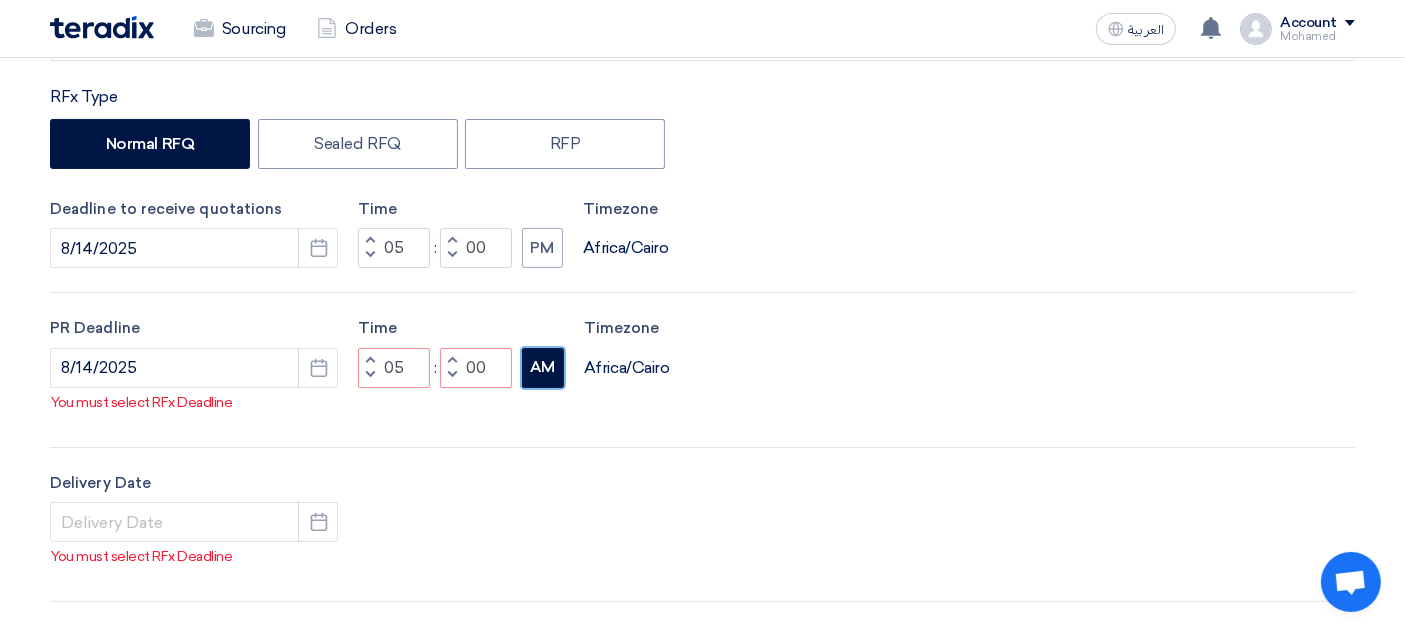 click on "AM" 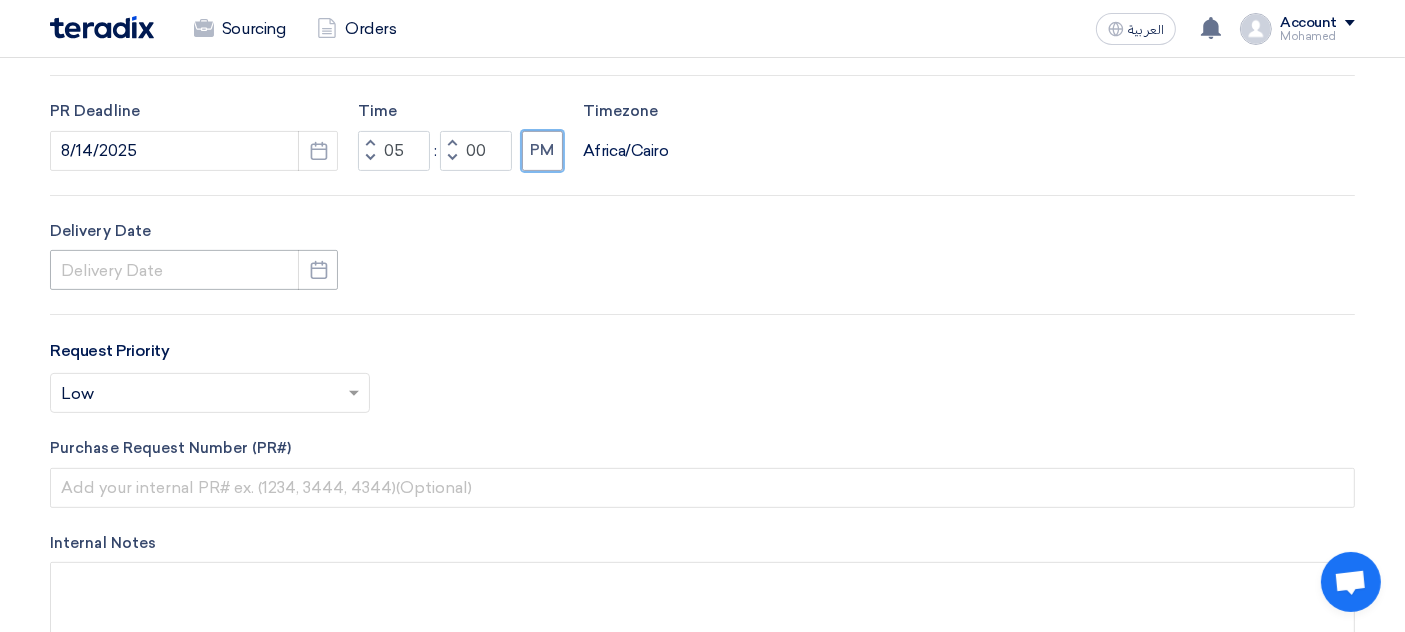 scroll, scrollTop: 611, scrollLeft: 0, axis: vertical 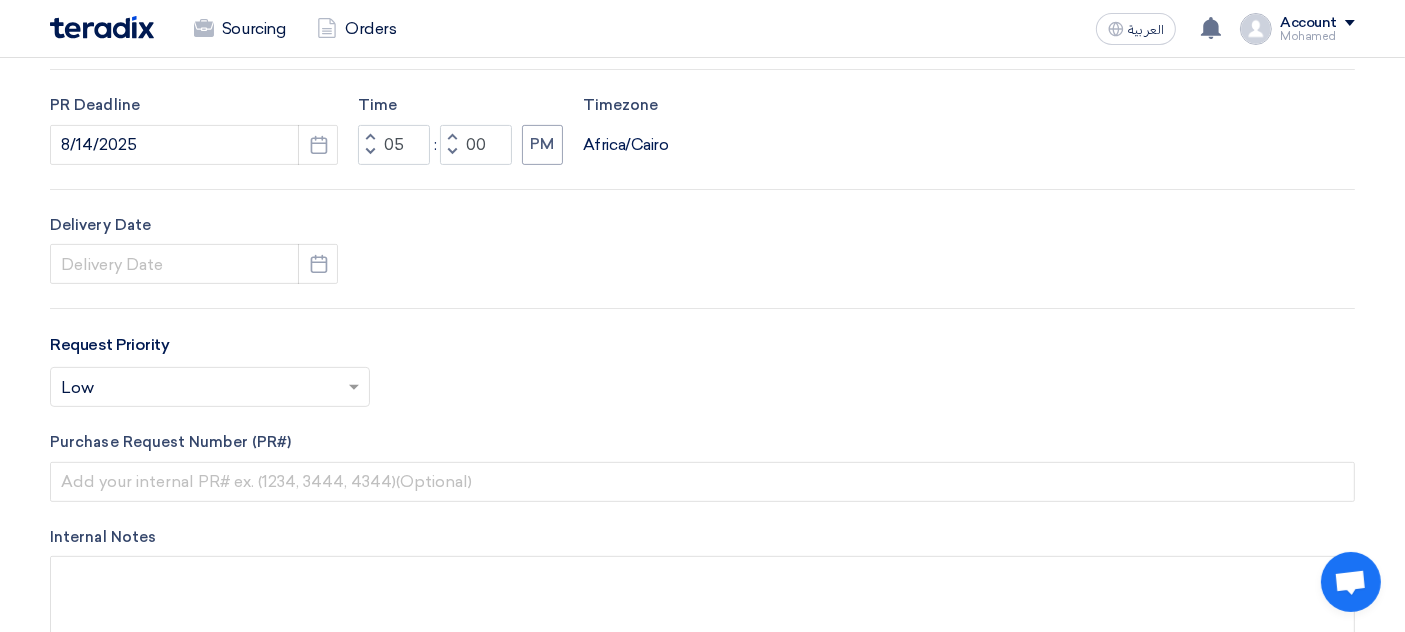 click on "Delivery Date
Pick a date" 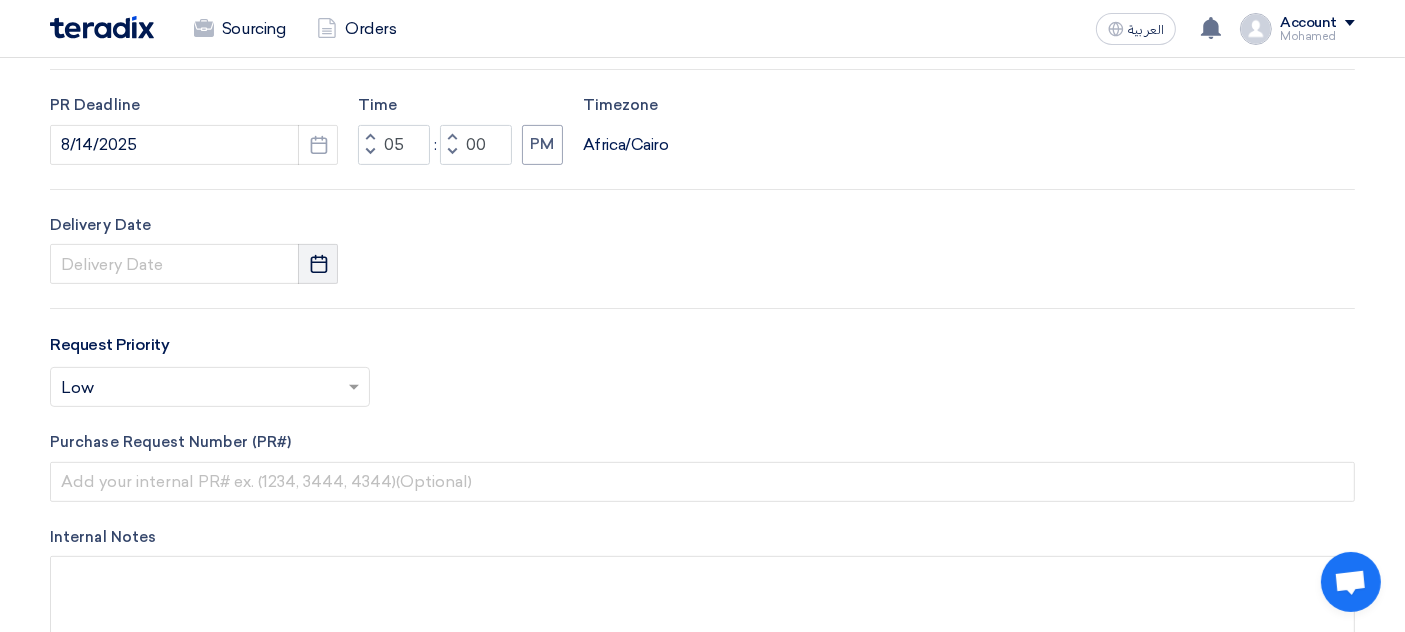 click on "Pick a date" 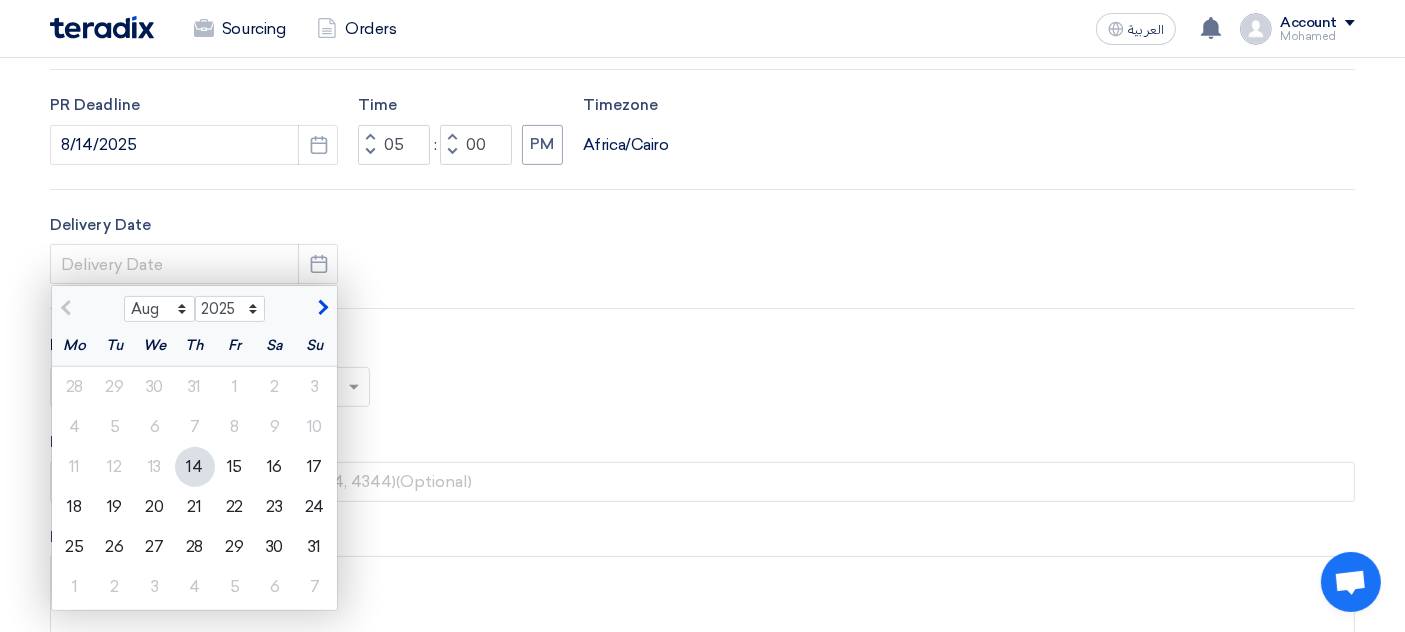 click on "14" 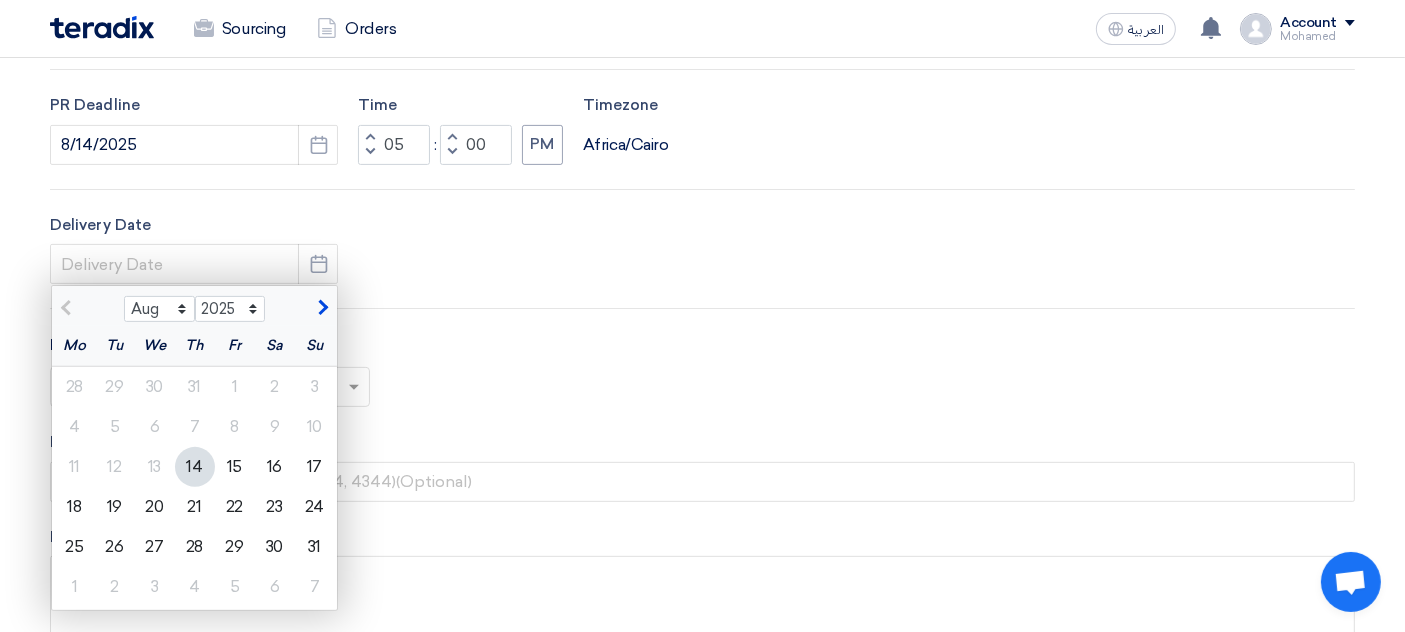 type on "8/14/2025" 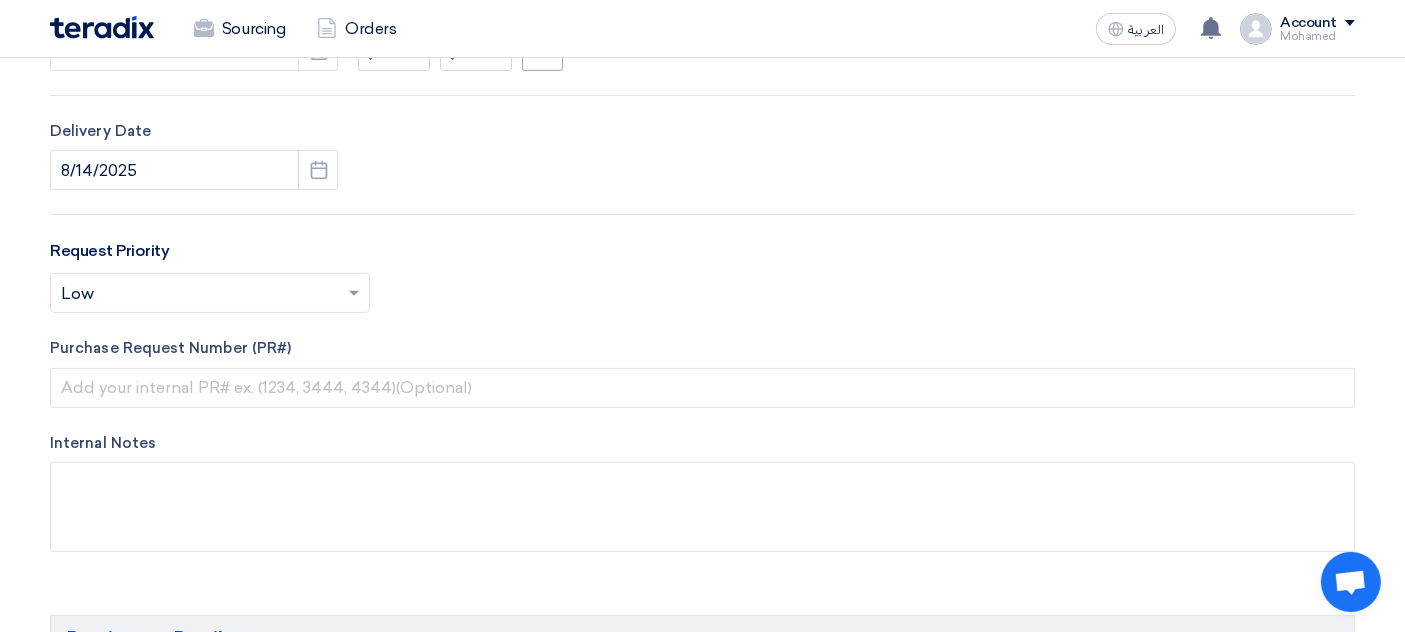 scroll, scrollTop: 722, scrollLeft: 0, axis: vertical 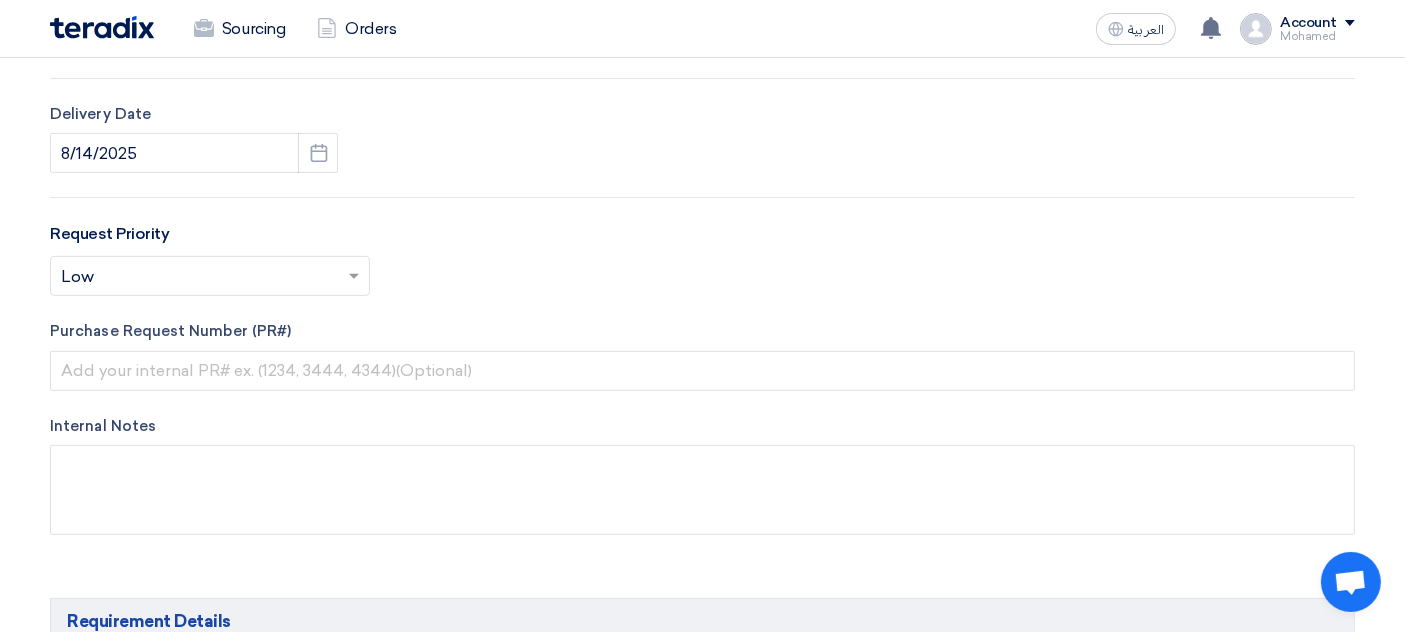click on "Select priority...
×
Low
×" 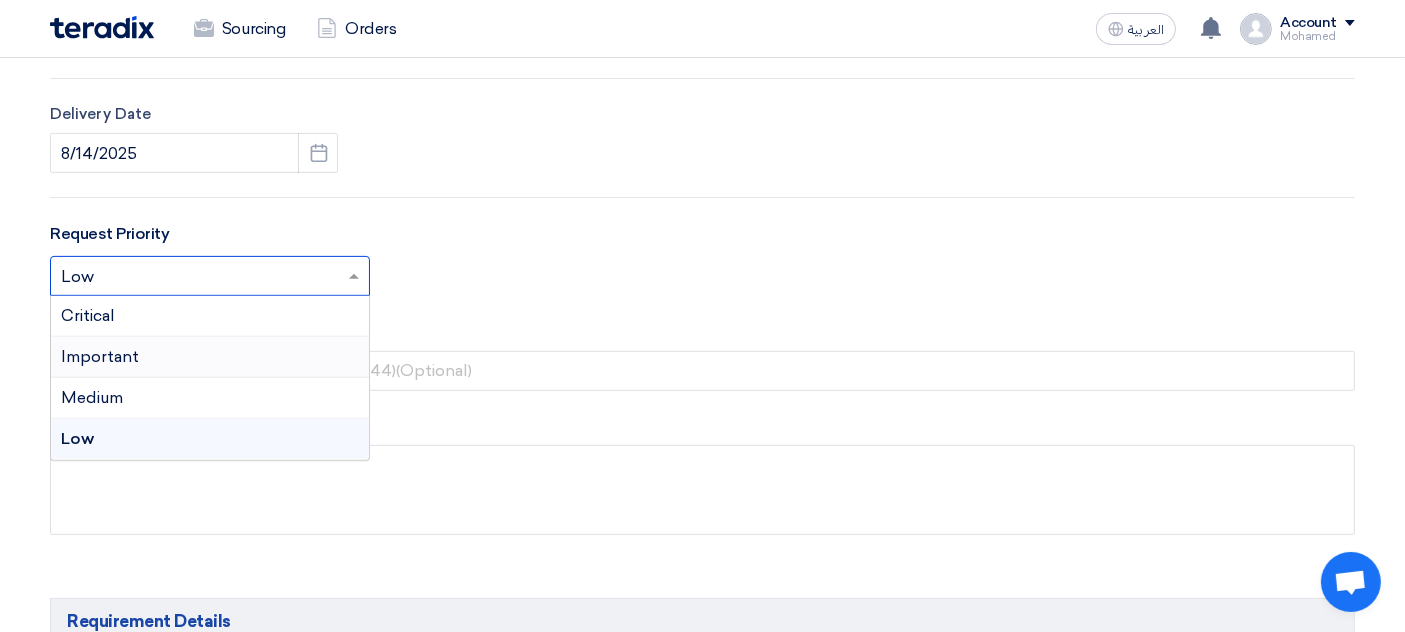 click on "Important" at bounding box center [100, 356] 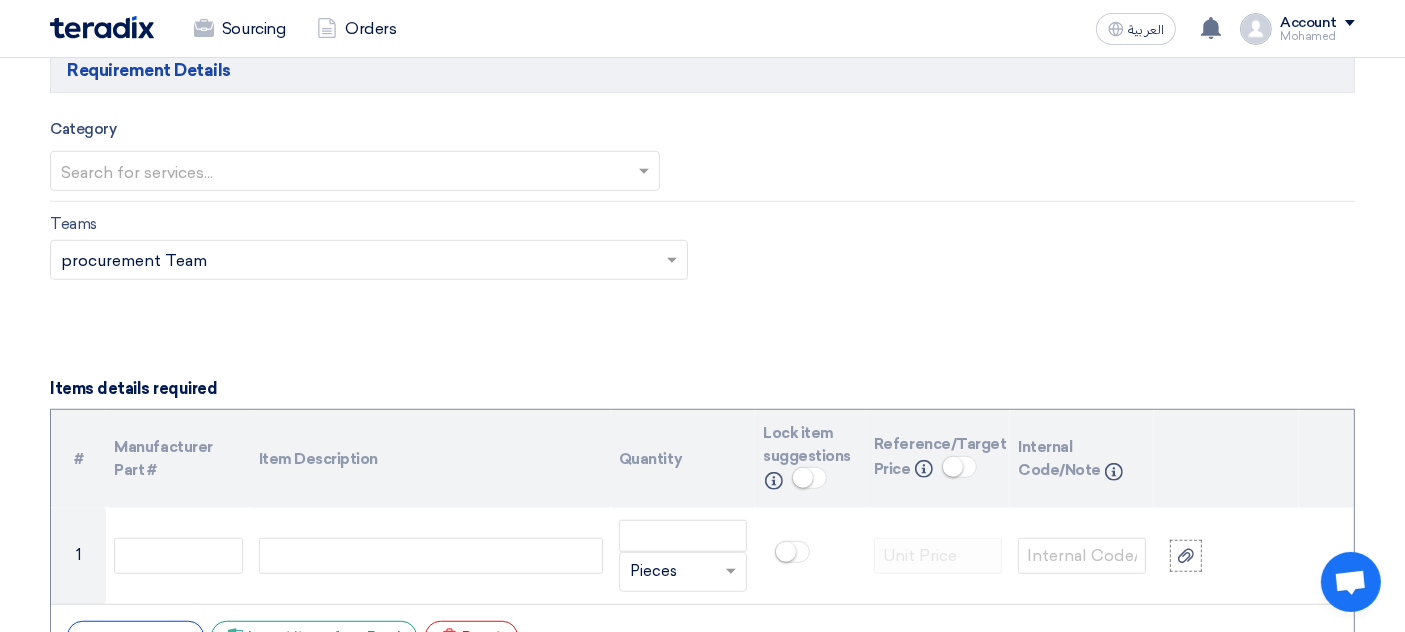 scroll, scrollTop: 1277, scrollLeft: 0, axis: vertical 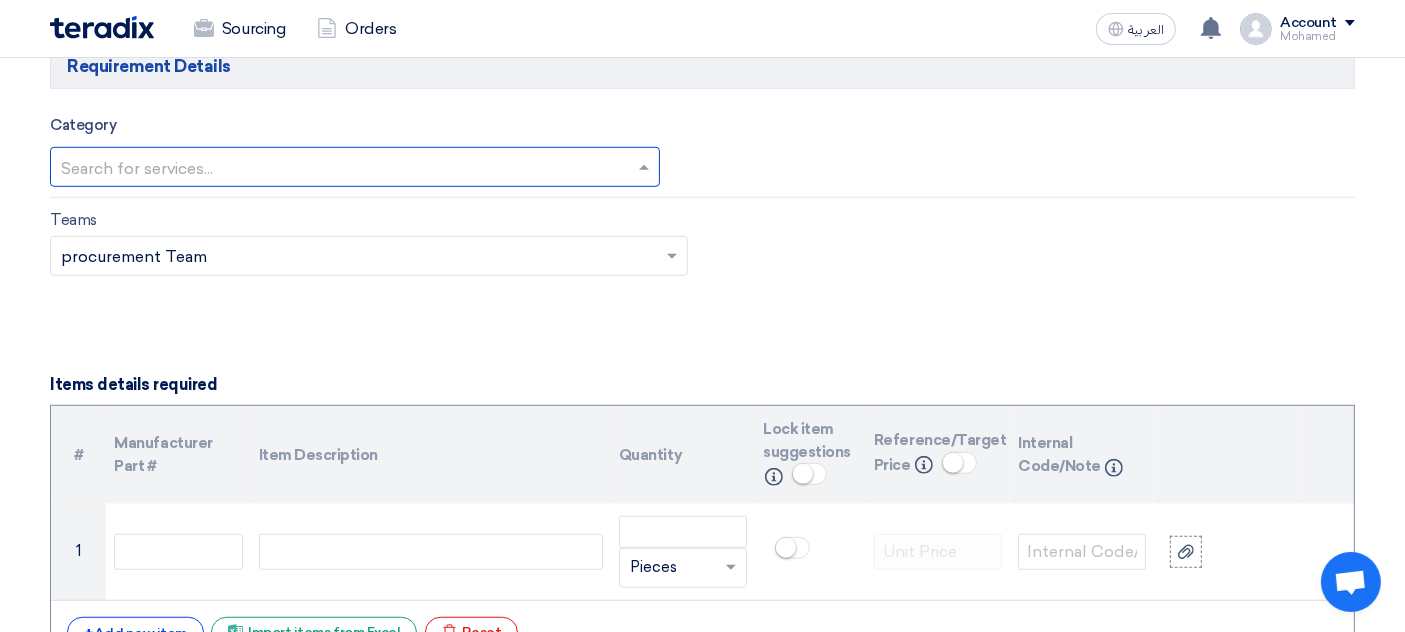 click at bounding box center (345, 168) 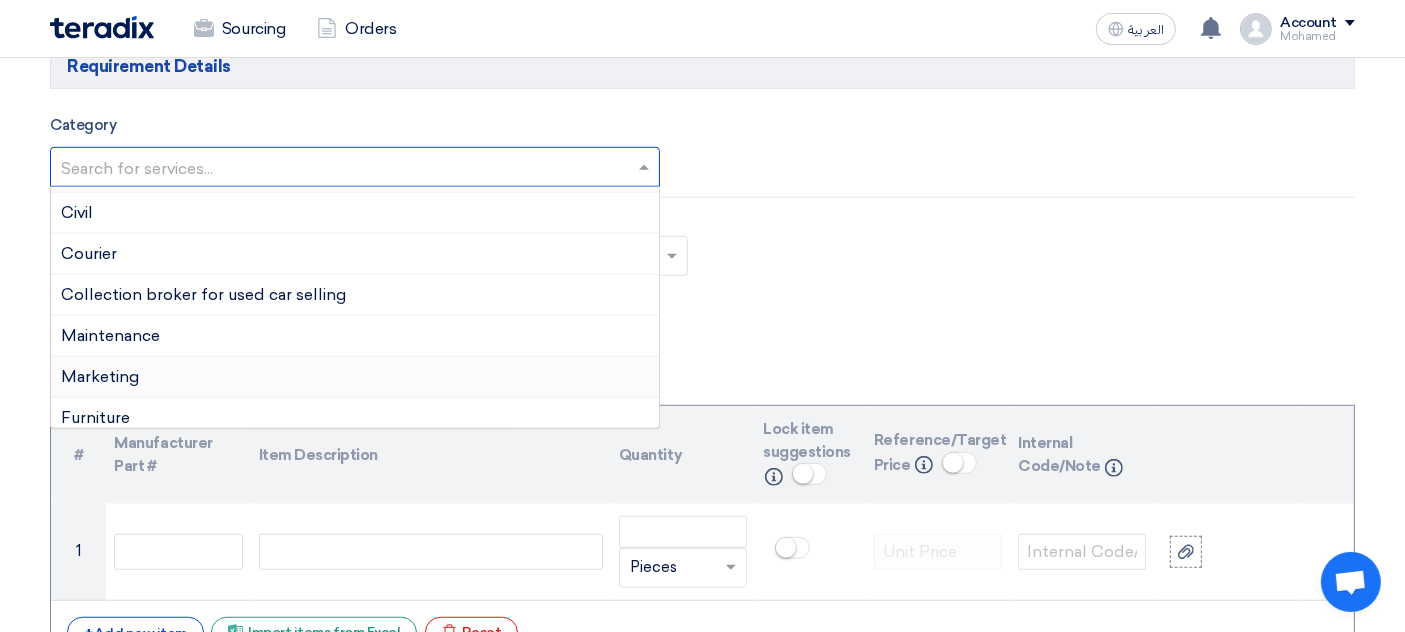 scroll, scrollTop: 777, scrollLeft: 0, axis: vertical 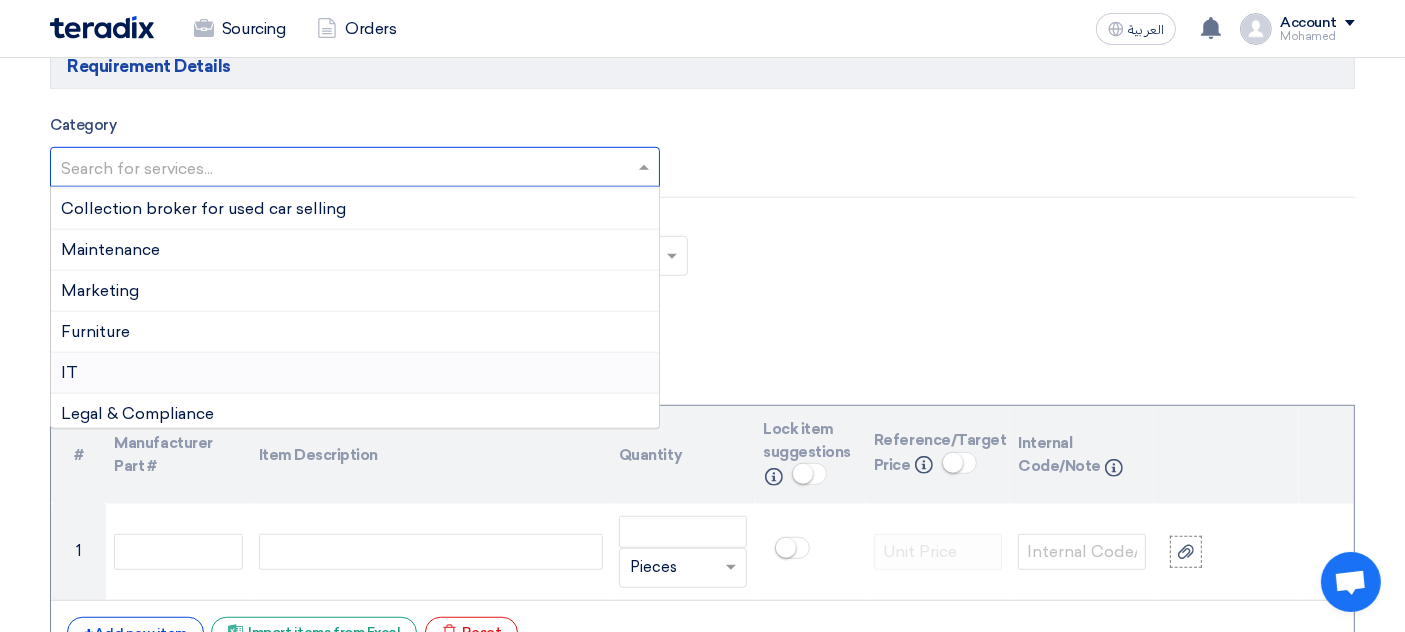 click on "IT" at bounding box center (355, 373) 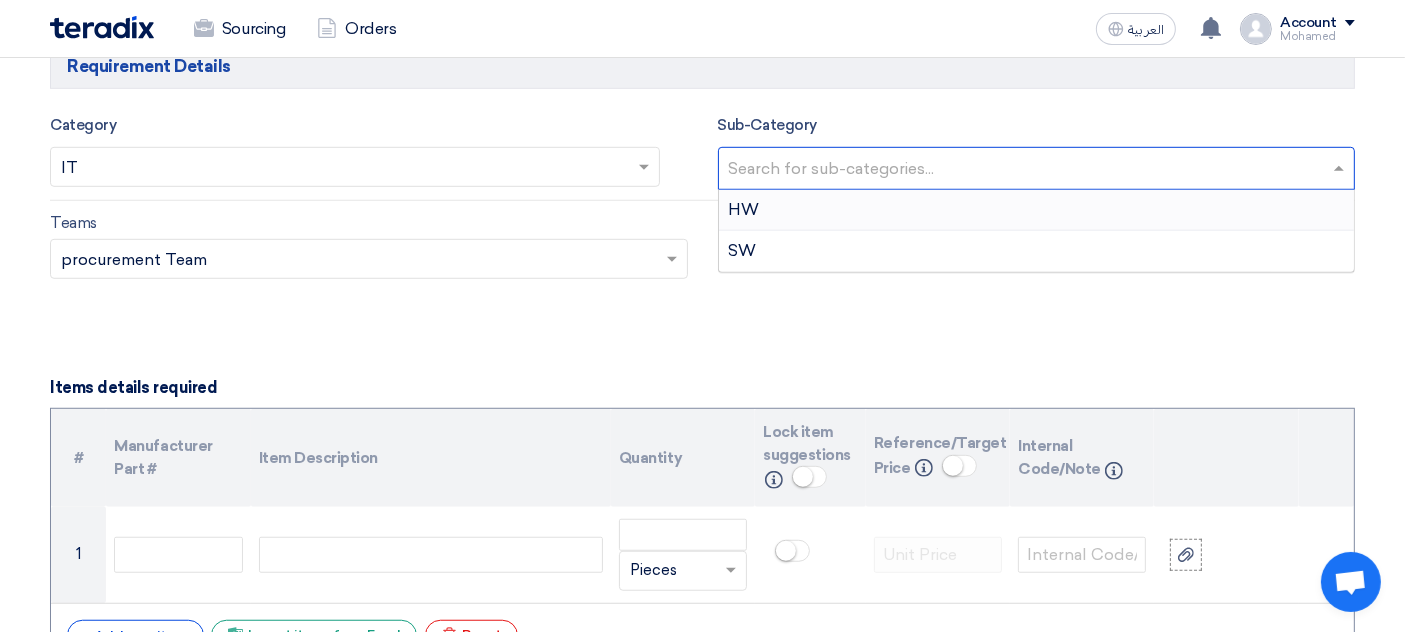 click at bounding box center [1039, 170] 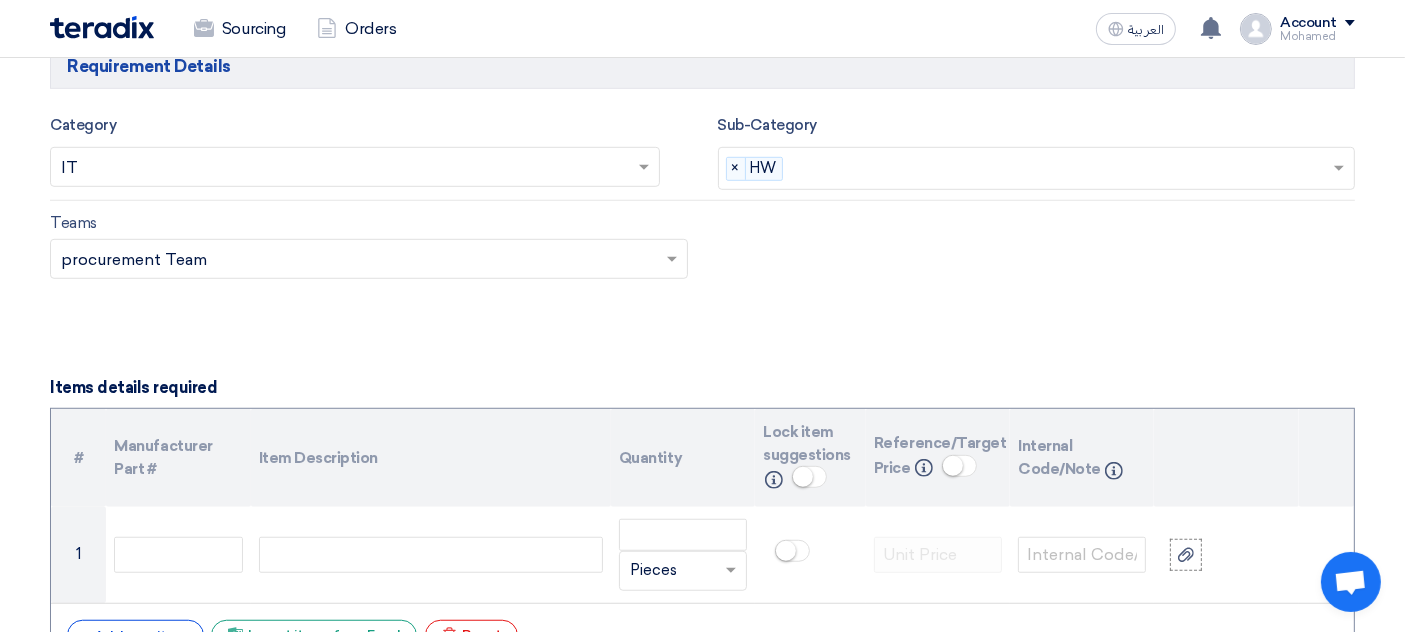 click 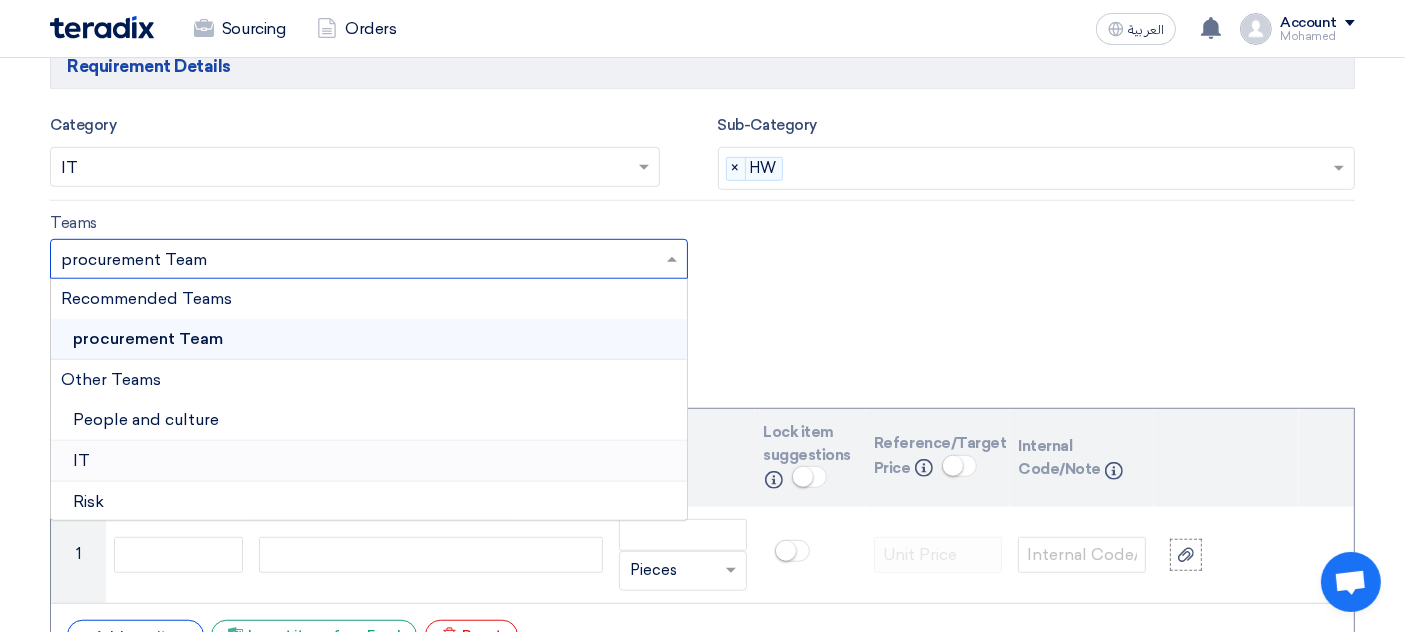 click on "IT" at bounding box center (369, 461) 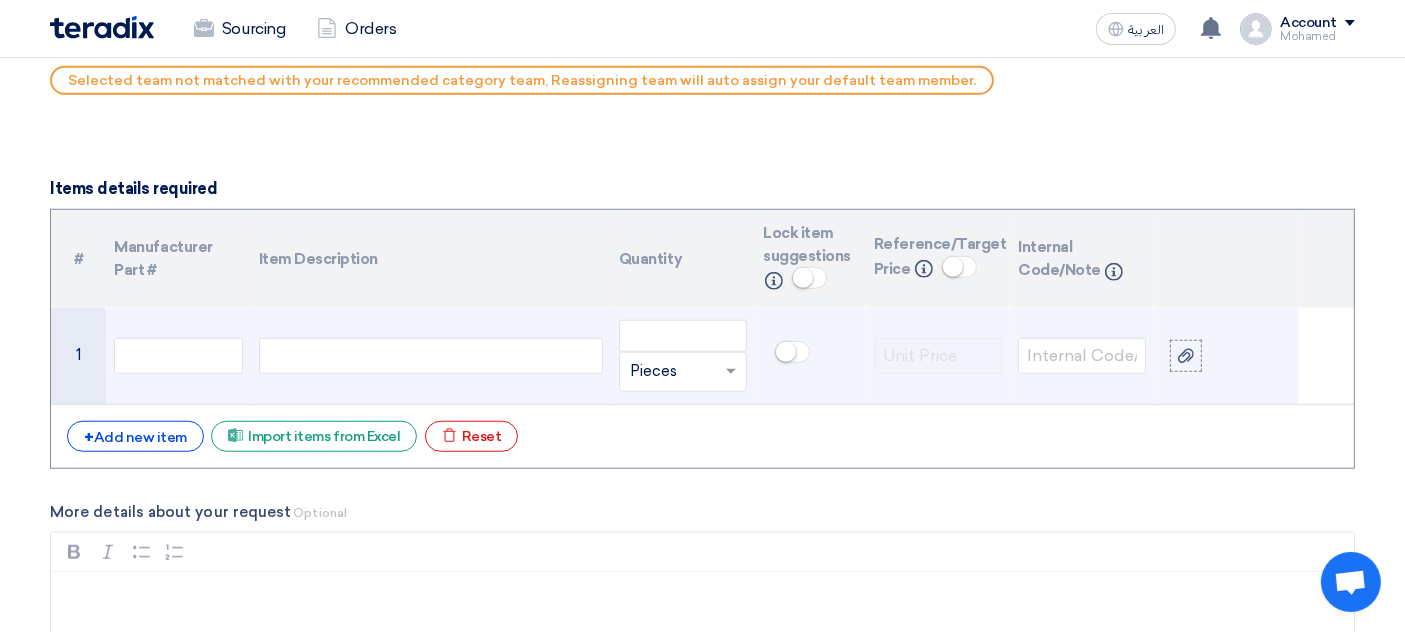 scroll, scrollTop: 1528, scrollLeft: 0, axis: vertical 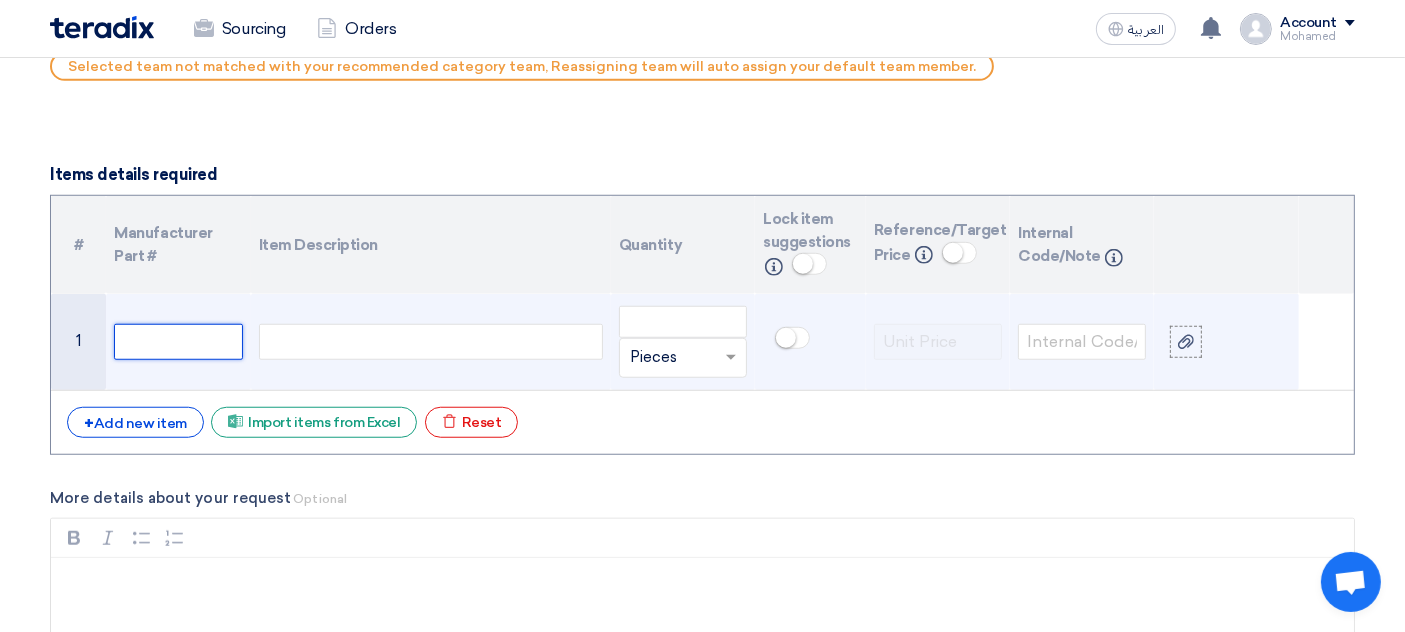 click 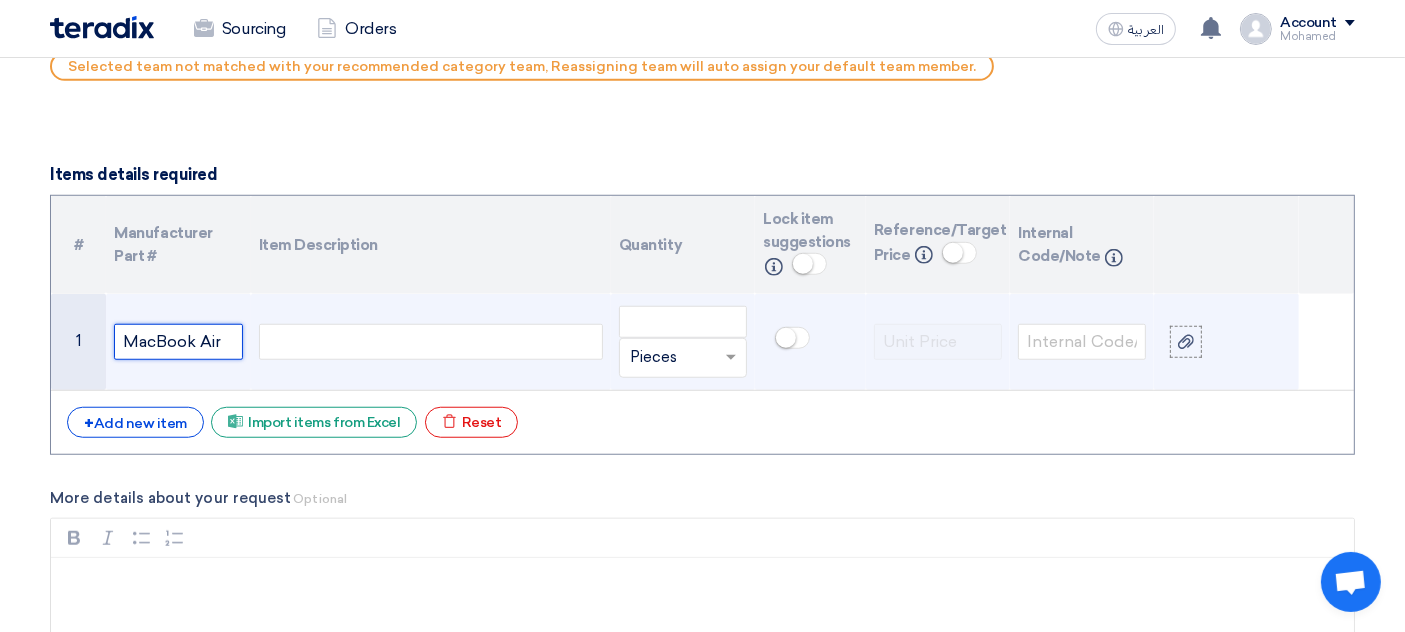 scroll, scrollTop: 0, scrollLeft: 0, axis: both 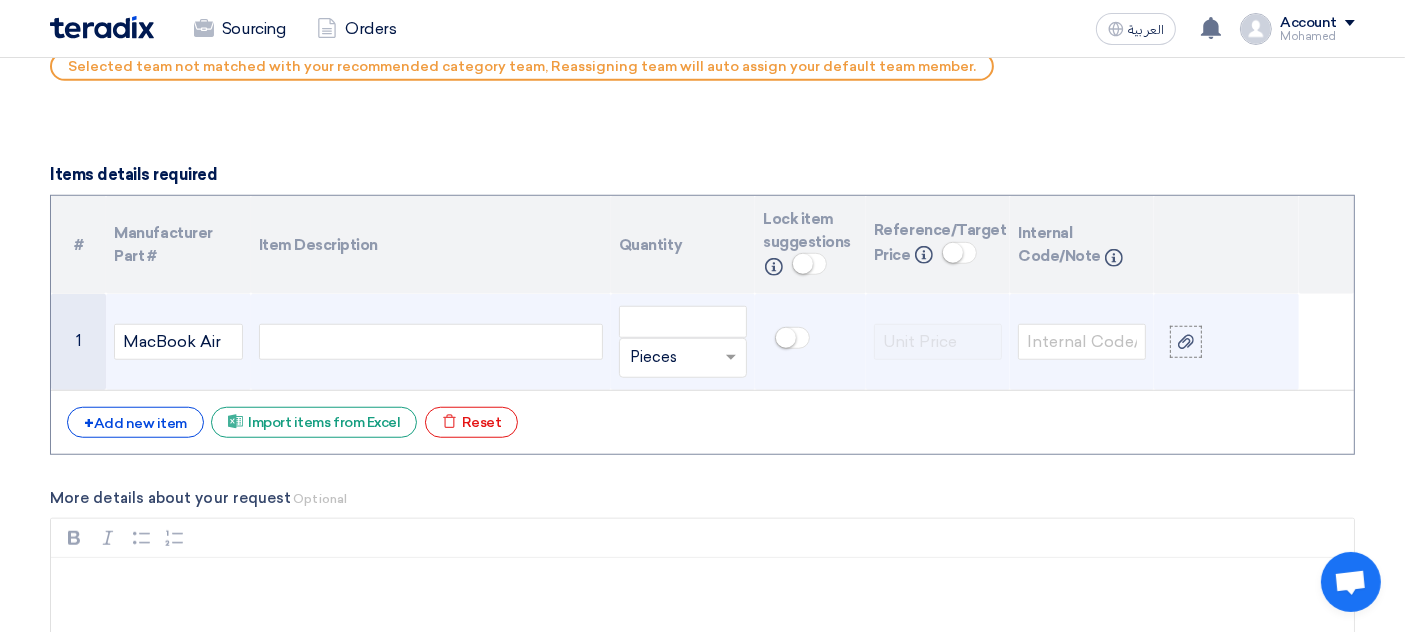 click 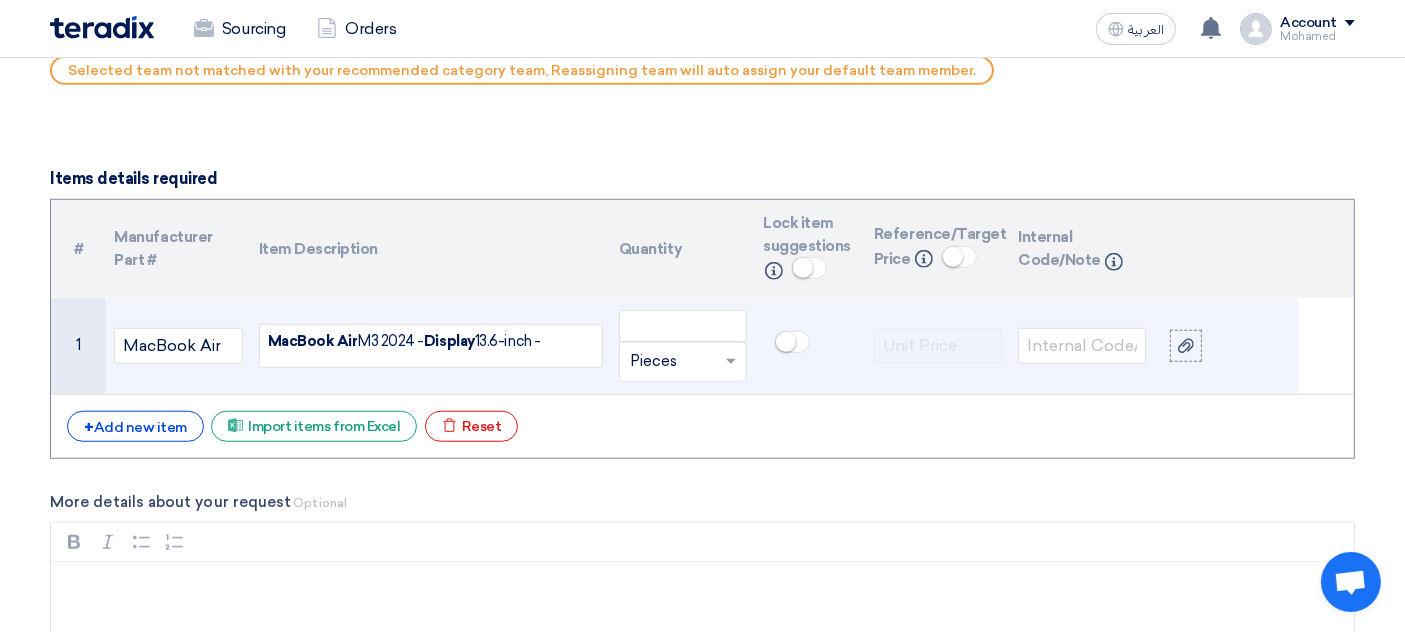 click on "13.6-inch -" 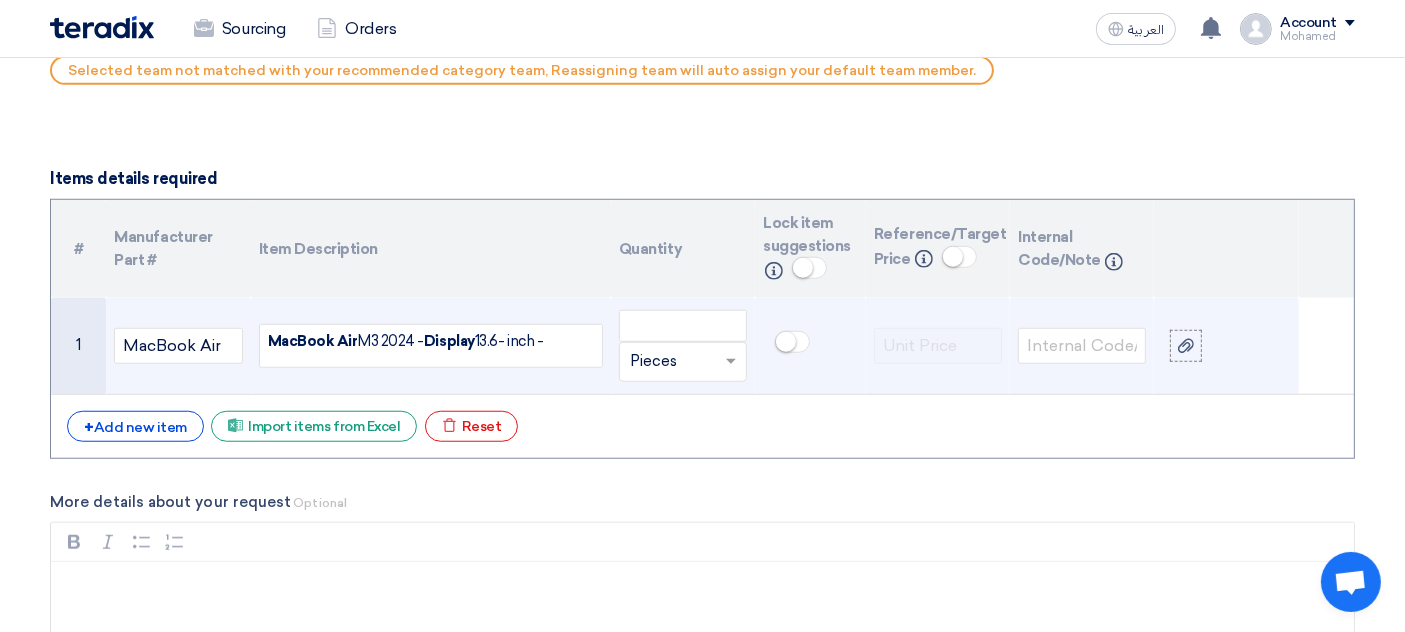 click on "13.6- inch -" 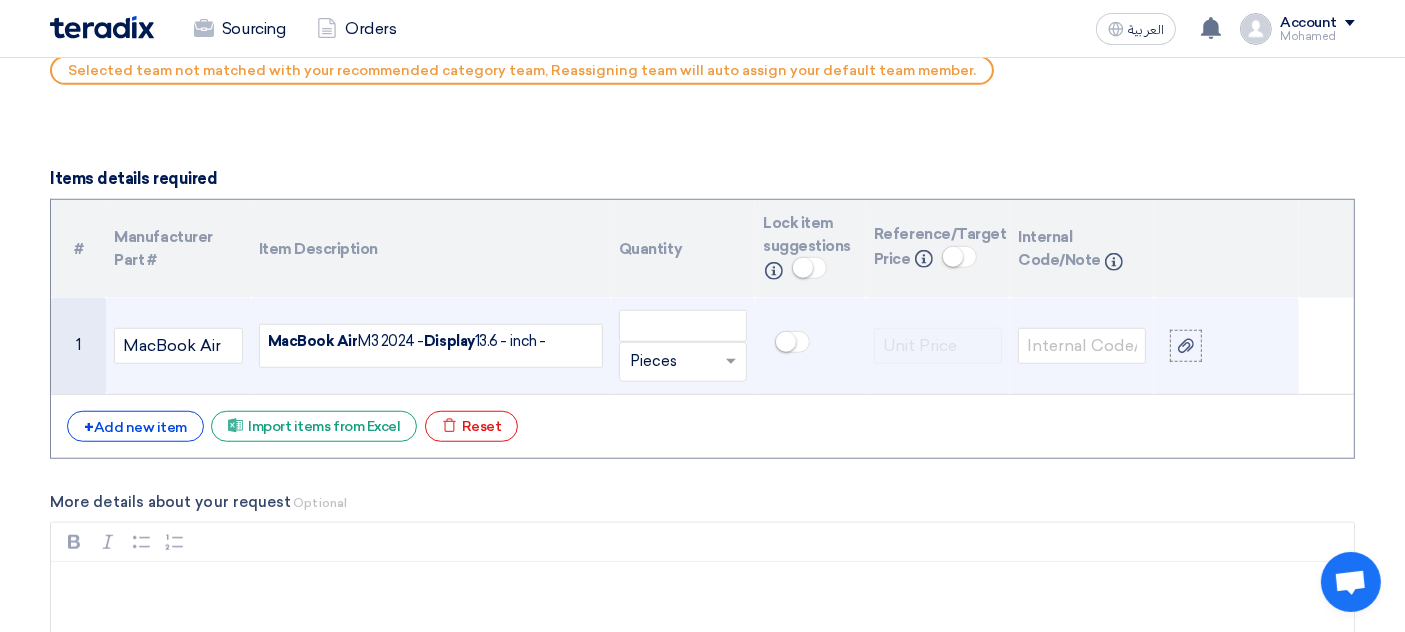 click on "MacBook Air  M3 2024 -  Display  13.6 - inch -" 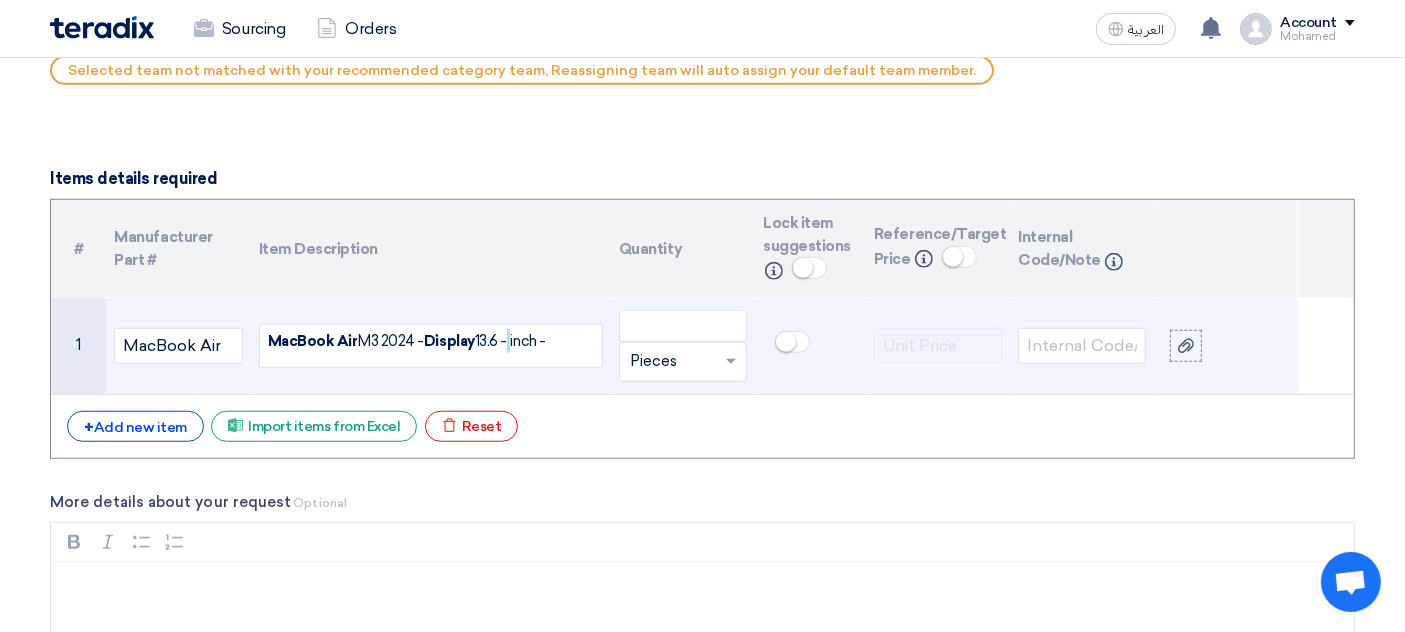 click on "MacBook Air  M3 2024 -  Display  13.6 - inch -" 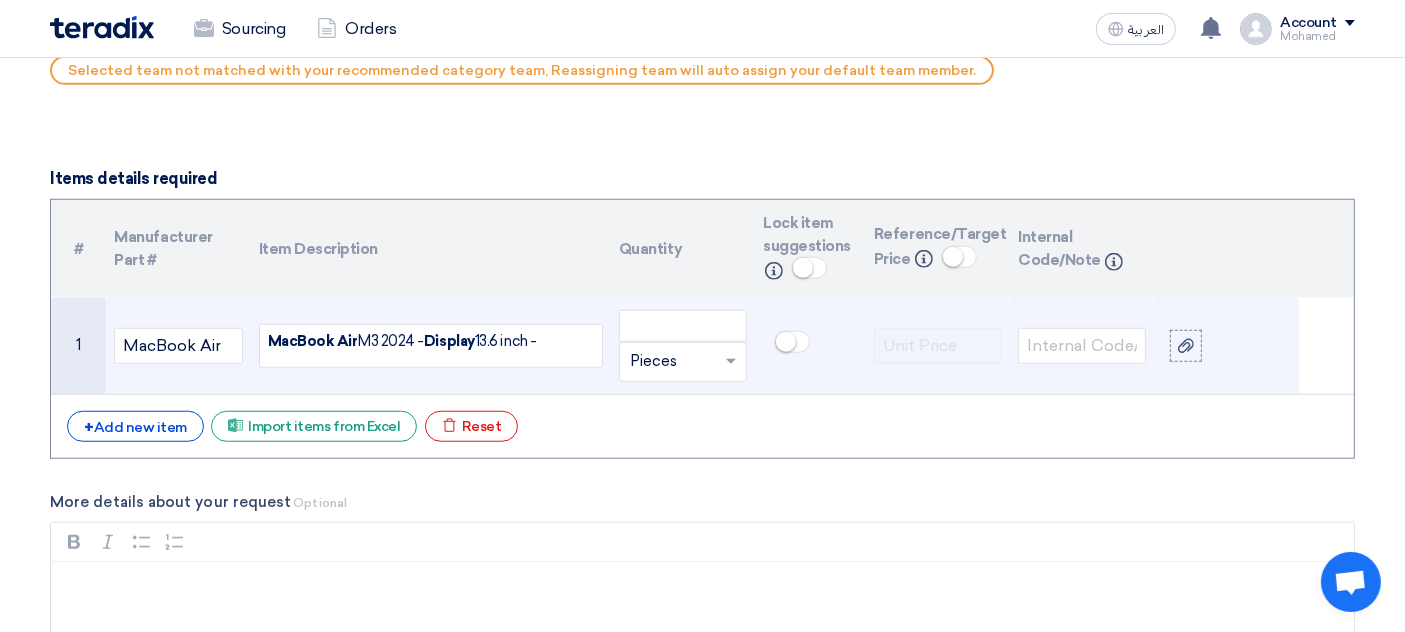 click on "MacBook Air  M3 2024 -  Display  13.6 inch -" 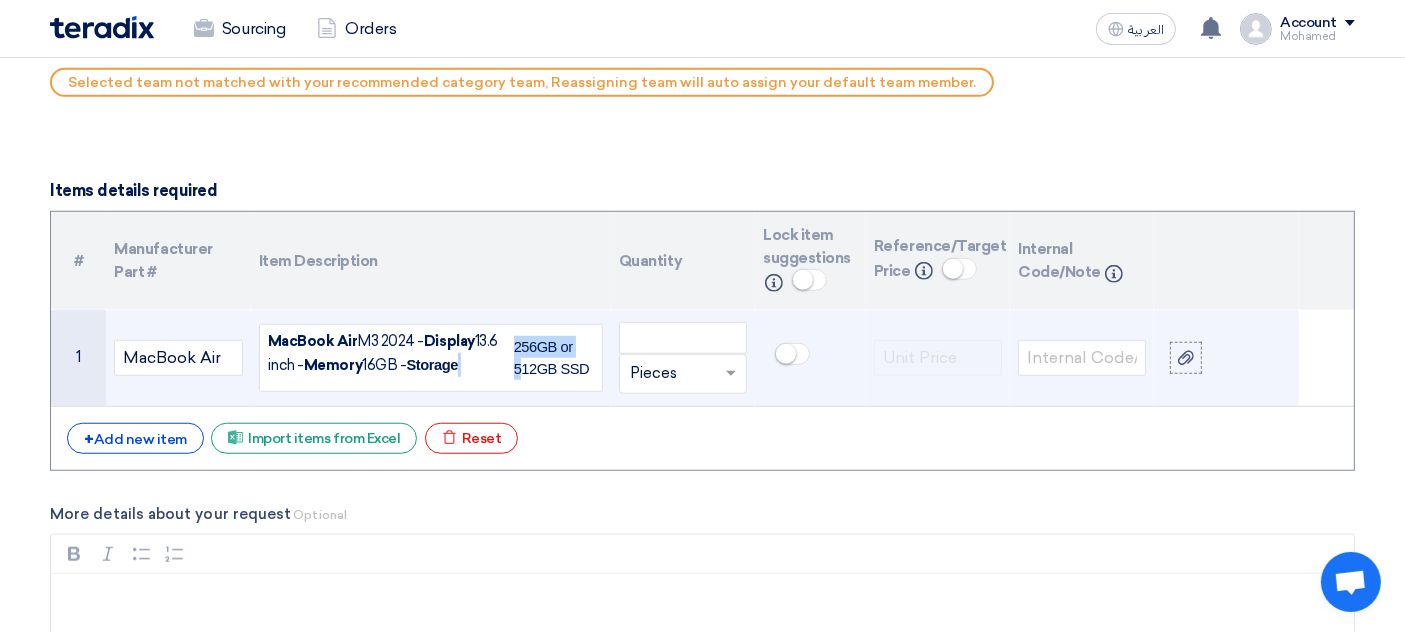 drag, startPoint x: 513, startPoint y: 370, endPoint x: 529, endPoint y: 383, distance: 20.615528 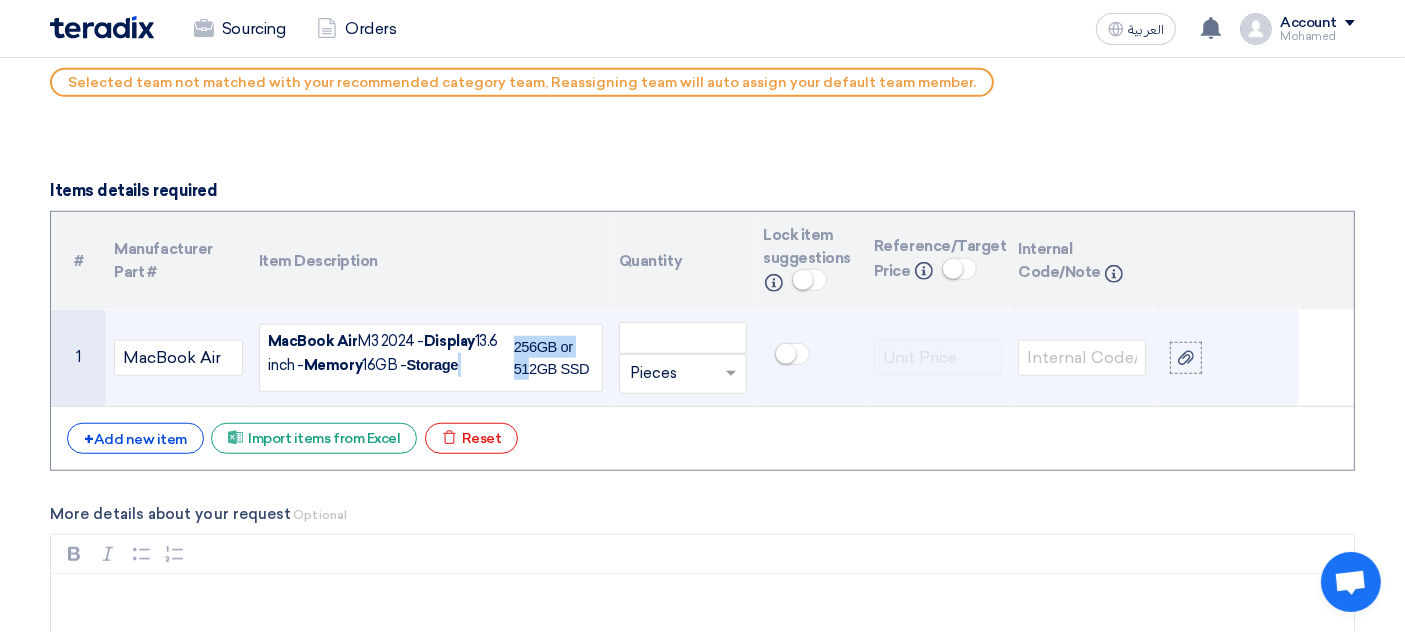 click on "MacBook Air  M3 2024 -  Display  13.6 inch -  Memory  16GB -  Storage" 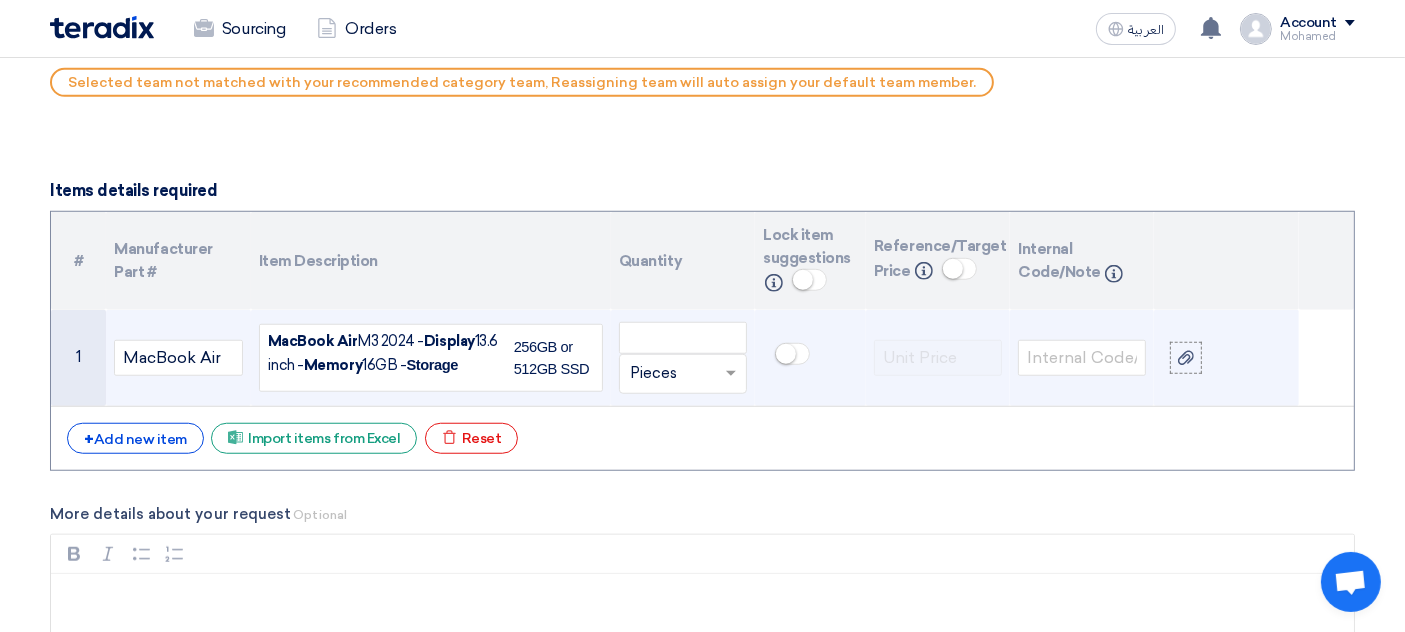 click on "256GB or 512GB SSD" 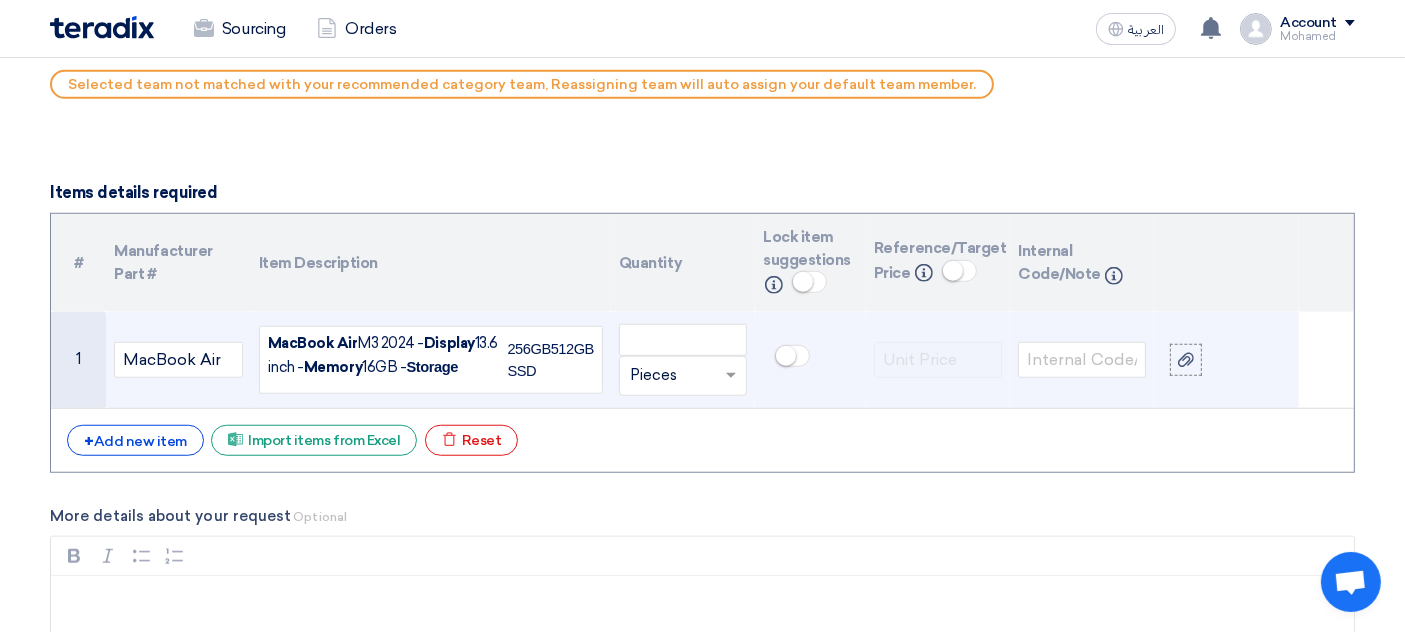scroll, scrollTop: 1512, scrollLeft: 0, axis: vertical 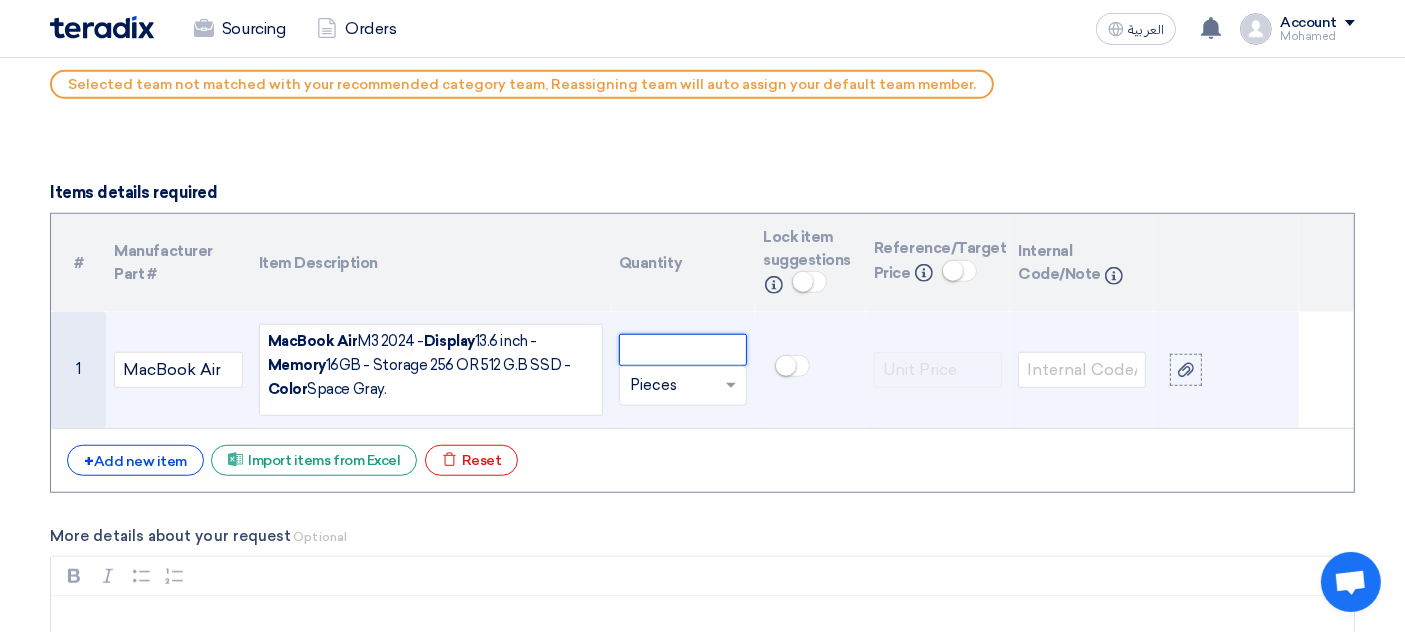 click 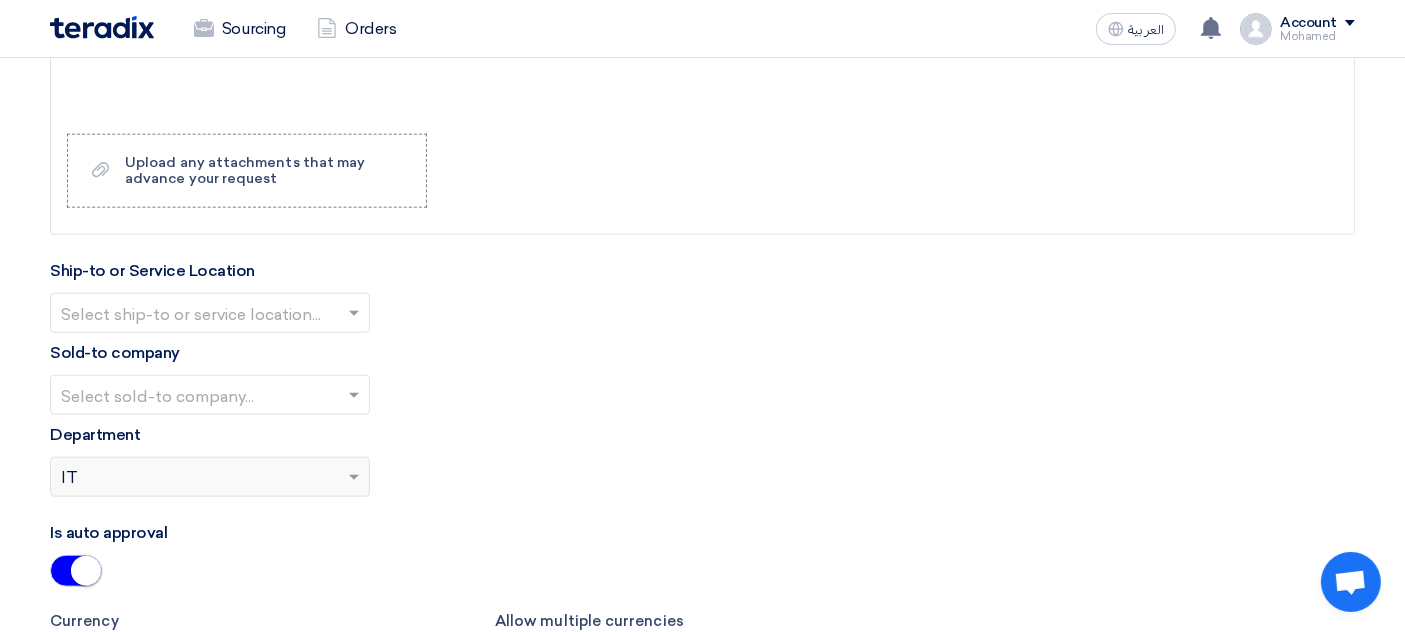 scroll, scrollTop: 2065, scrollLeft: 0, axis: vertical 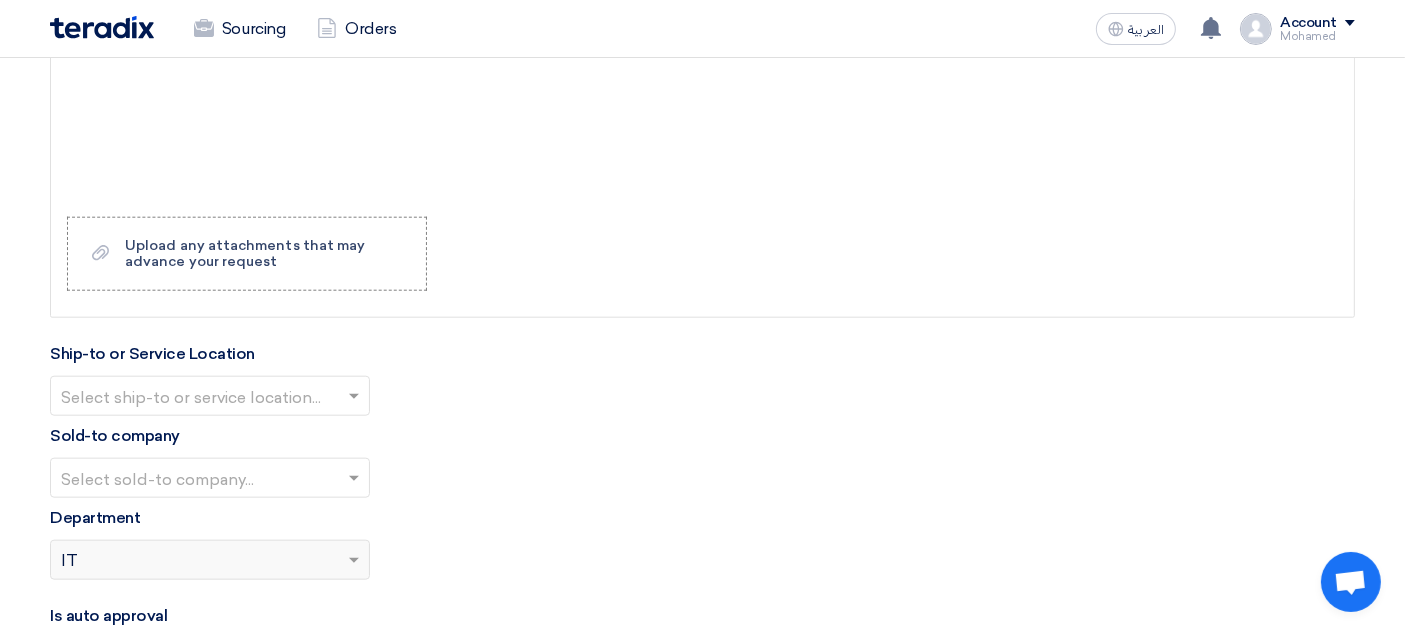 type on "1" 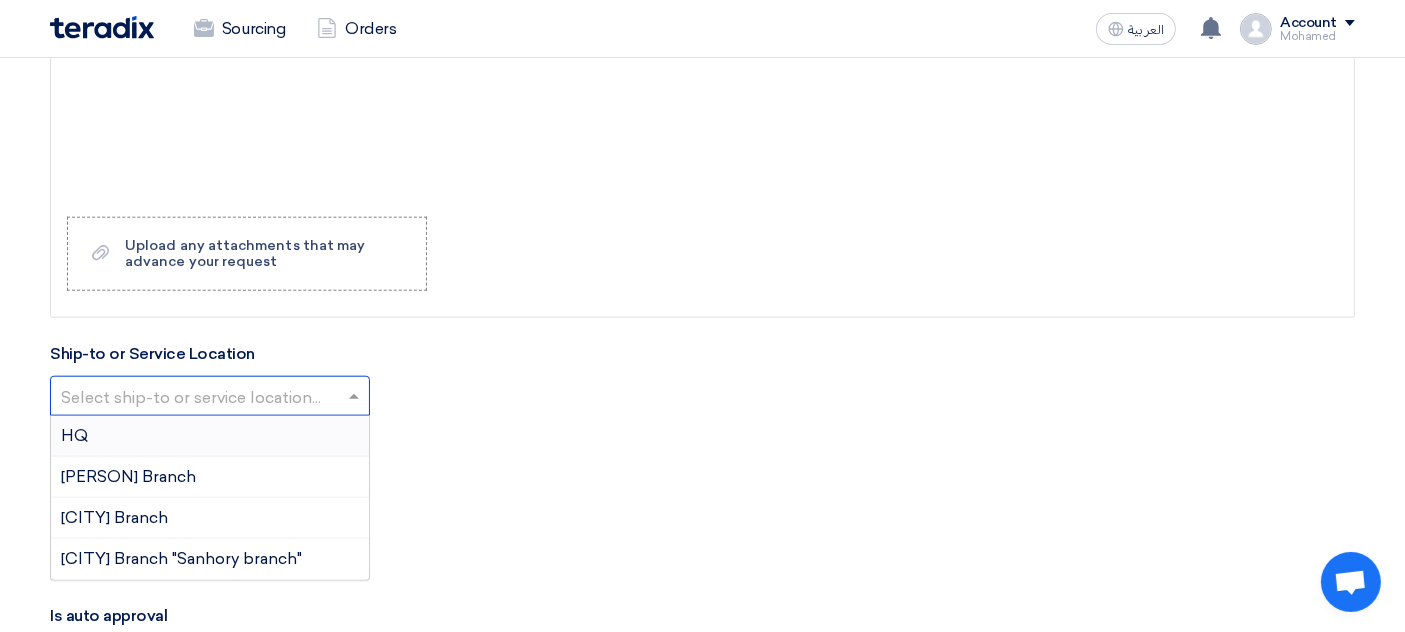 click on "HQ" at bounding box center (210, 436) 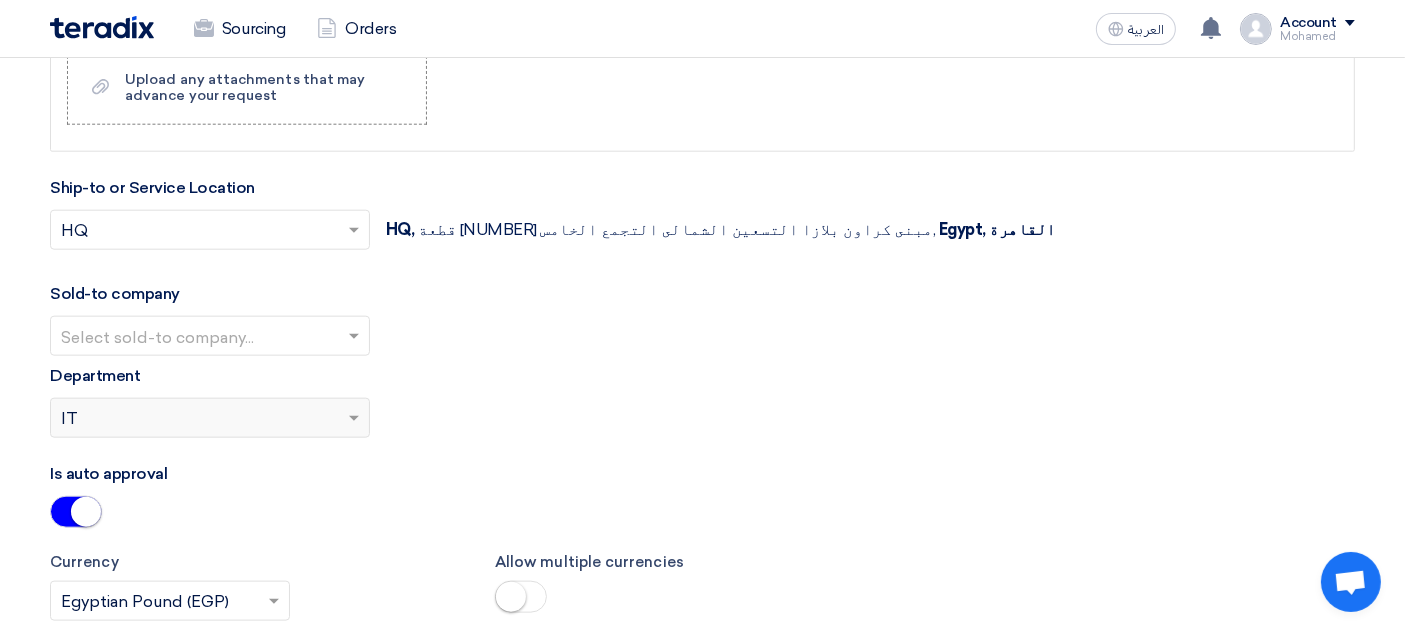scroll, scrollTop: 2232, scrollLeft: 0, axis: vertical 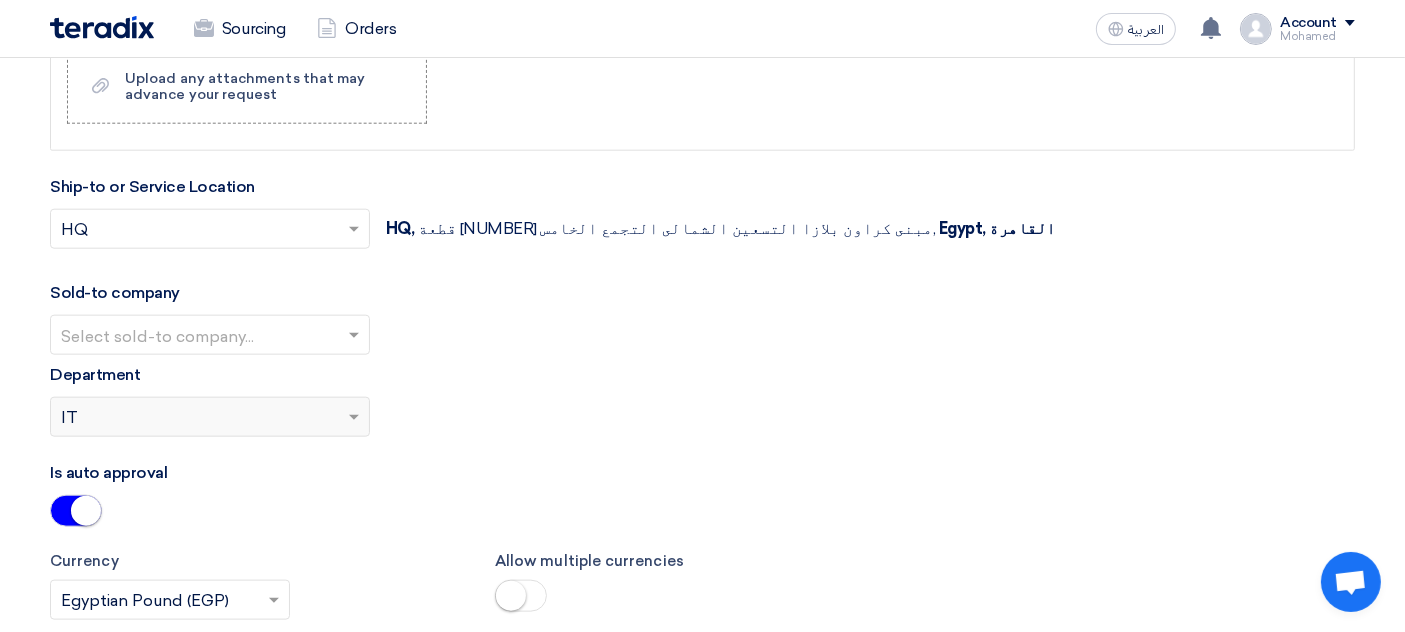 click on "Select sold-to company..." 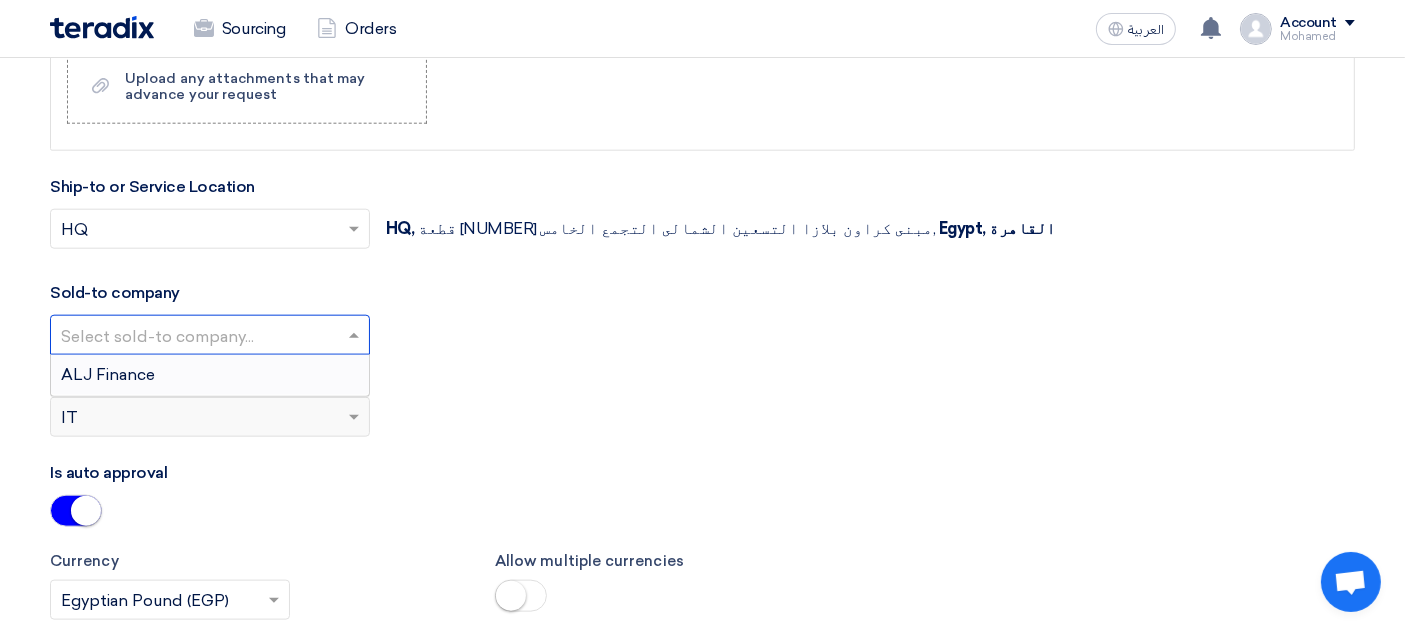 click 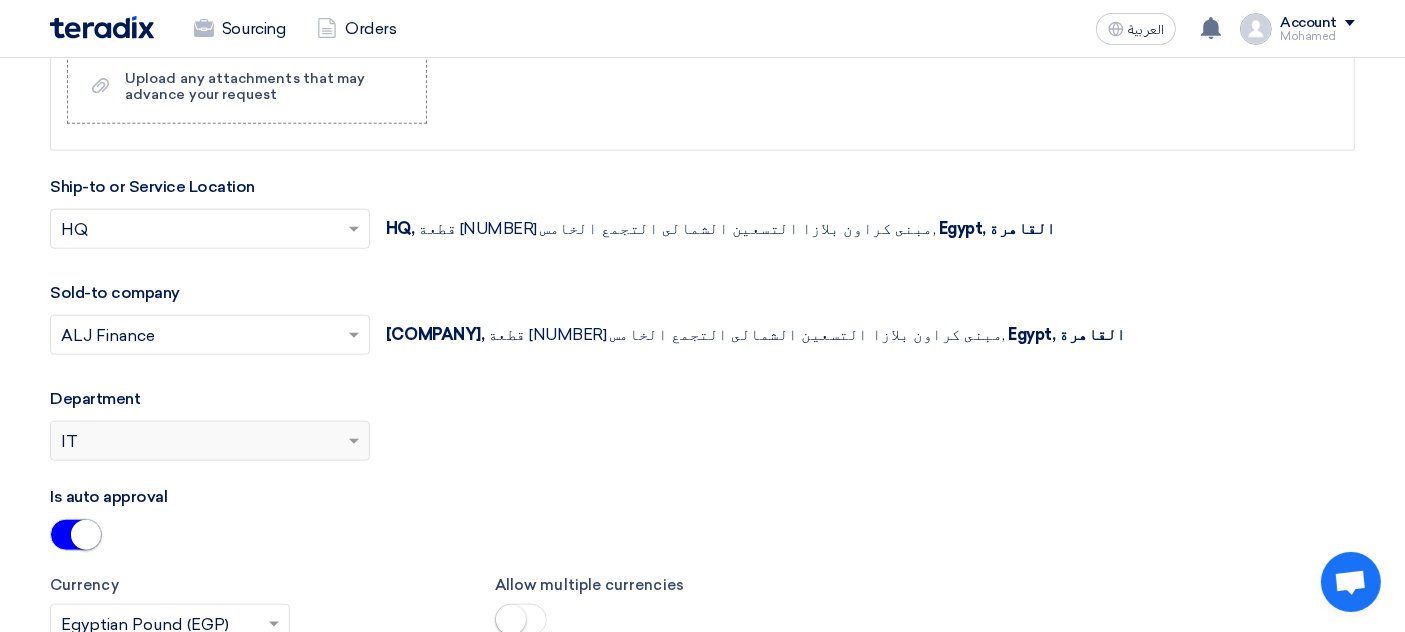 click on "Department
Please select department...
×
IT" 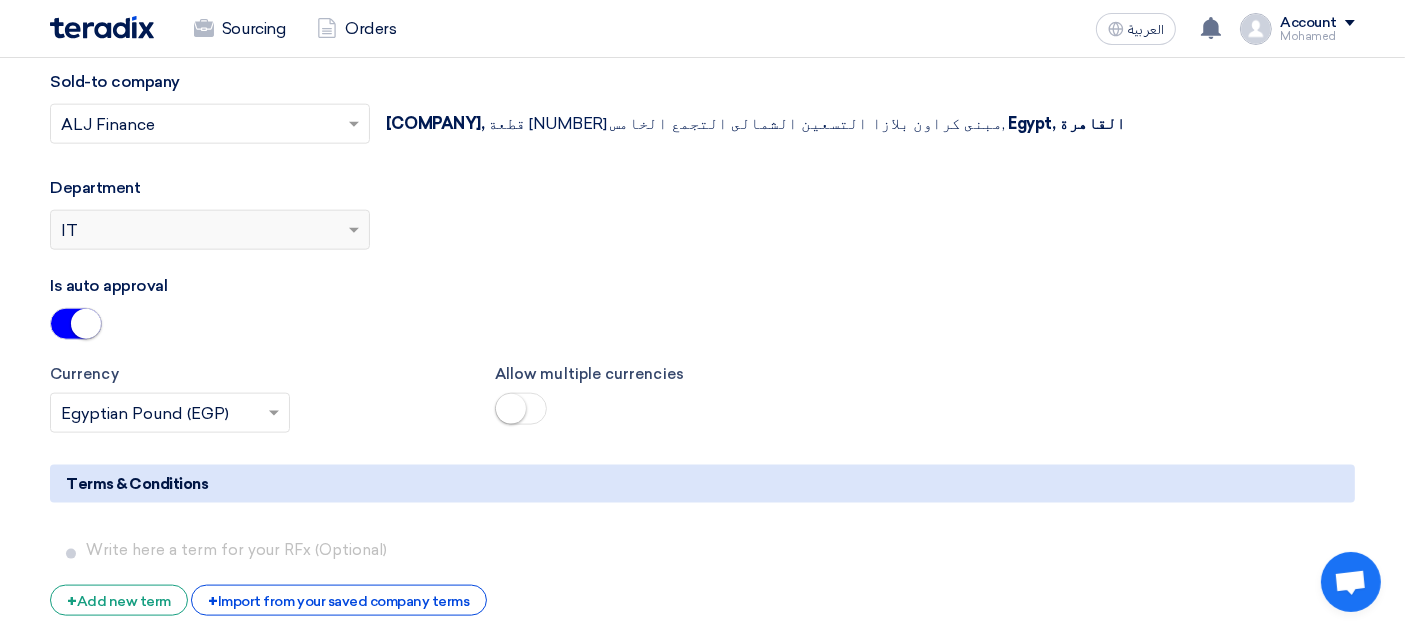 scroll, scrollTop: 2788, scrollLeft: 0, axis: vertical 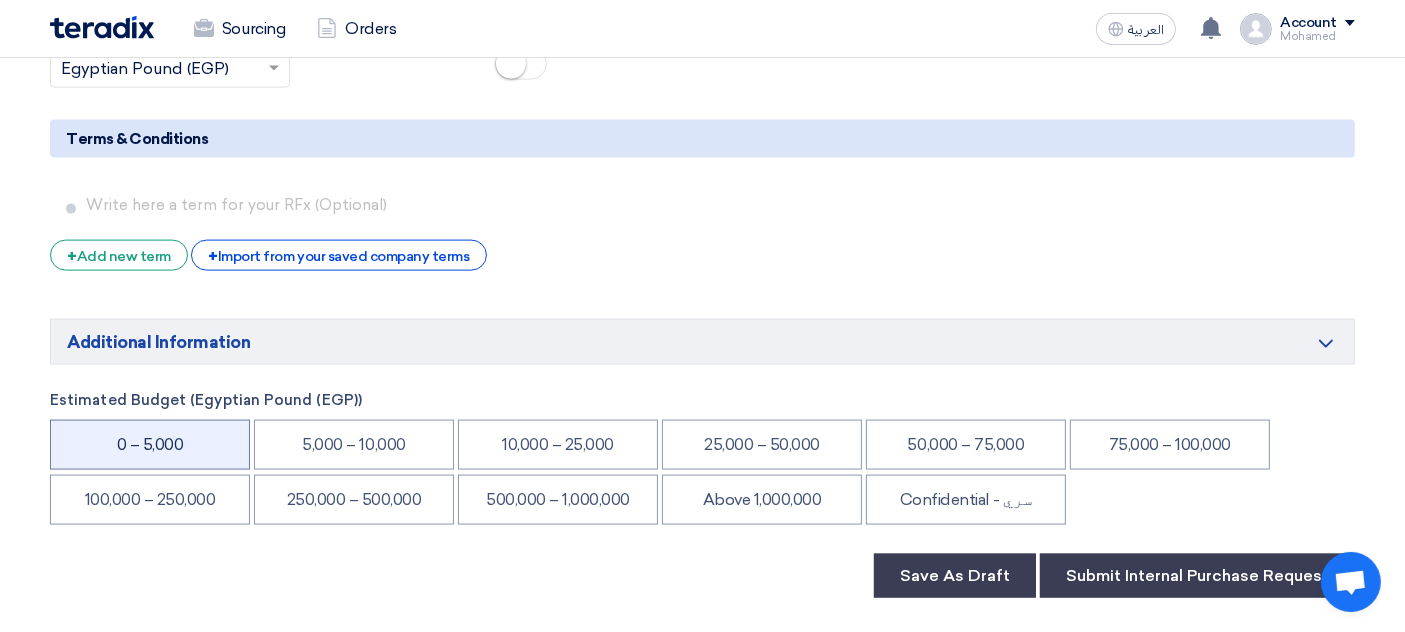 click on "0 – 5,000" at bounding box center (150, 445) 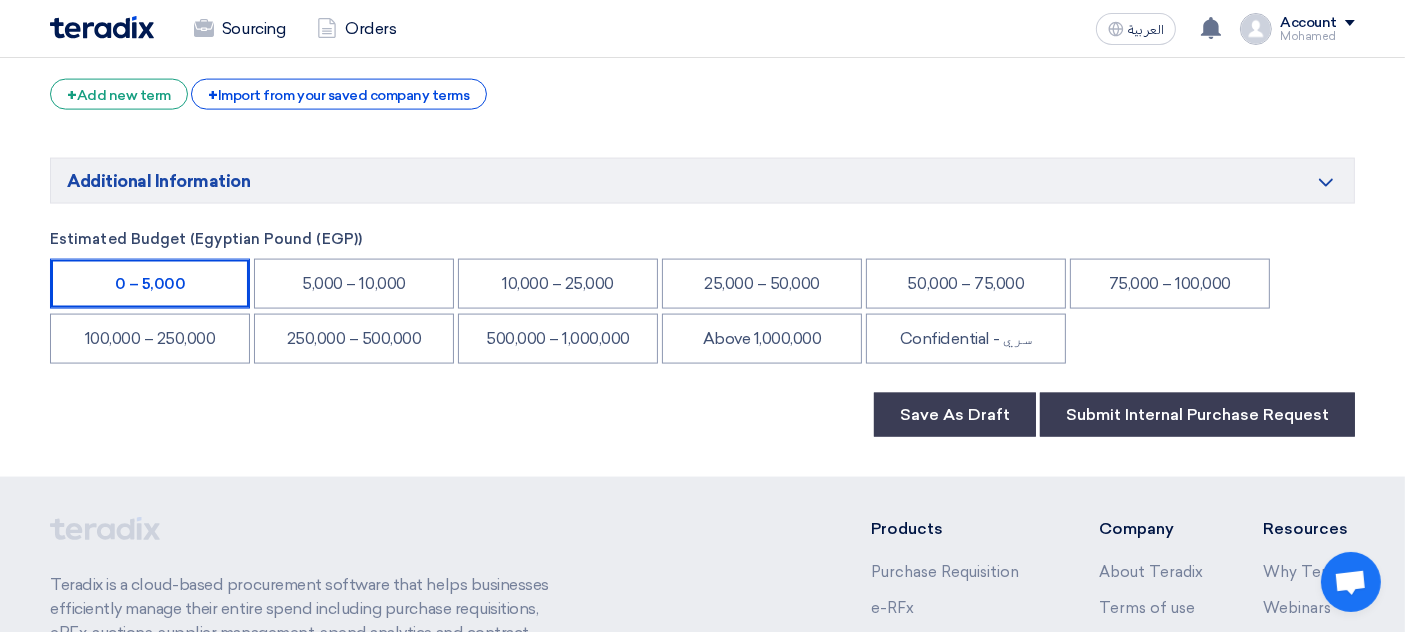 scroll, scrollTop: 2954, scrollLeft: 0, axis: vertical 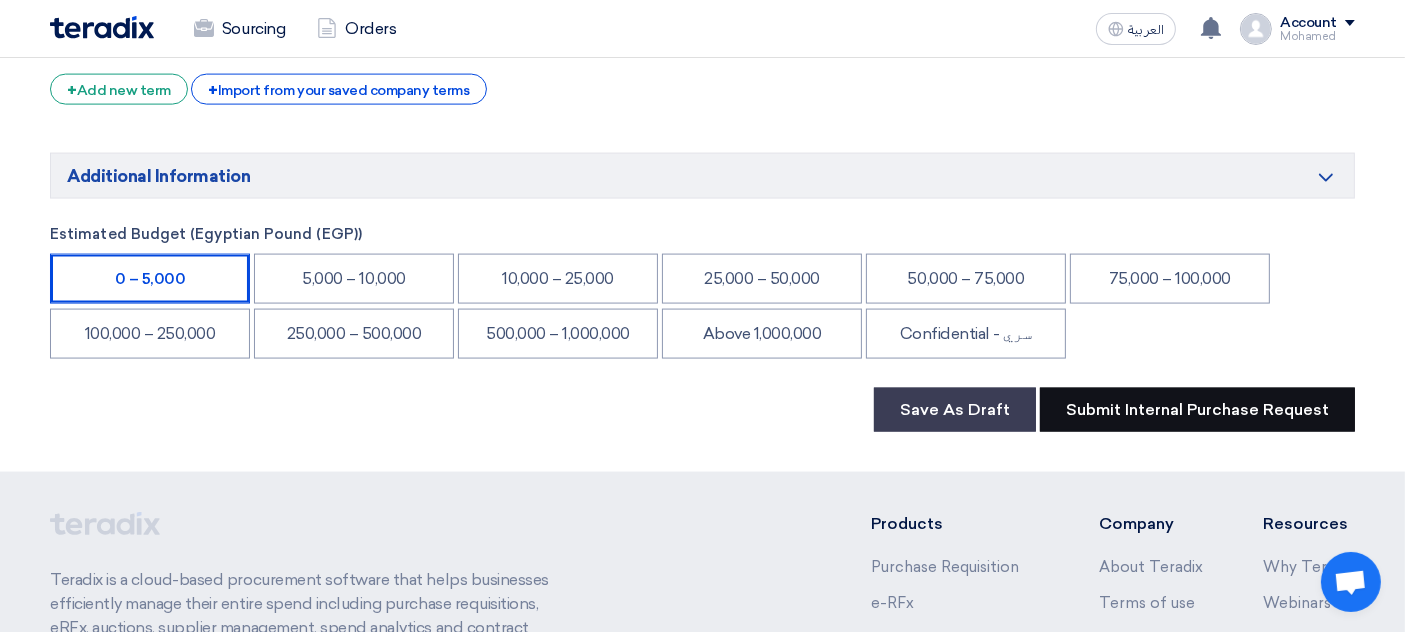 click on "Submit Internal Purchase Request" 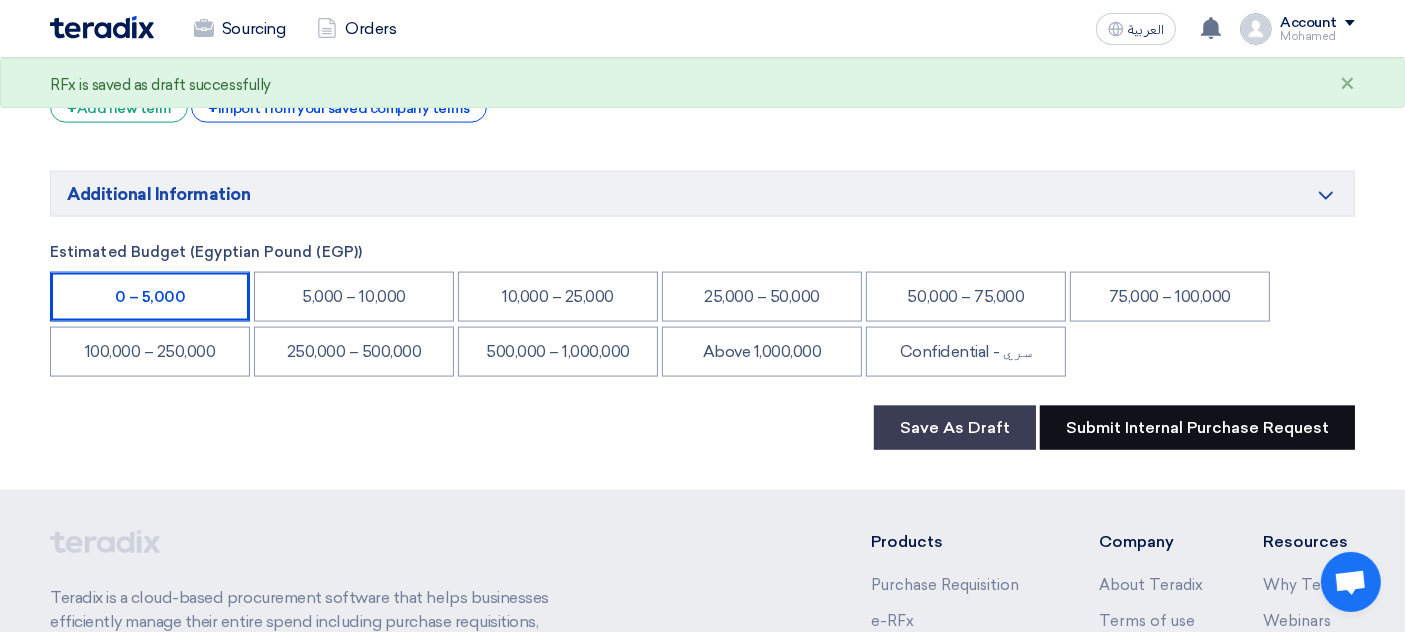 scroll, scrollTop: 2926, scrollLeft: 0, axis: vertical 